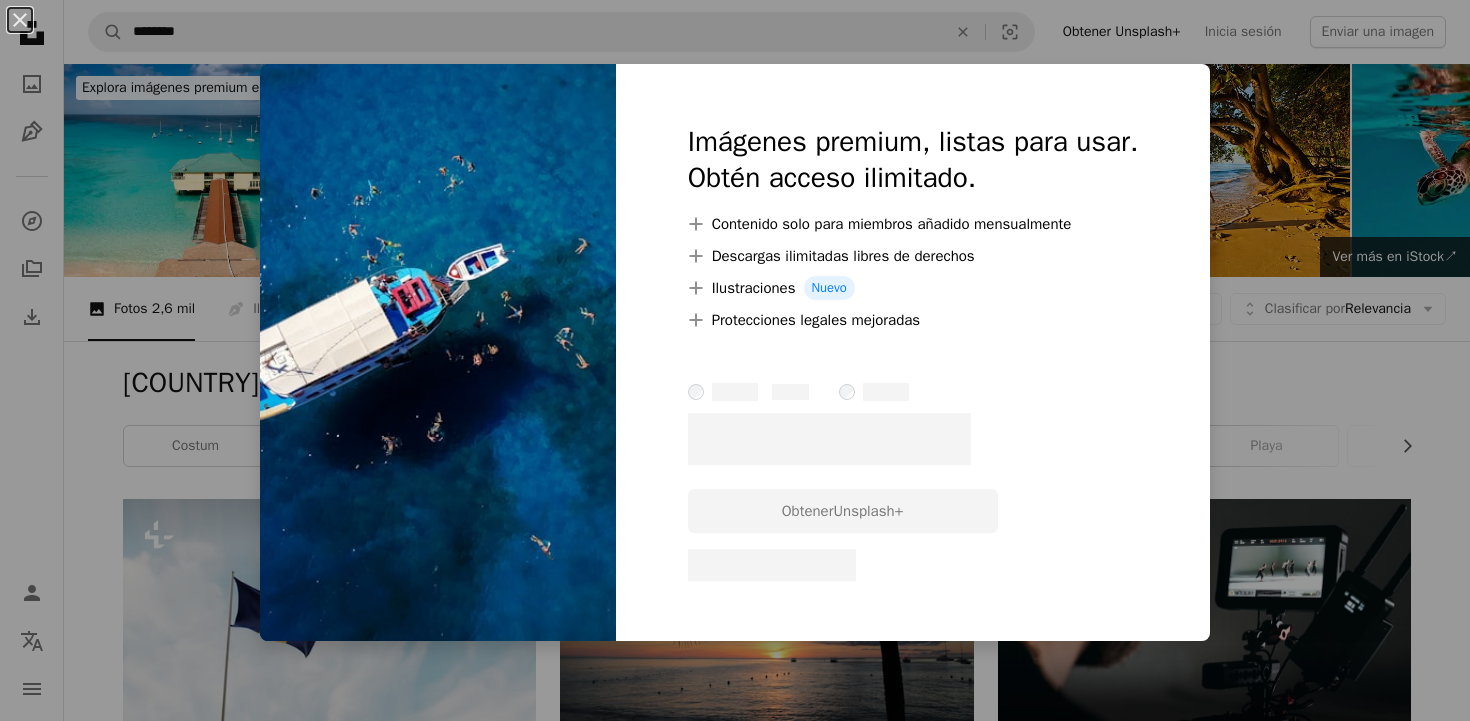 scroll, scrollTop: 4543, scrollLeft: 0, axis: vertical 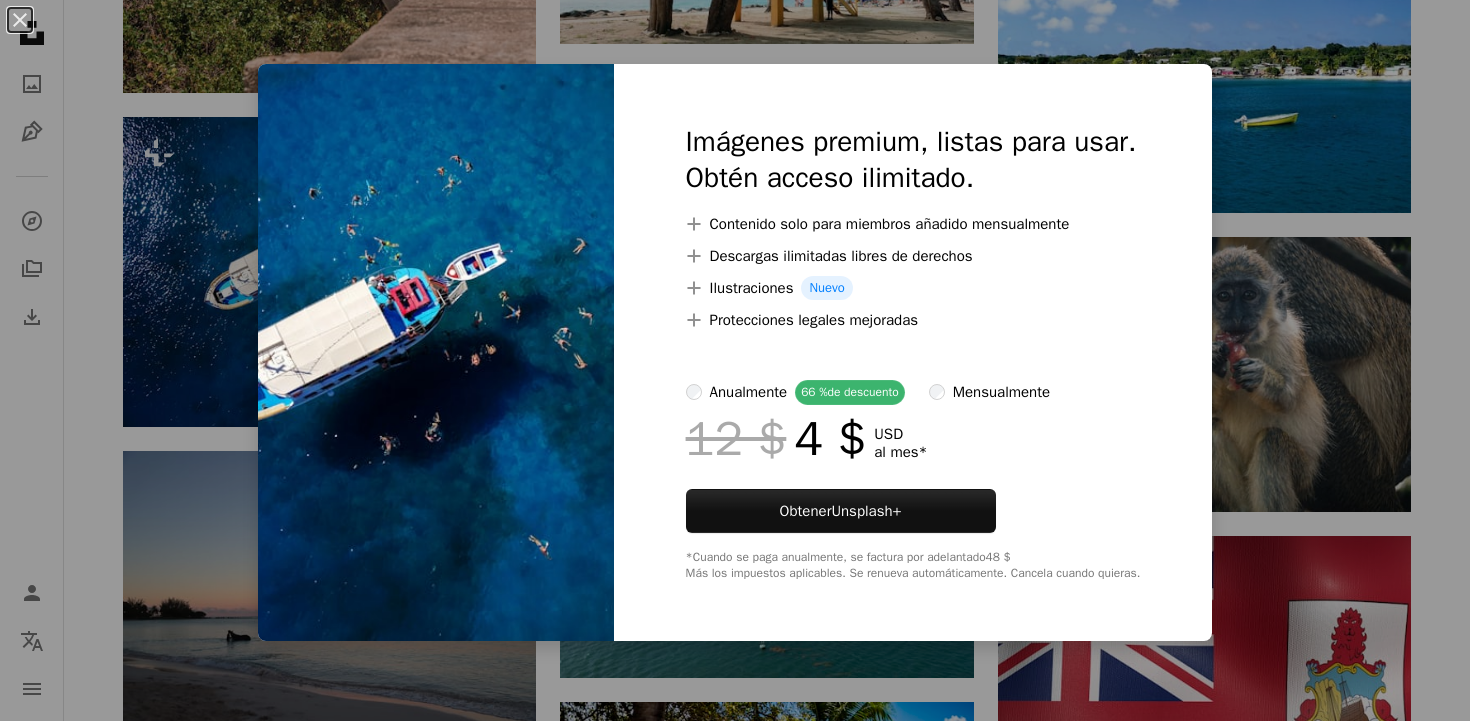click on "An X shape Imágenes premium, listas para usar. Obtén acceso ilimitado. A plus sign Contenido solo para miembros añadido mensualmente A plus sign Descargas ilimitadas libres de derechos A plus sign Ilustraciones  Nuevo A plus sign Protecciones legales mejoradas anualmente 66 %  de descuento mensualmente 12 $   4 $ USD al mes * Obtener  Unsplash+ *Cuando se paga anualmente, se factura por adelantado  48 $ Más los impuestos aplicables. Se renueva automáticamente. Cancela cuando quieras." at bounding box center [735, 360] 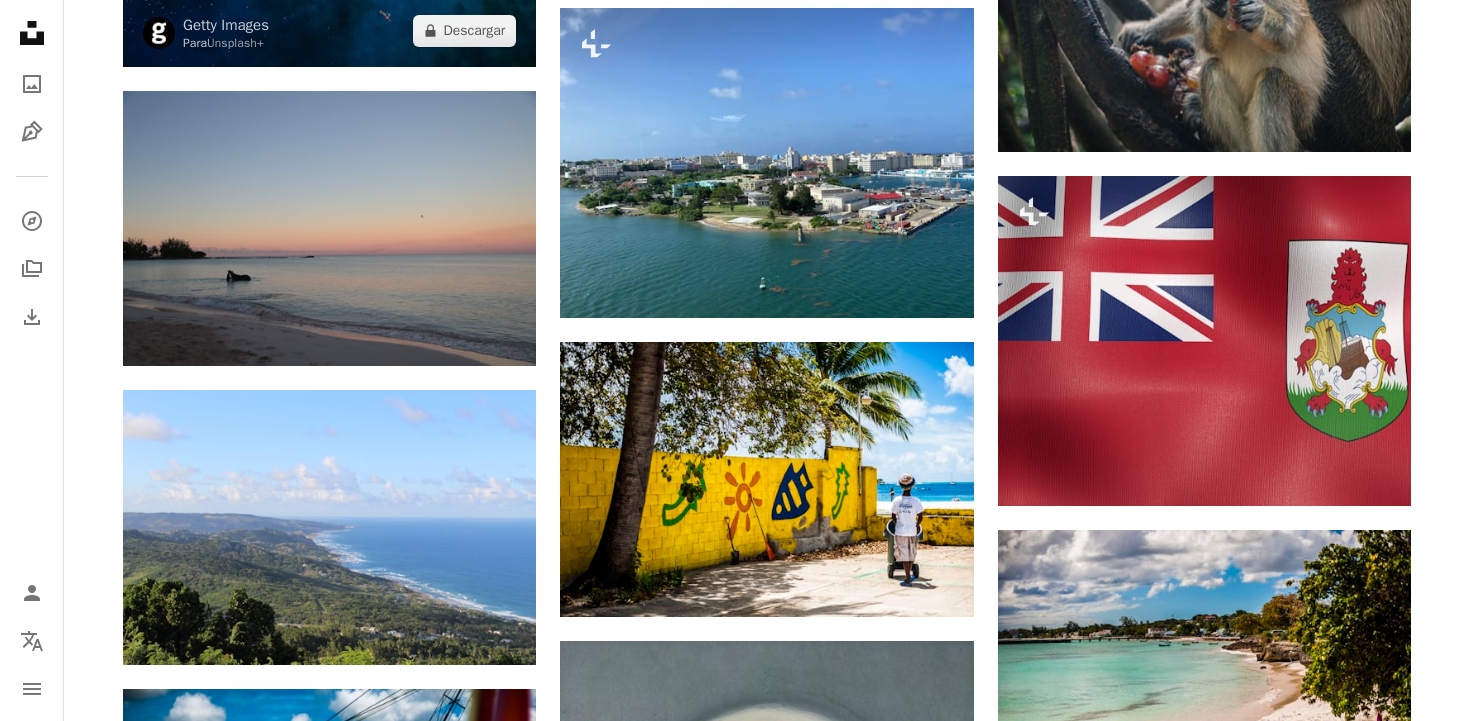 scroll, scrollTop: 4992, scrollLeft: 0, axis: vertical 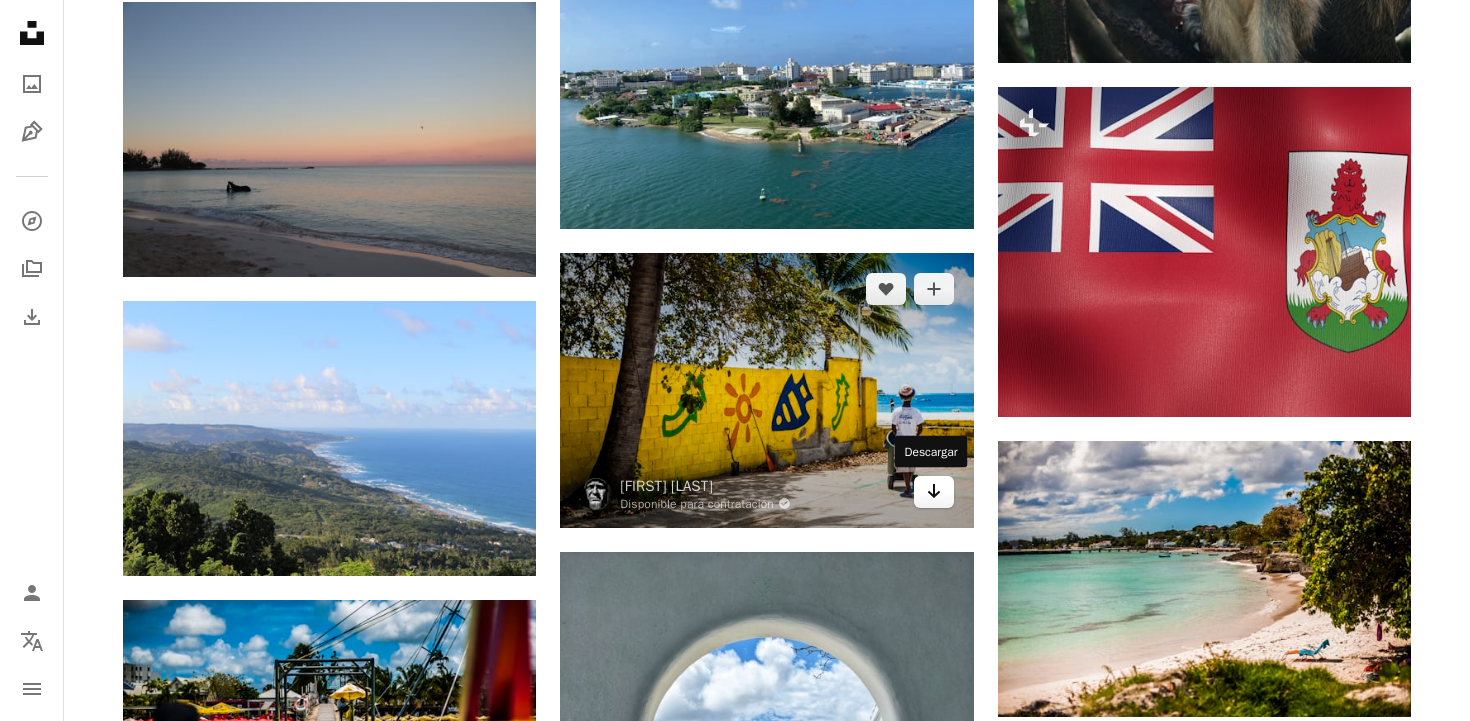 click on "Arrow pointing down" 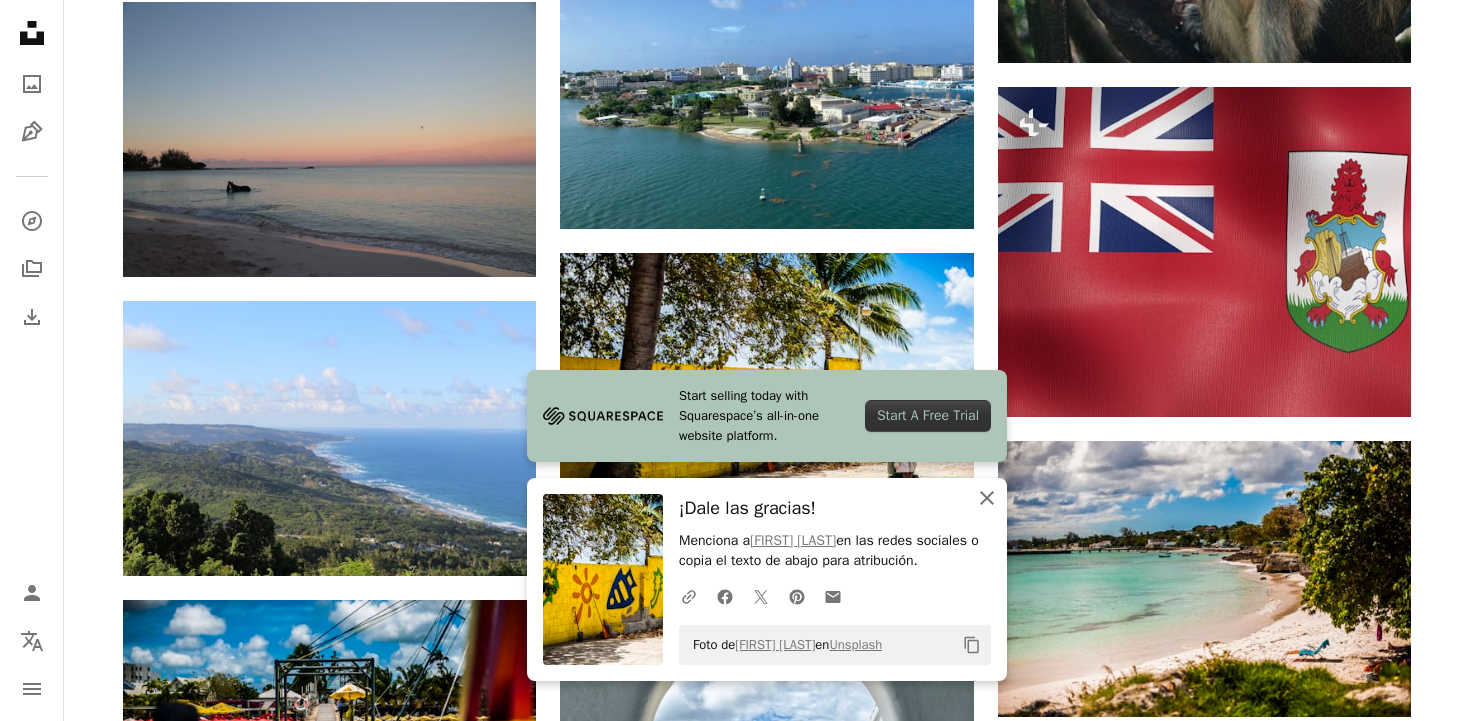click on "An X shape" 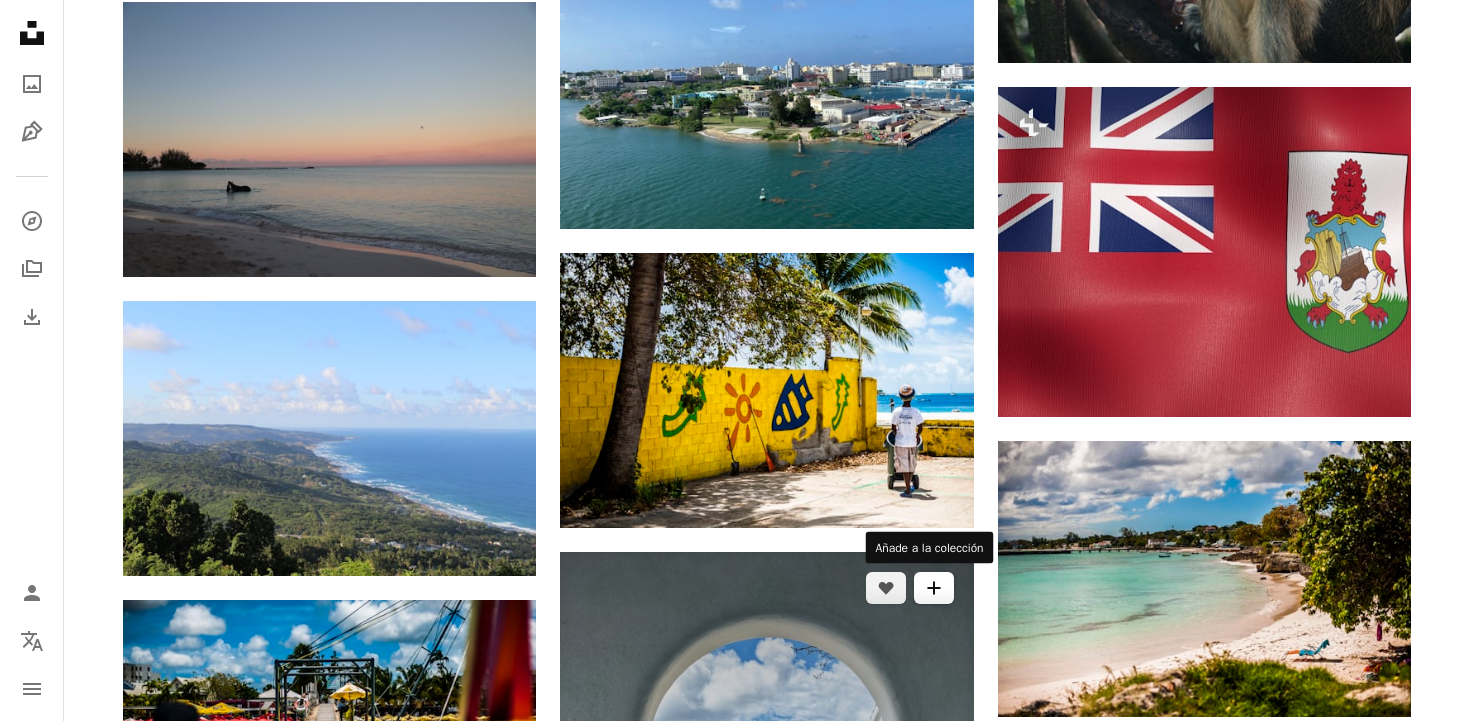 scroll, scrollTop: 5466, scrollLeft: 0, axis: vertical 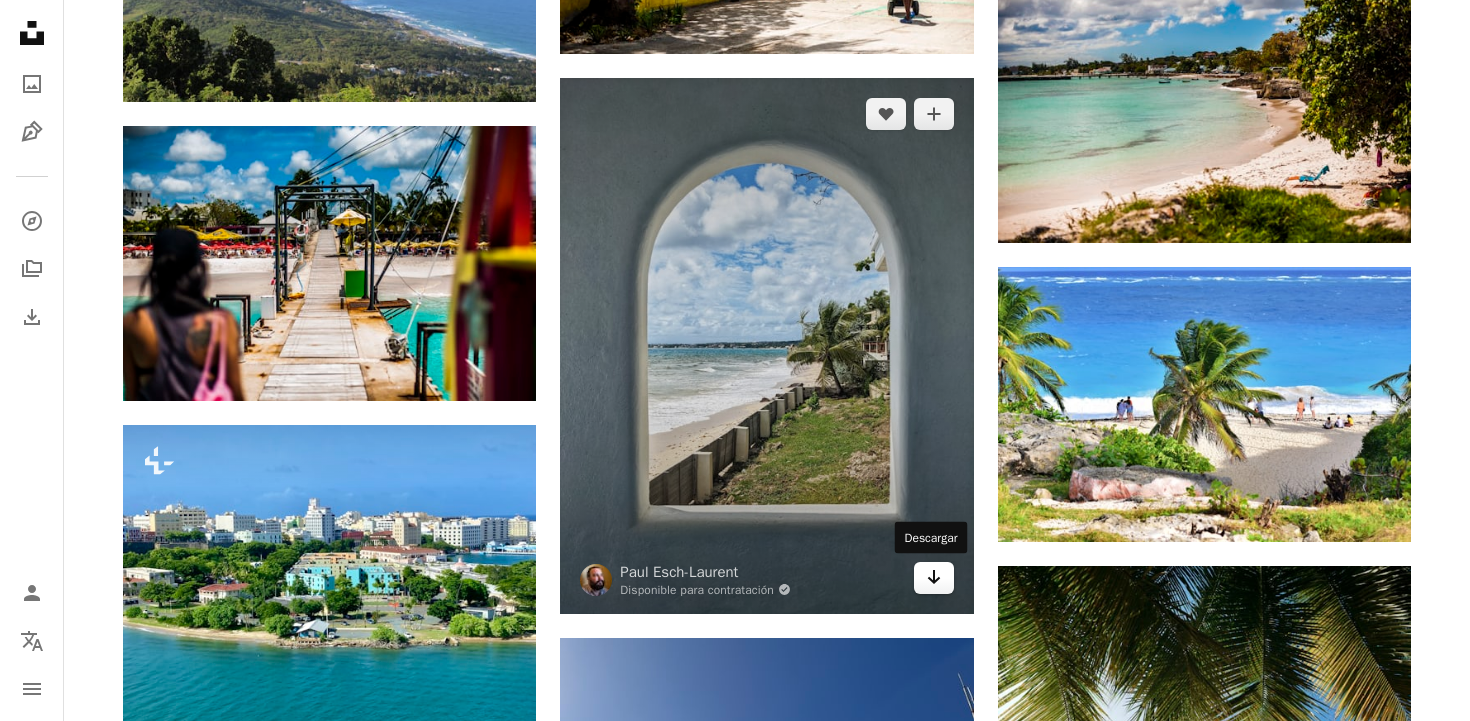 click on "Arrow pointing down" 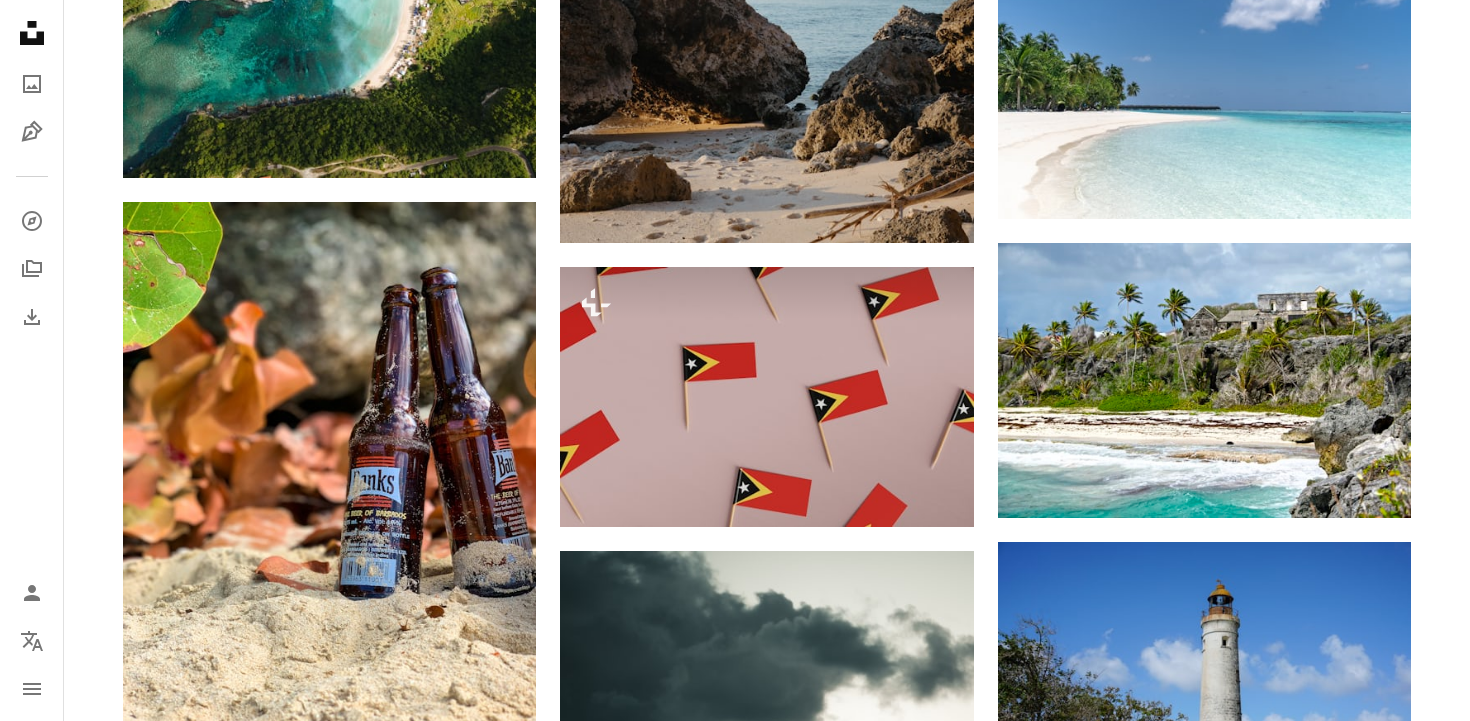 scroll, scrollTop: 9155, scrollLeft: 0, axis: vertical 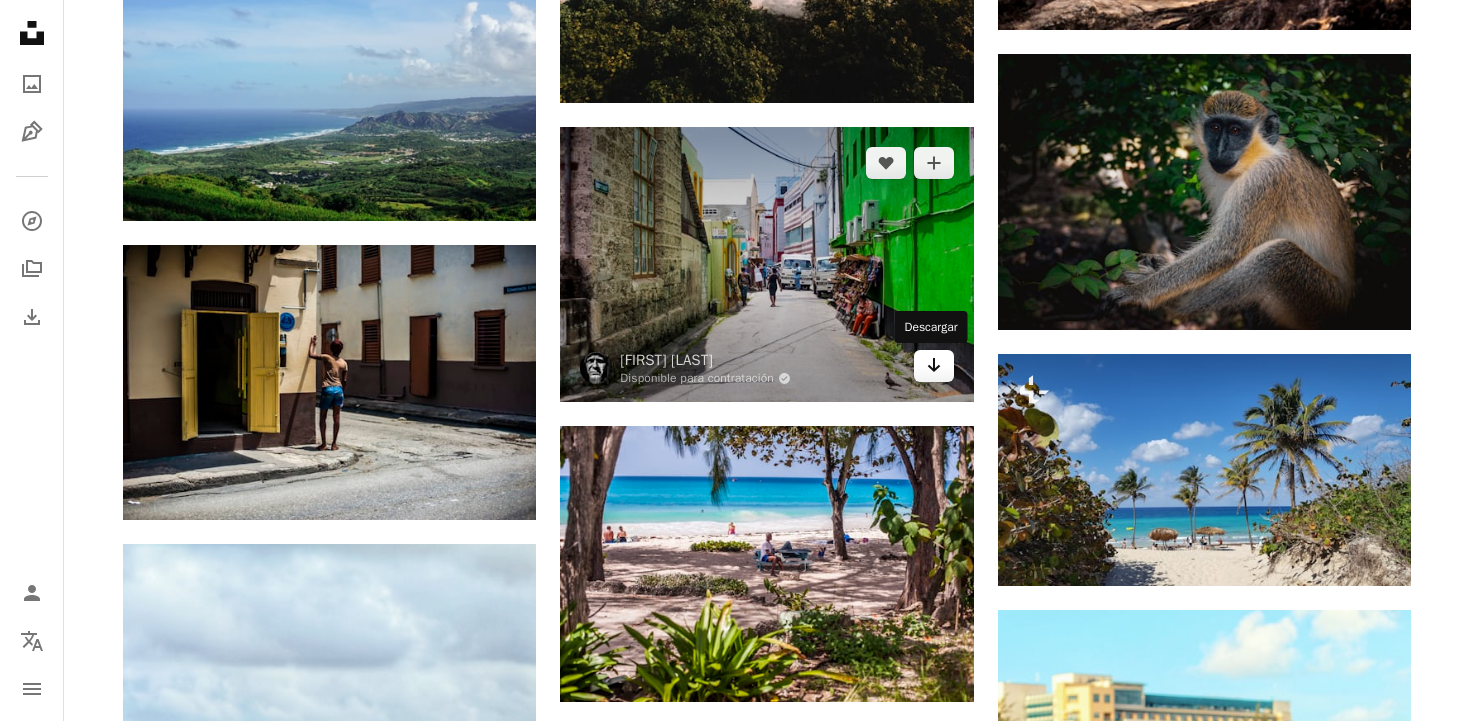 click 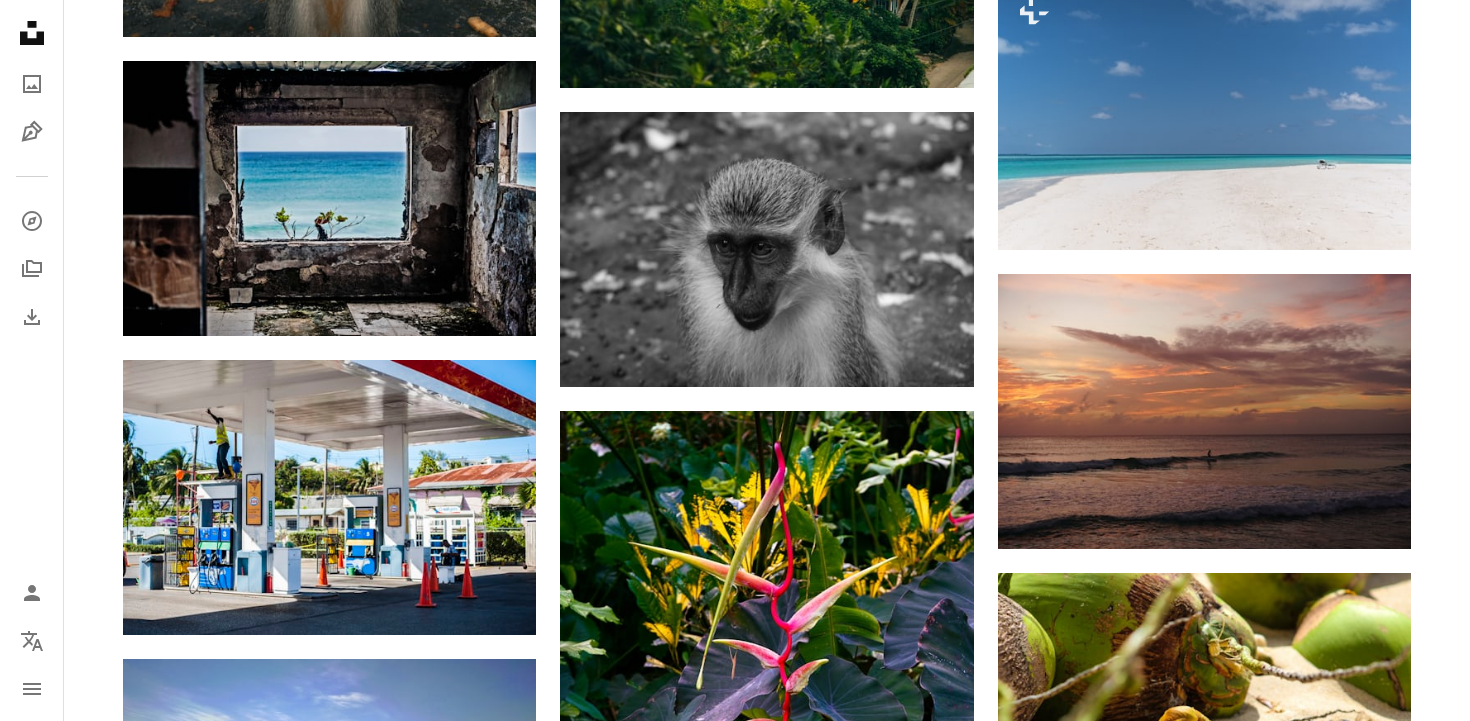 scroll, scrollTop: 20329, scrollLeft: 0, axis: vertical 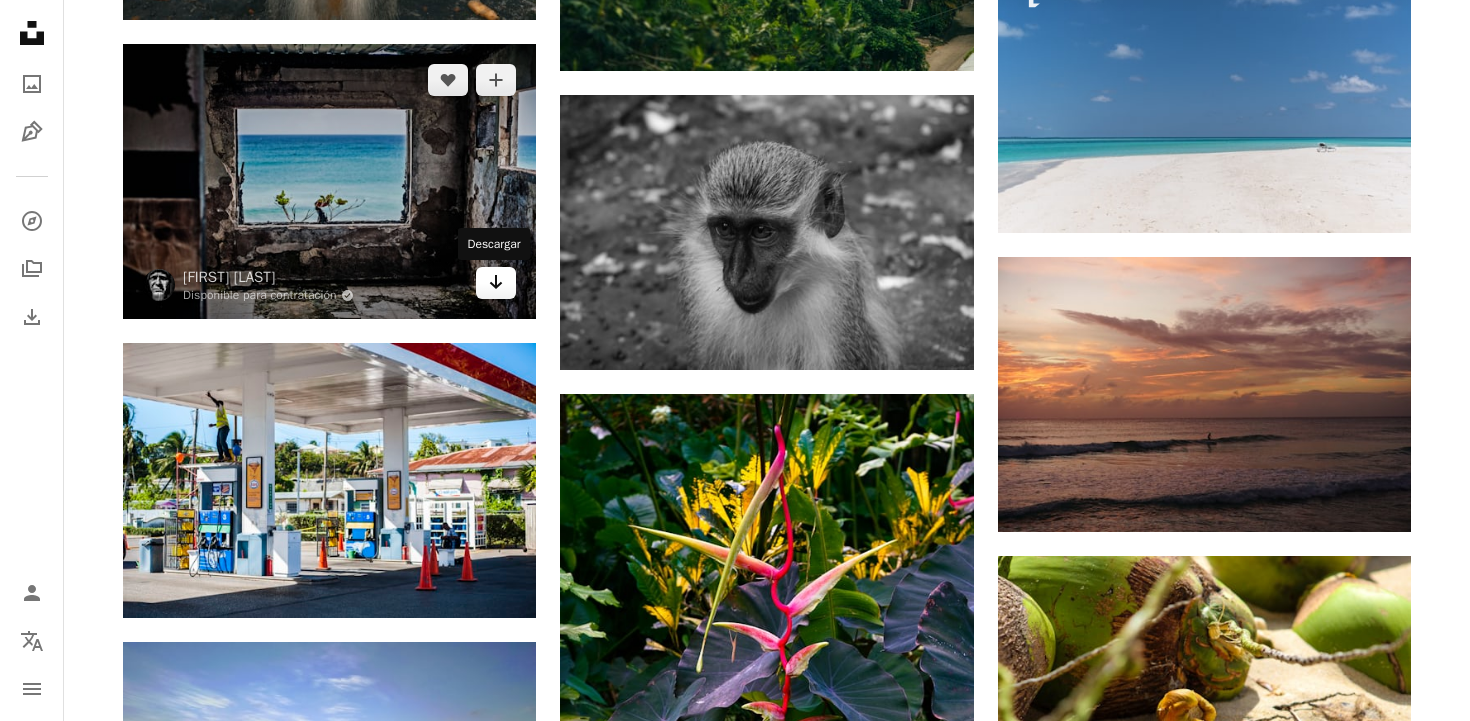 click 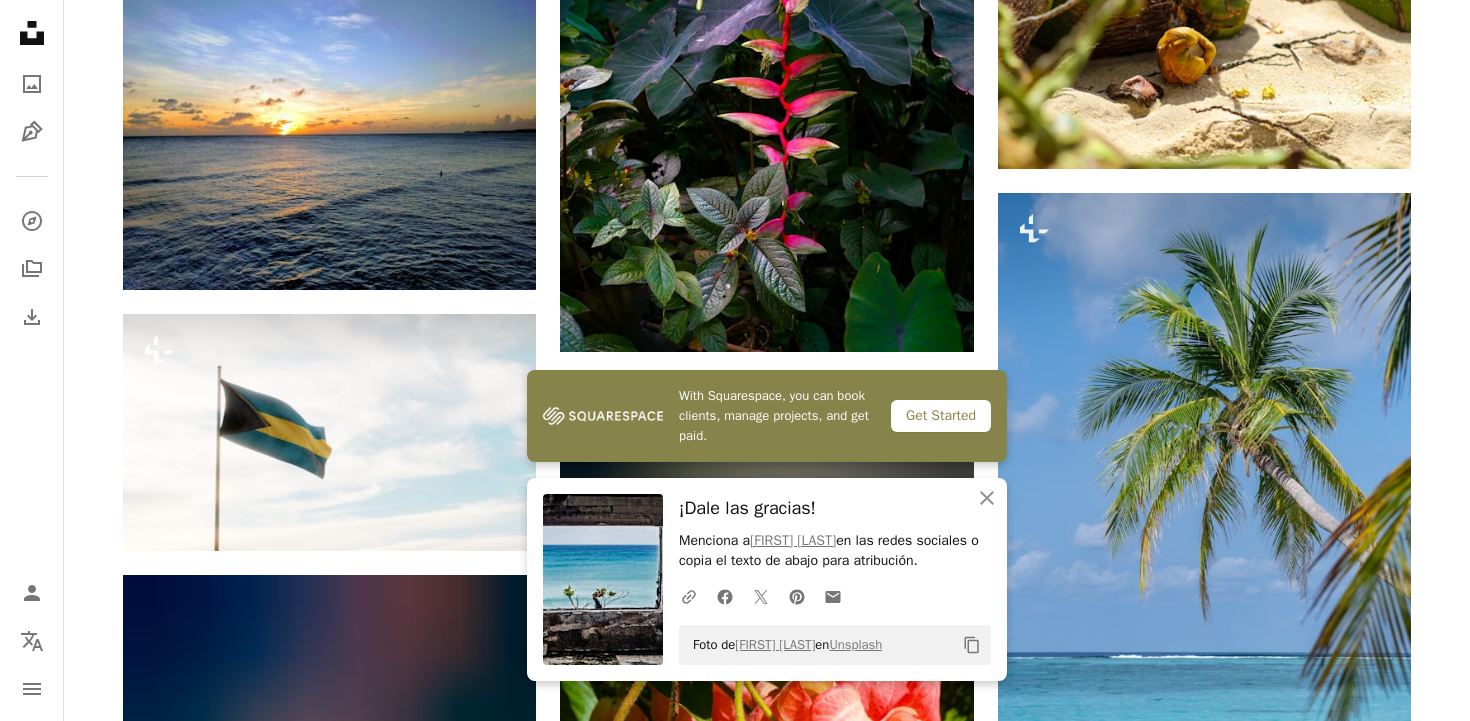 scroll, scrollTop: 21120, scrollLeft: 0, axis: vertical 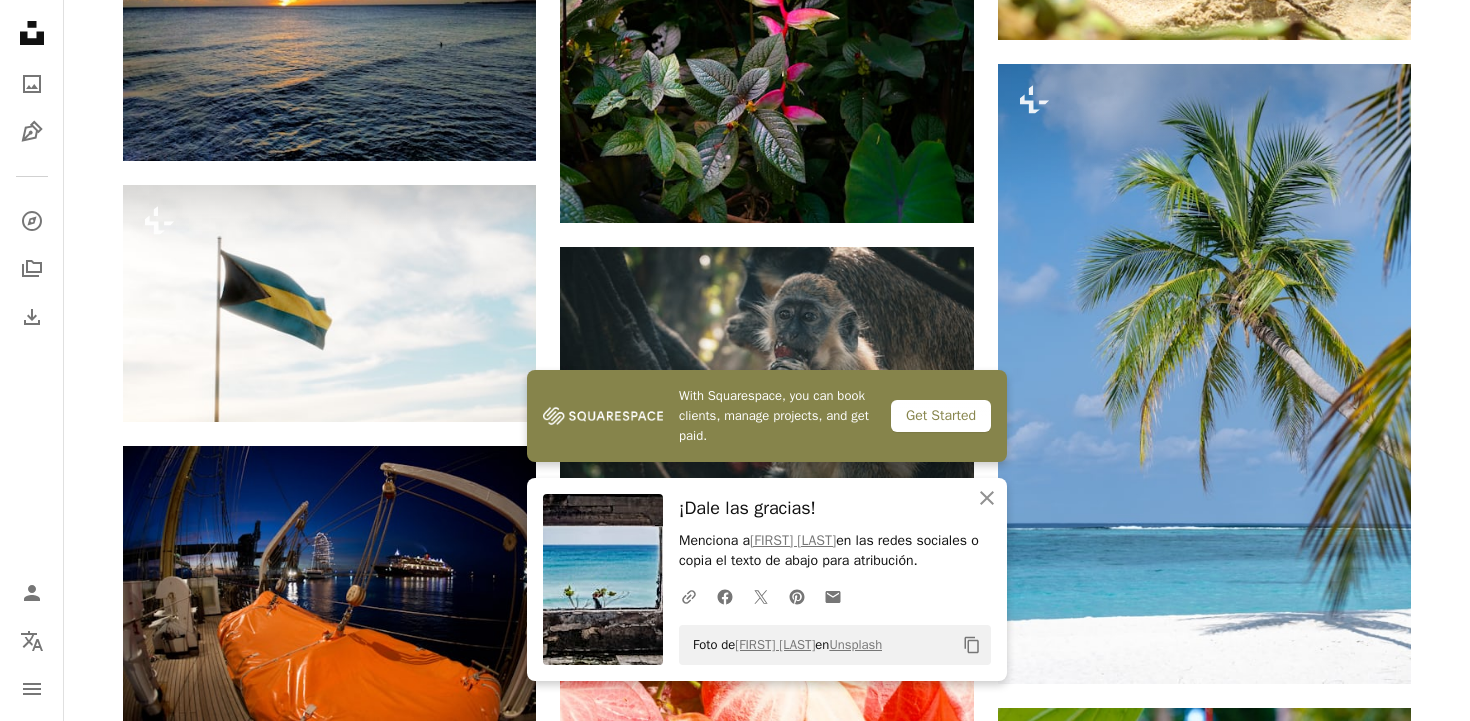click on "Para Unsplash+ Descargar Learn More" at bounding box center (767, -8266) 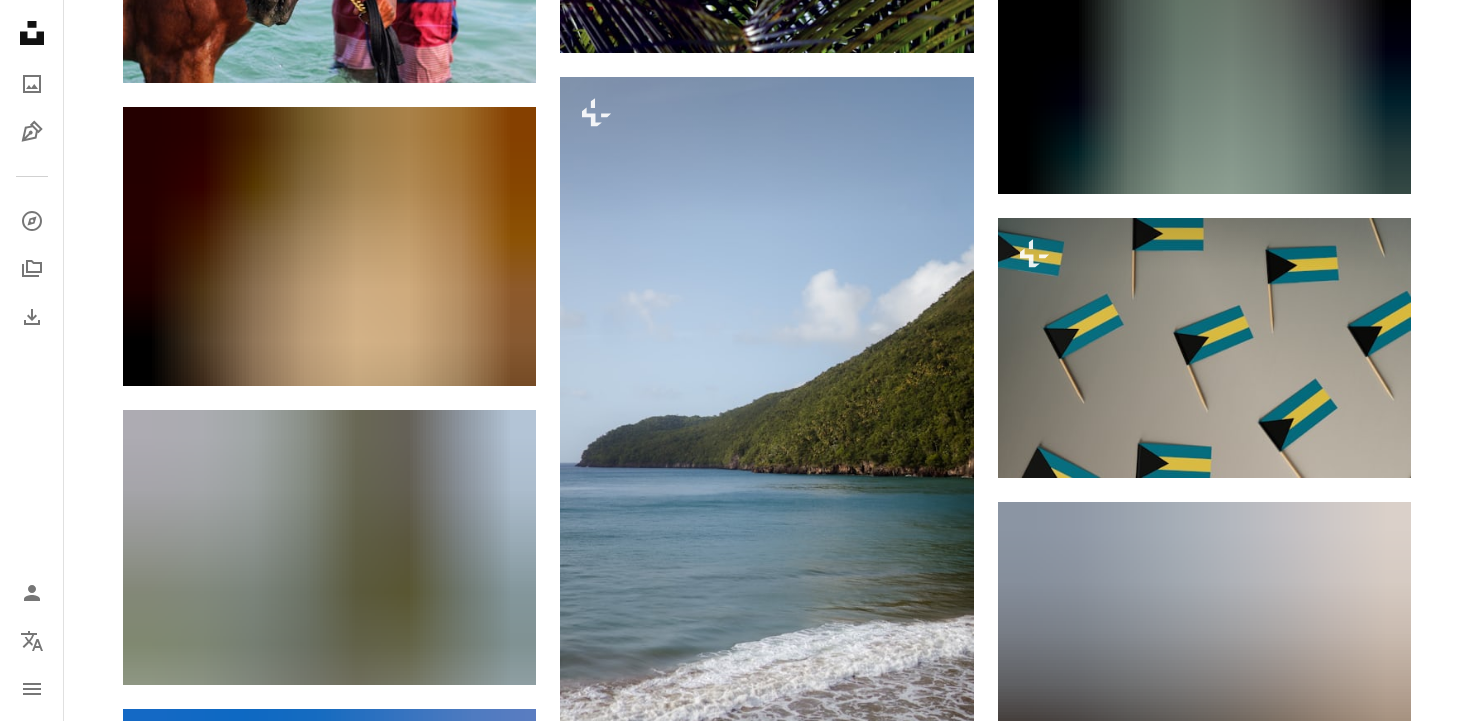 scroll, scrollTop: 15848, scrollLeft: 0, axis: vertical 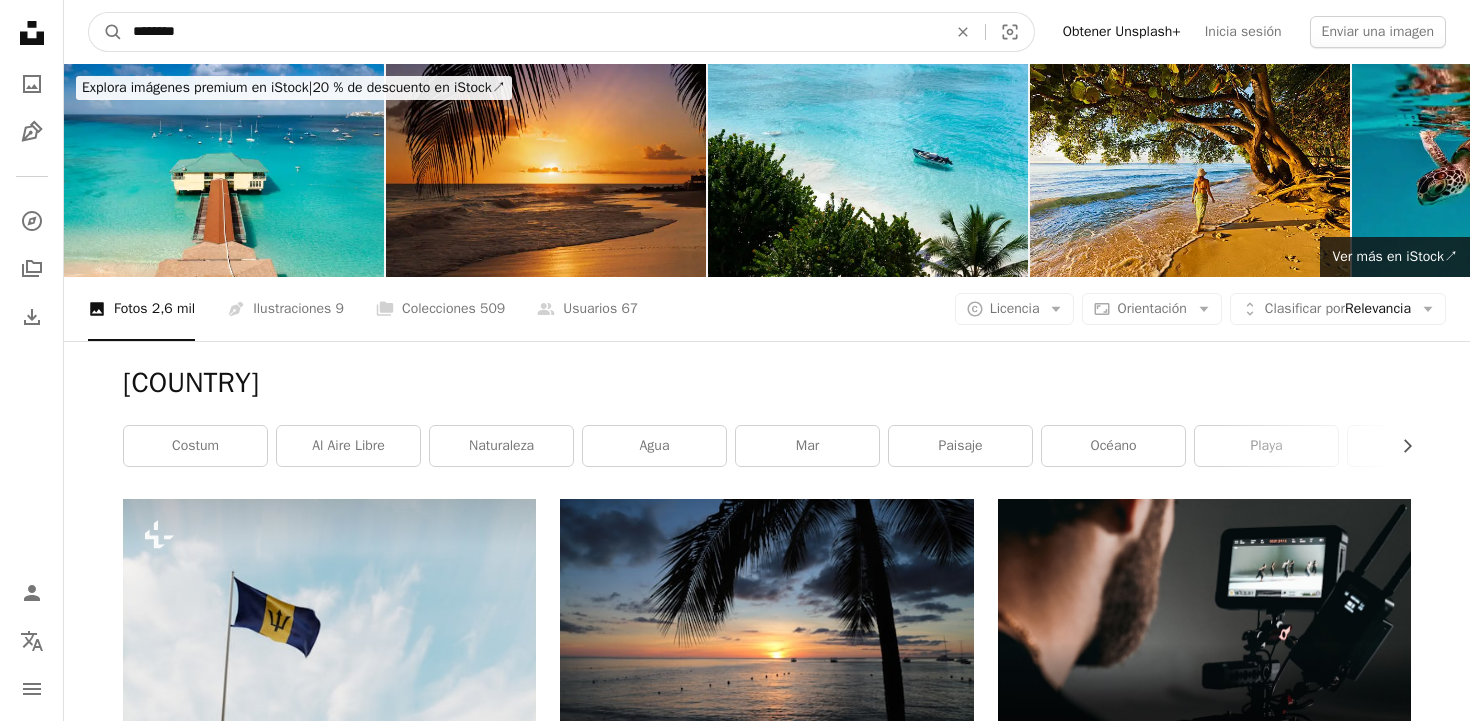 drag, startPoint x: 575, startPoint y: 34, endPoint x: 16, endPoint y: 0, distance: 560.033 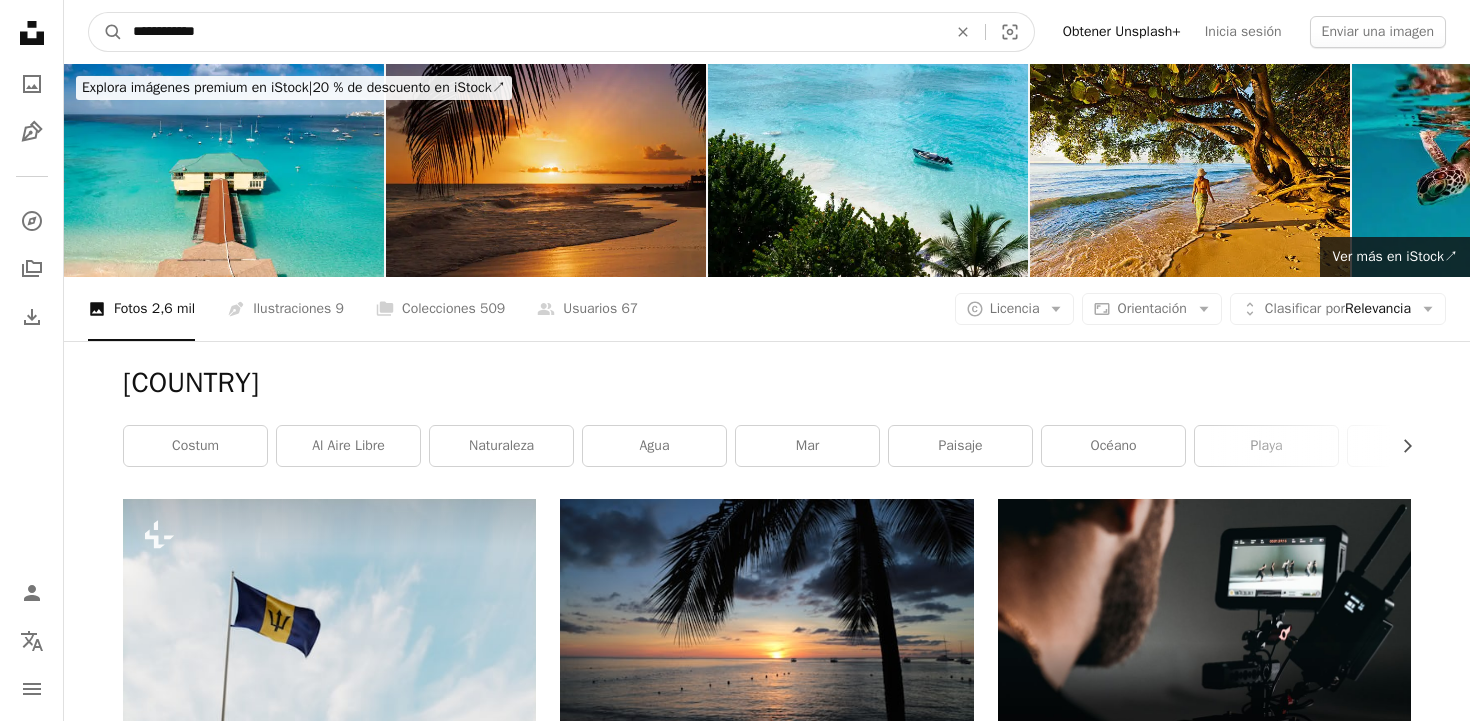 type on "**********" 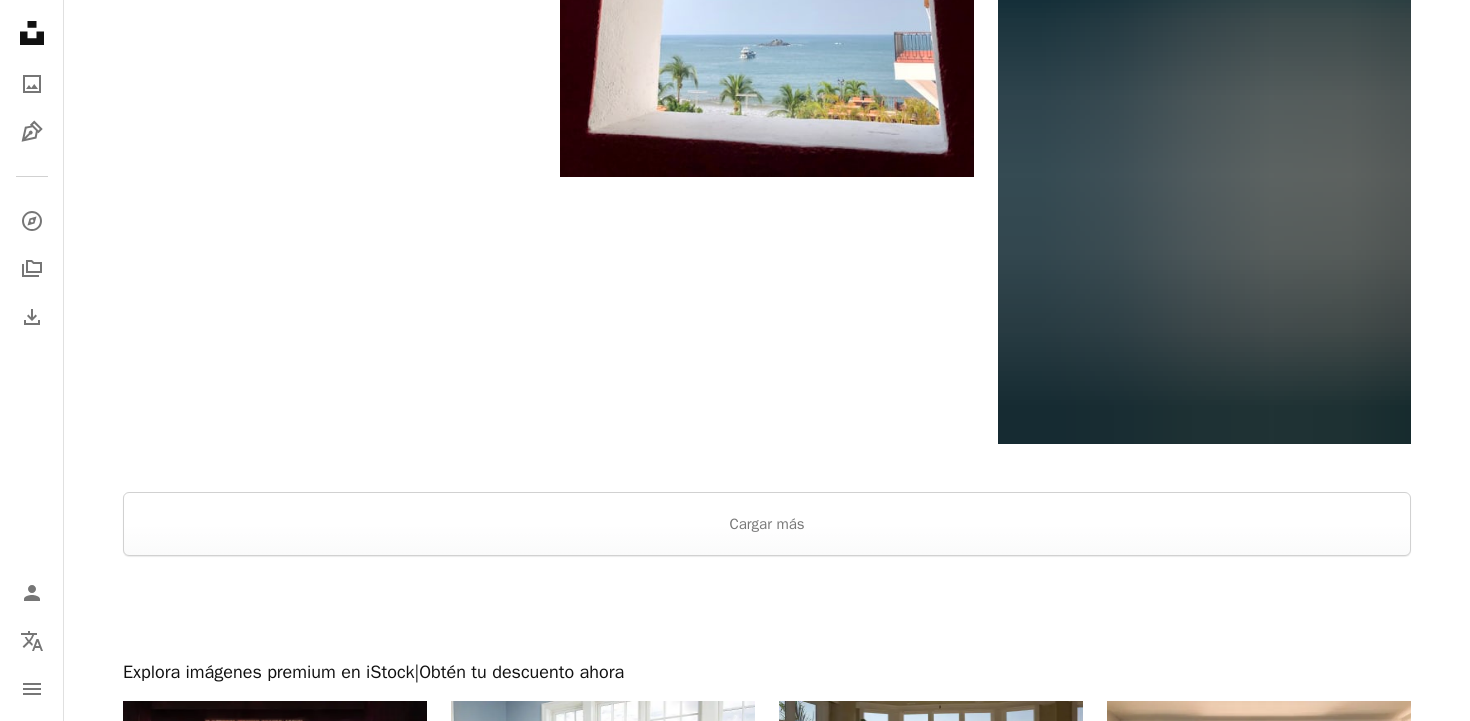 scroll, scrollTop: 3304, scrollLeft: 0, axis: vertical 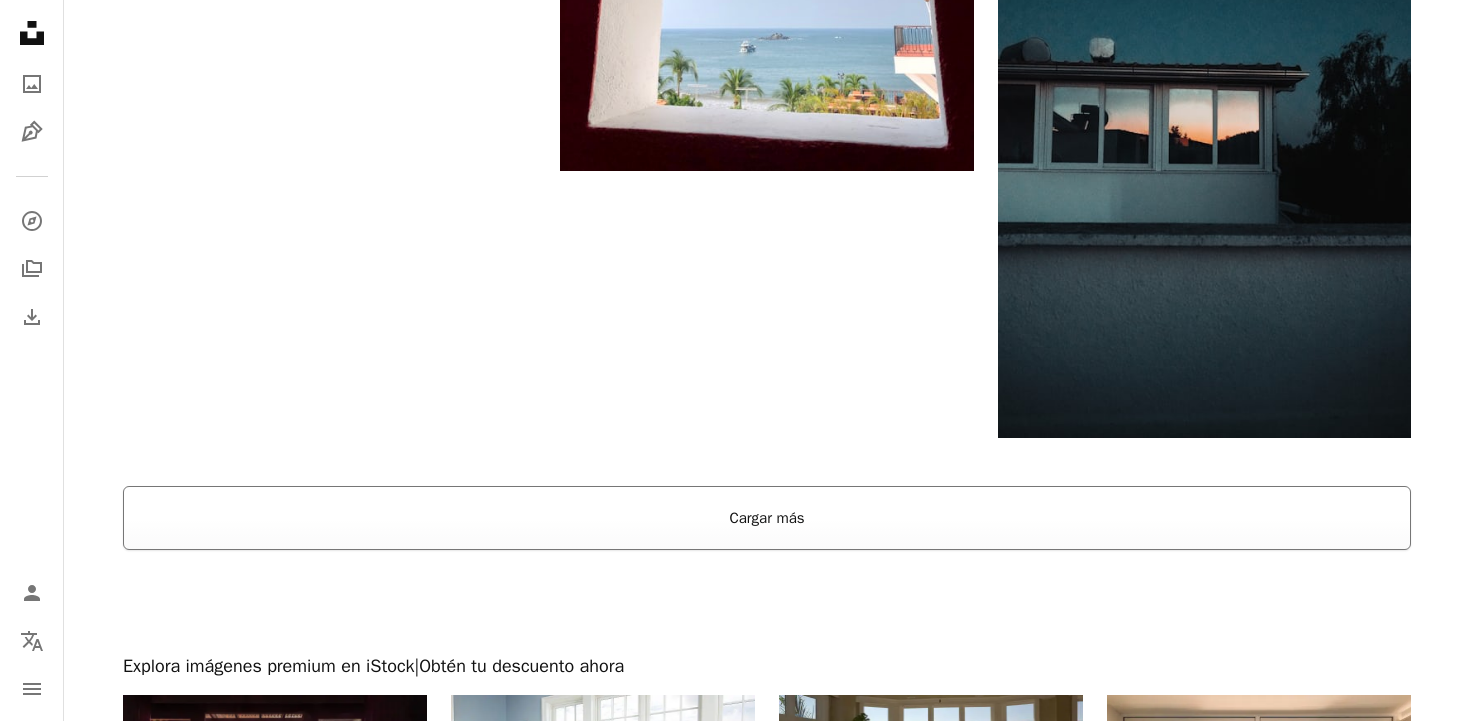 click on "Cargar más" at bounding box center [767, 518] 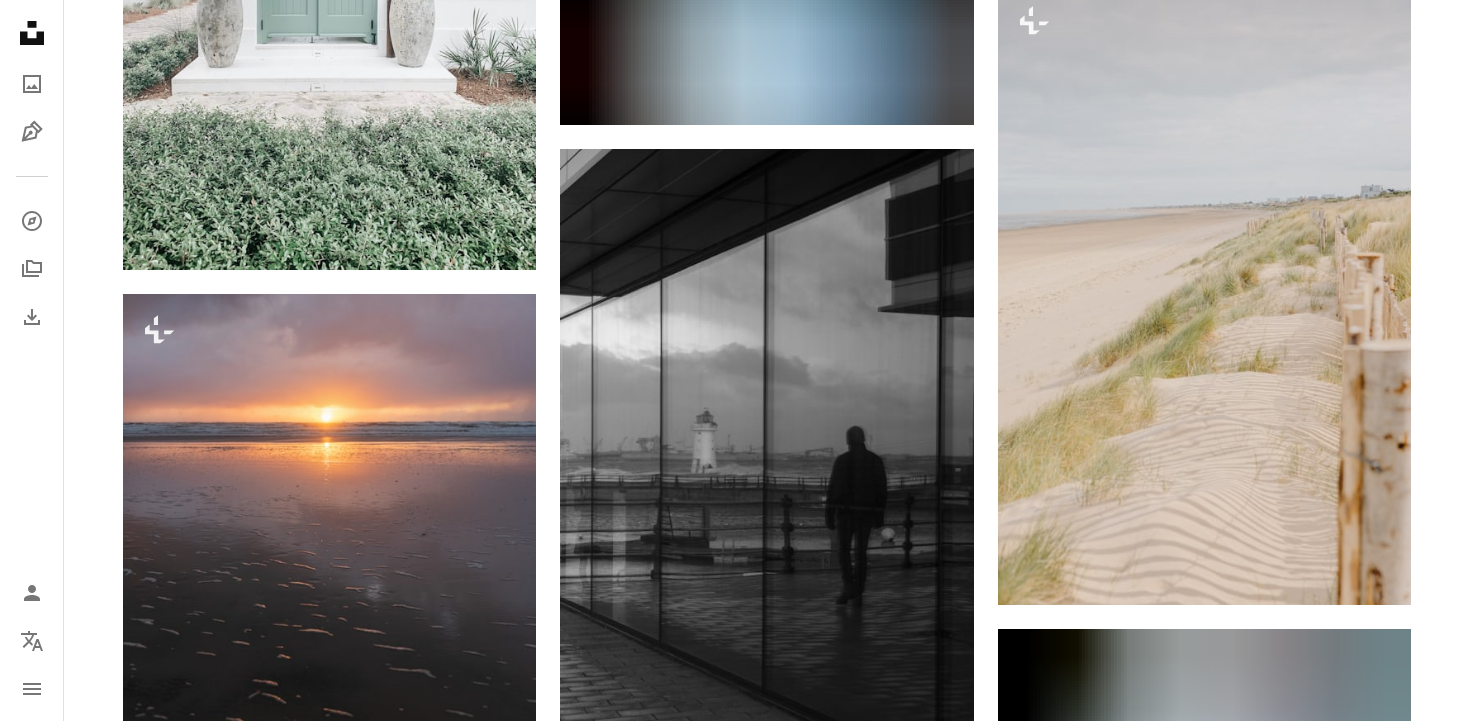 scroll, scrollTop: 17070, scrollLeft: 0, axis: vertical 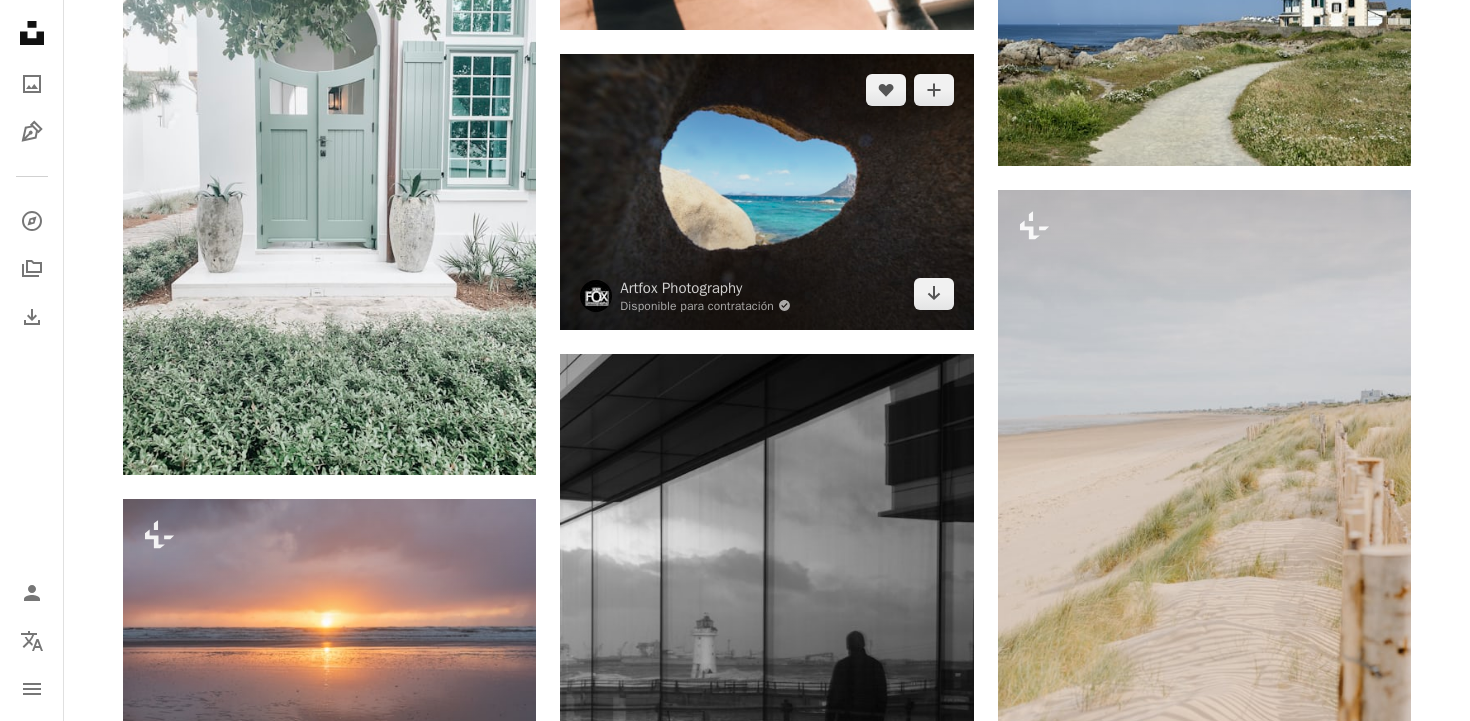 click at bounding box center [766, 192] 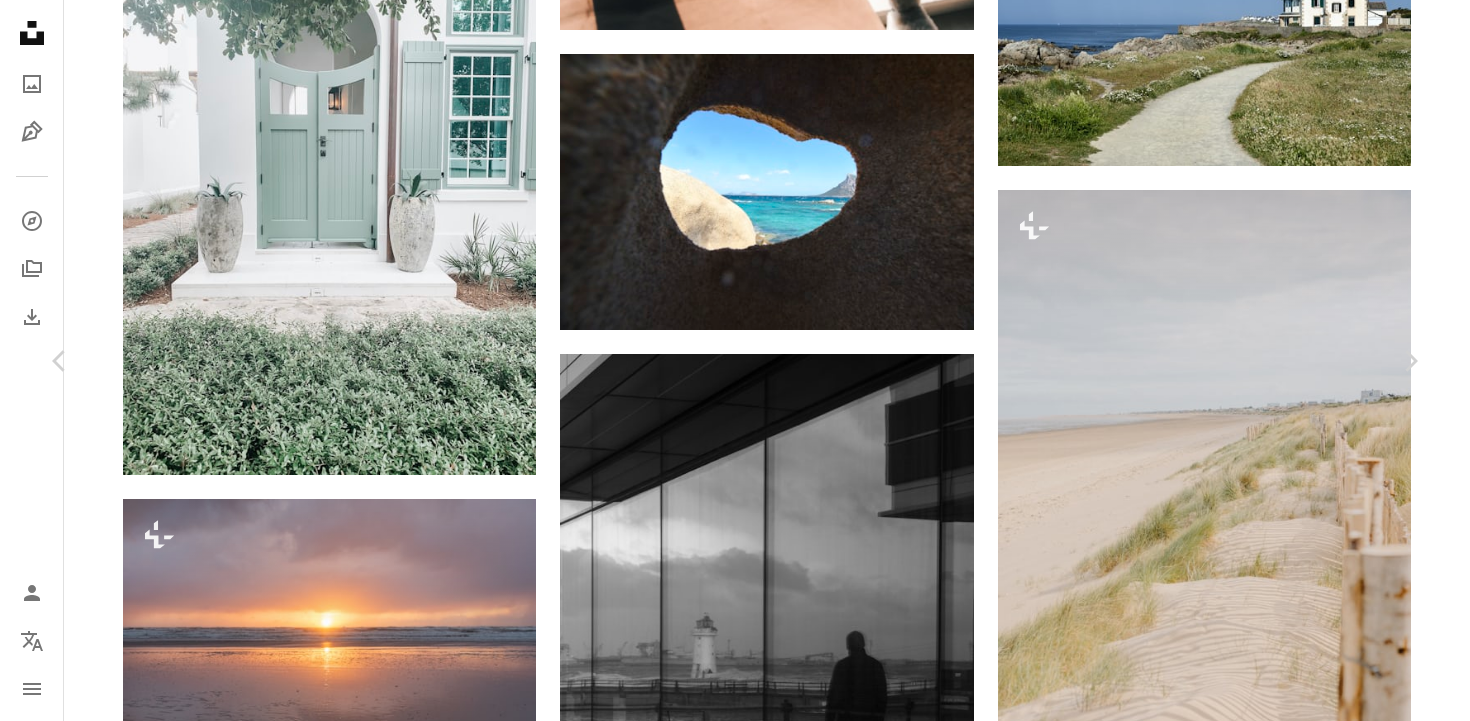 click on "Descargar gratis" at bounding box center (1214, 6059) 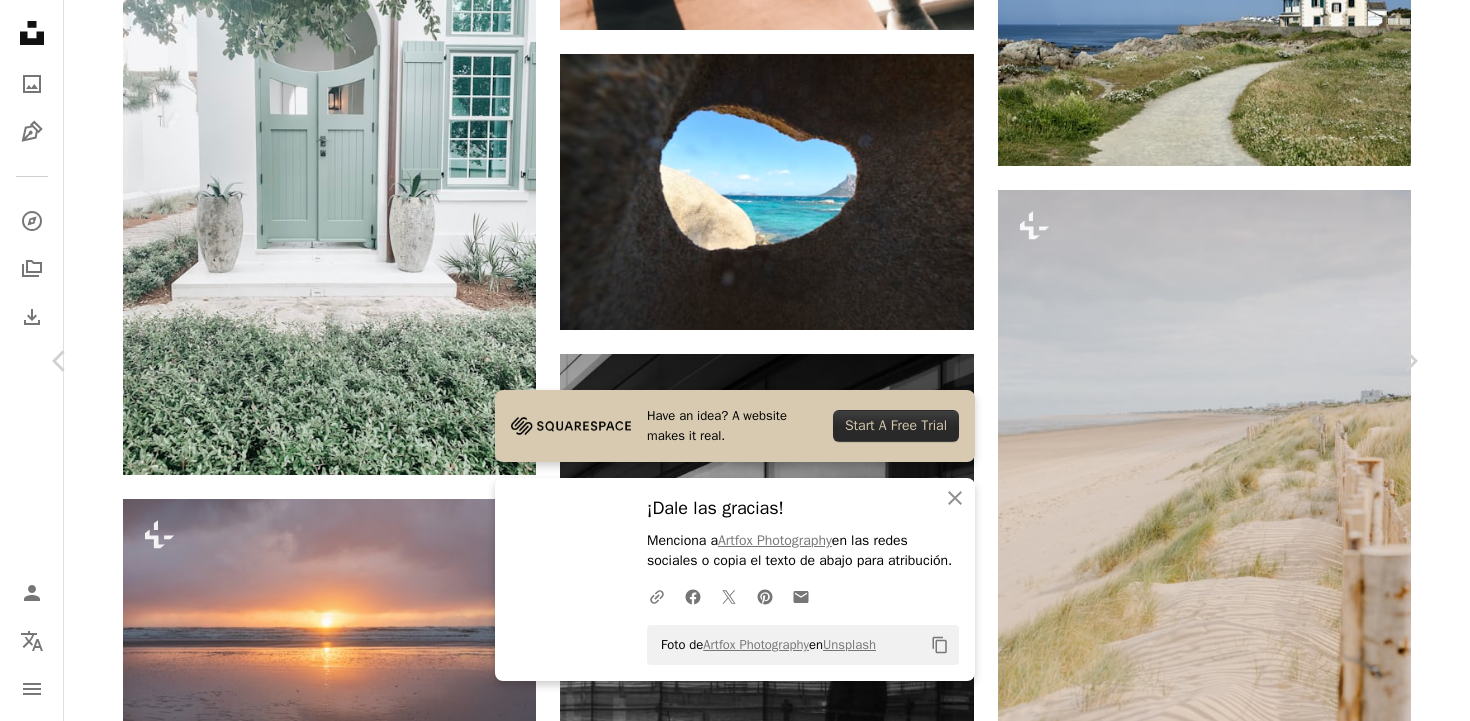 scroll, scrollTop: 1077, scrollLeft: 0, axis: vertical 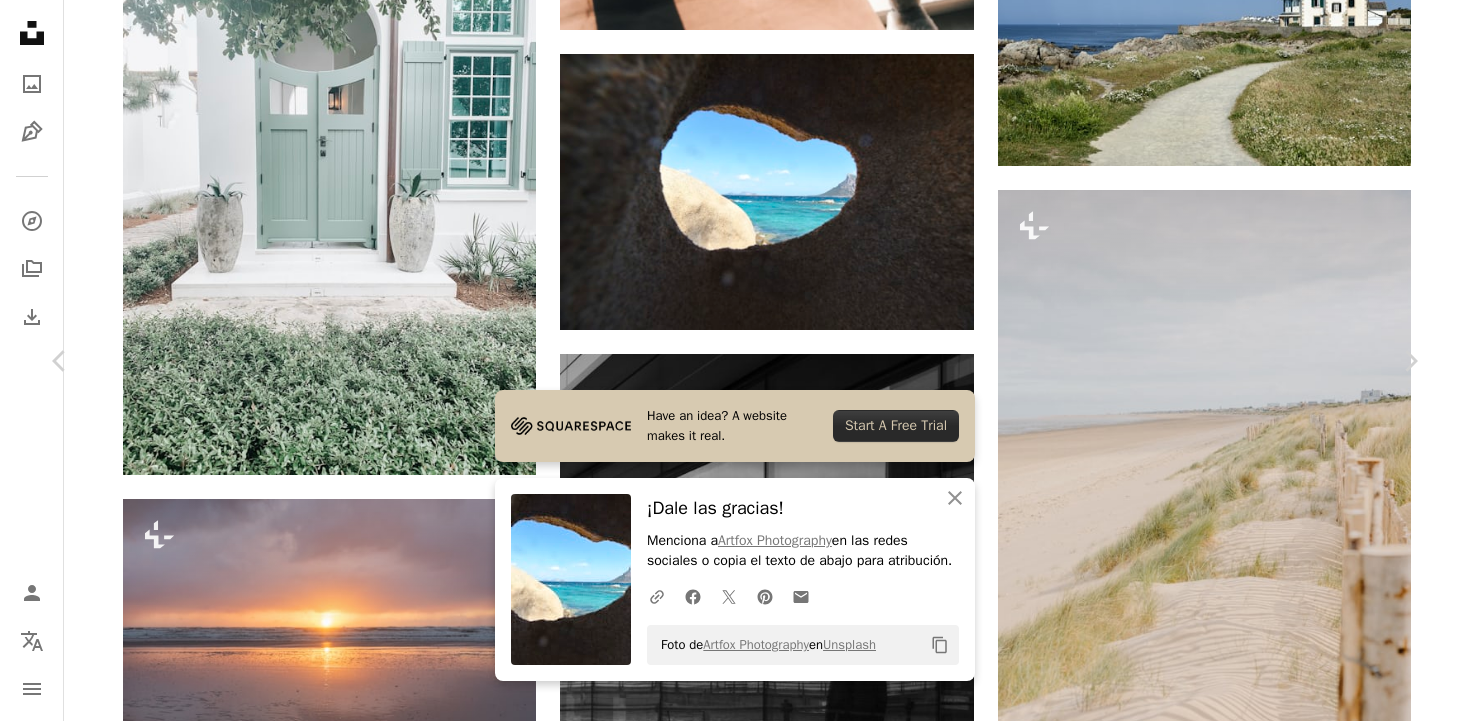 click on "Explora imágenes premium relacionadas en iStock  |  Ahorra un 20 % con el código UNSPLASH20 Ver más en iStock  ↗ Imágenes relacionadas A heart A plus sign [FIRST] [LAST] Disponible para contratación A checkmark inside of a circle Arrow pointing down Plus sign for Unsplash+ A heart A plus sign [FIRST] [LAST] Para  Unsplash+ A lock Descargar A heart A plus sign [FIRST] [LAST] Arrow pointing down A heart A plus sign [FIRST] [LAST] Arrow pointing down Plus sign for Unsplash+ A heart A plus sign [FIRST] [LAST] Para  Unsplash+ A lock Descargar A heart A plus sign [FIRST] [LAST] Arrow pointing down A heart A plus sign [FIRST] [LAST] Disponible para contratación A checkmark inside of a circle Arrow pointing down Plus sign for Unsplash+ A heart A plus sign Getty Images Para  Unsplash+ A lock Descargar A heart A plus sign [FIRST] [LAST] Disponible para contratación A checkmark inside of a circle Arrow pointing down A heart A plus sign A heart Para" at bounding box center [727, 8588] 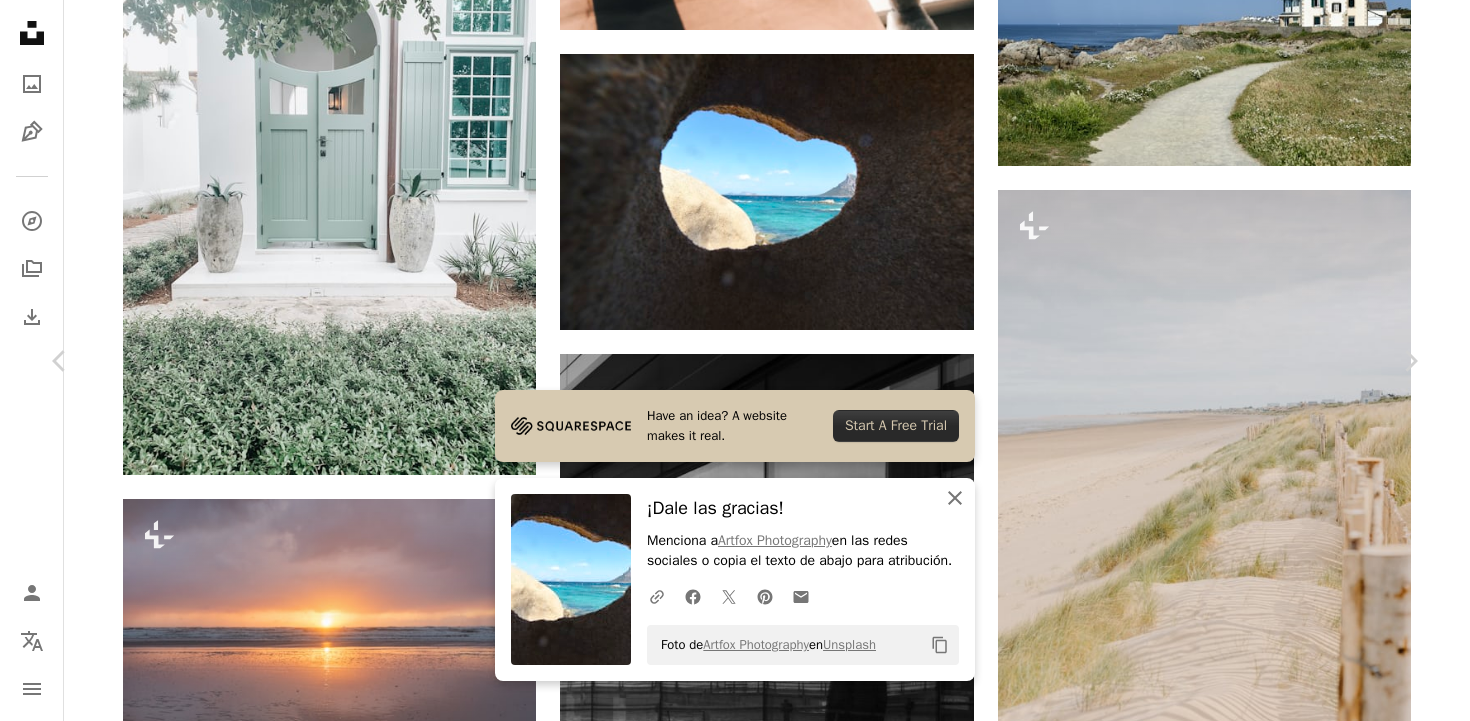 click on "An X shape" 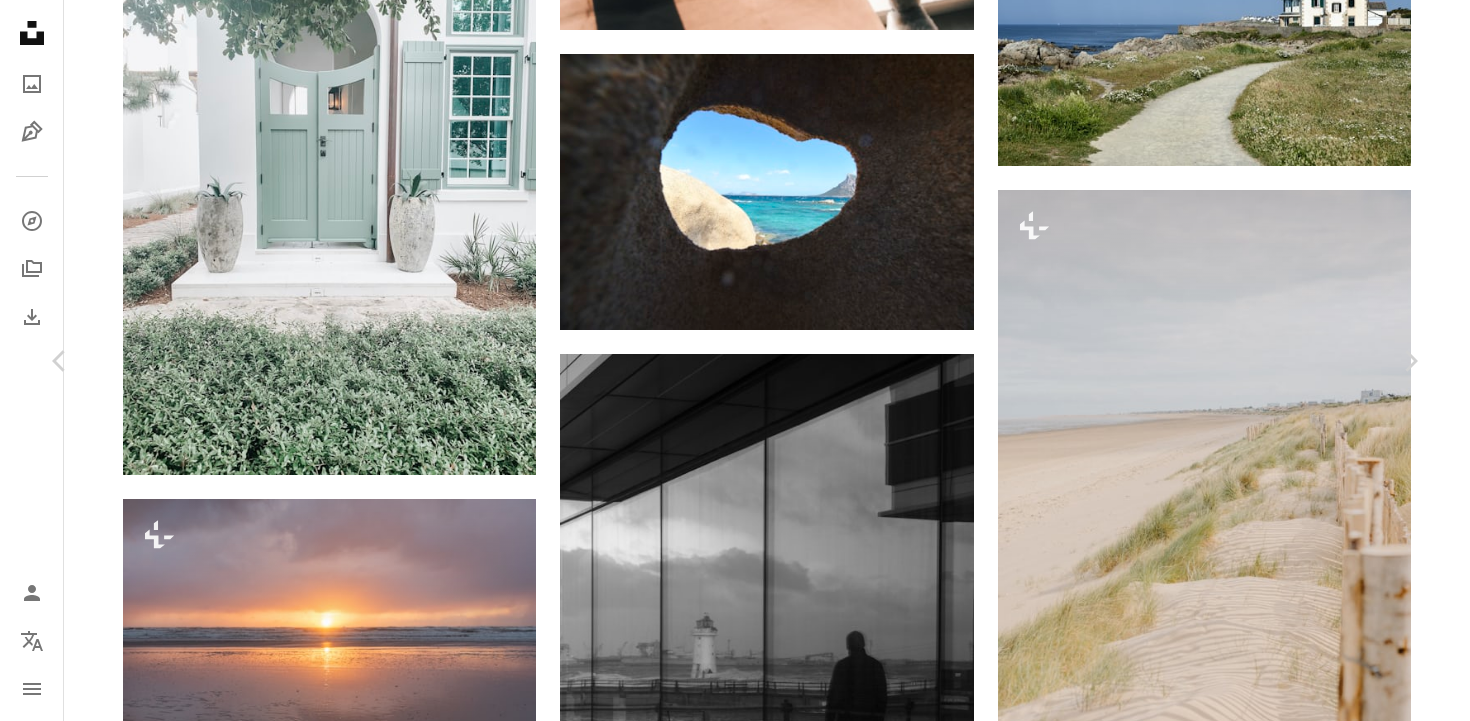 scroll, scrollTop: 2165, scrollLeft: 0, axis: vertical 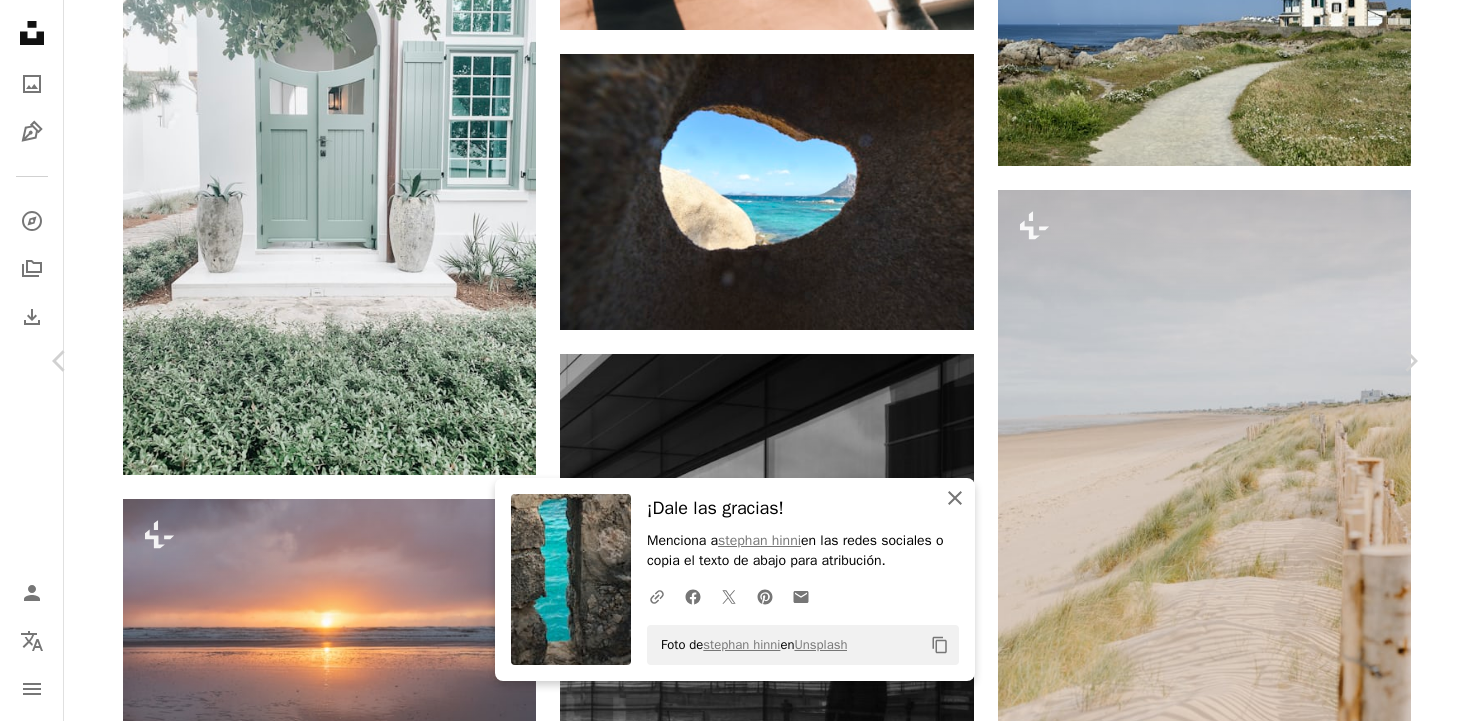 click on "An X shape" 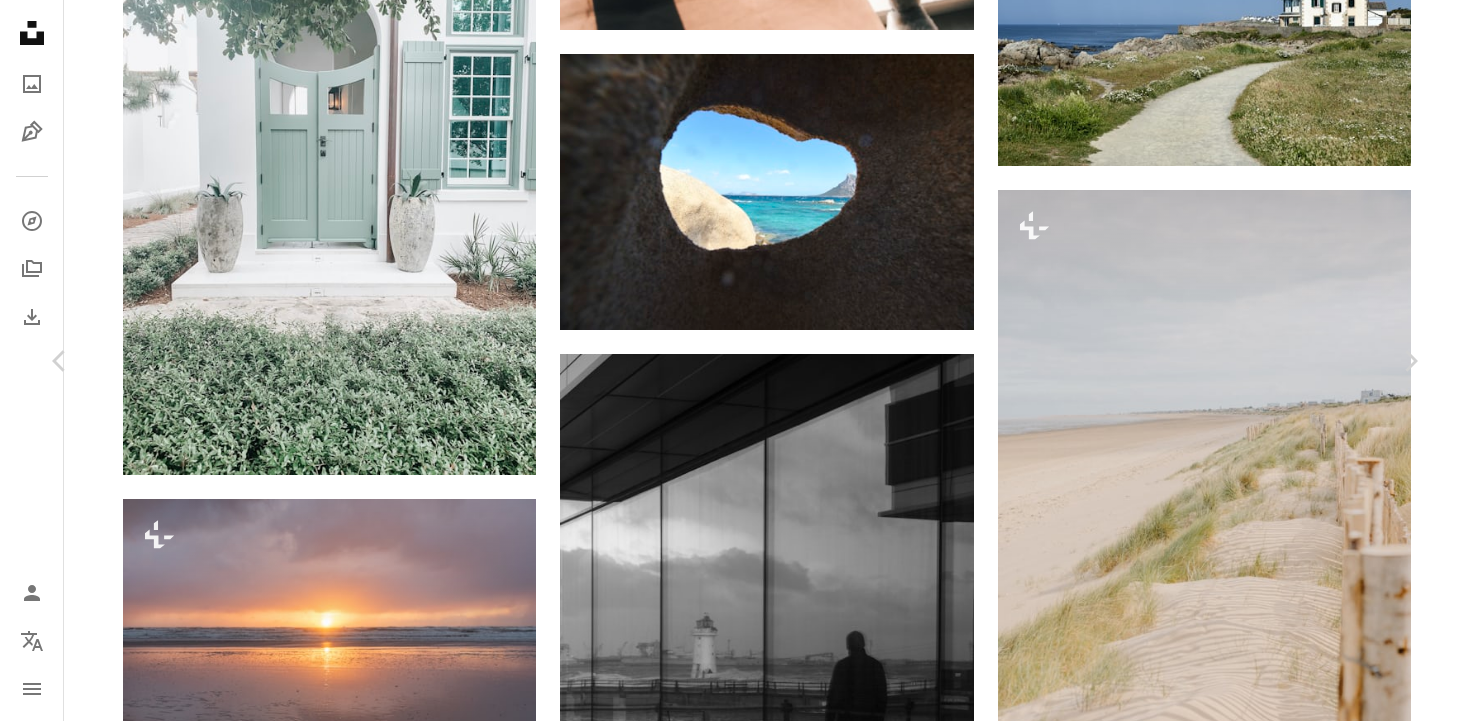 scroll, scrollTop: 10284, scrollLeft: 0, axis: vertical 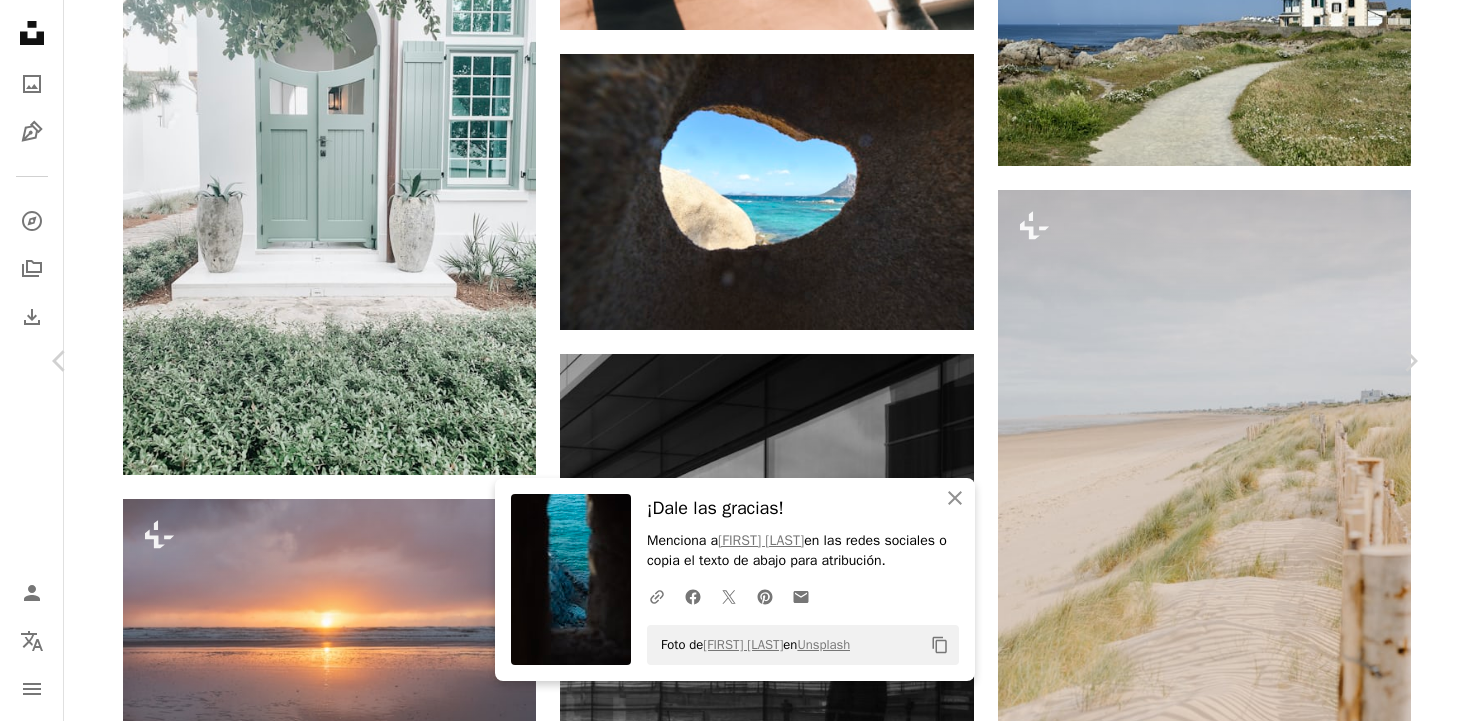 click on "Copy content Artfox Photography Available for hire A checkmark inside of a circle A heart A plus sign Download free Chevron down Zoom in Views 3966 Downloads 59 A forward-right arrow Share Info icon Information More Actions A map marker Spiaggia delle vacche, San Teodoro, Sassari, [COUNTRY] Calendar outlined Published on September 22, 2023 Camera NIKON CORPORATION, NIKON D750 Safety Free to use under the Unsplash License beach sea window island vacation Sunny day Blue sky sardegna blue landscape rock outdoors coast coast hole Italien Creative Commons images Explore related premium images on iStock | See more on iStock ↗ A heart A heart" at bounding box center (735, 6372) 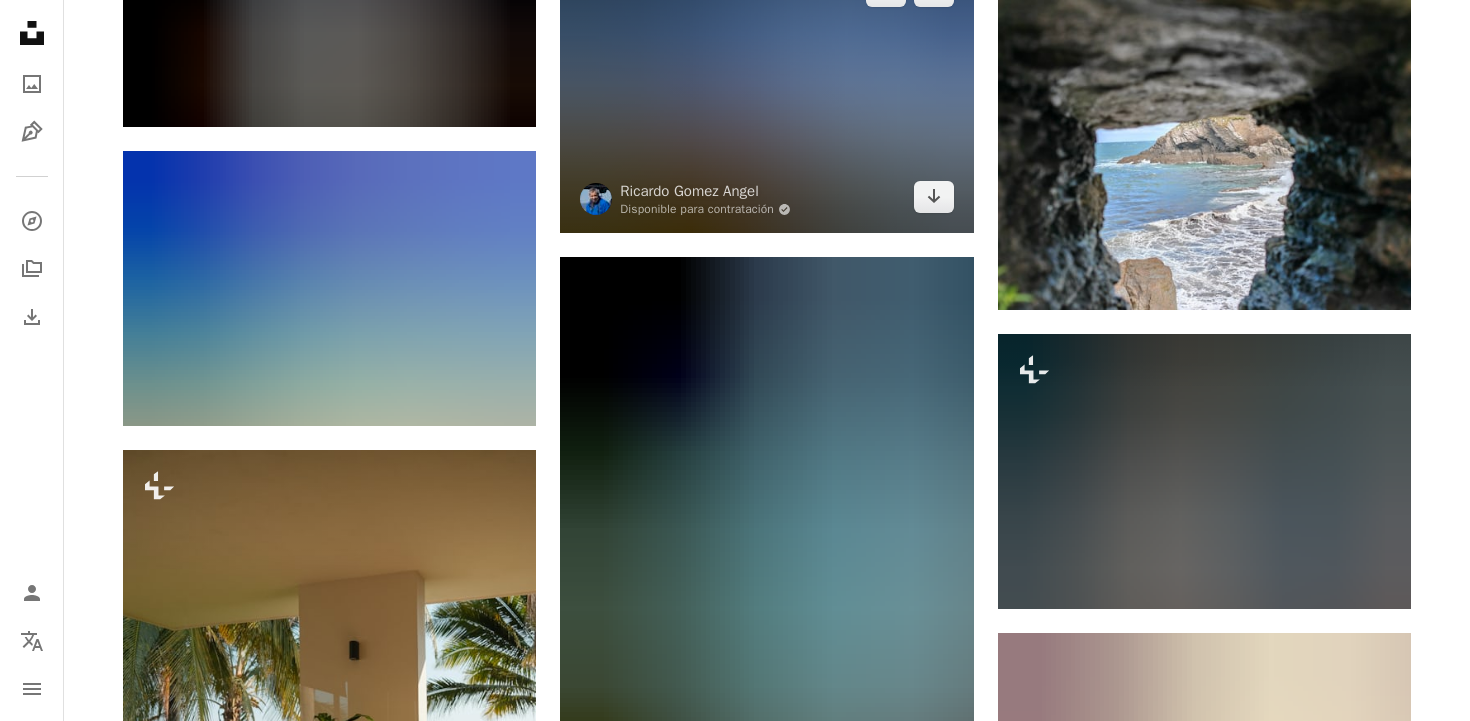 scroll, scrollTop: 13617, scrollLeft: 0, axis: vertical 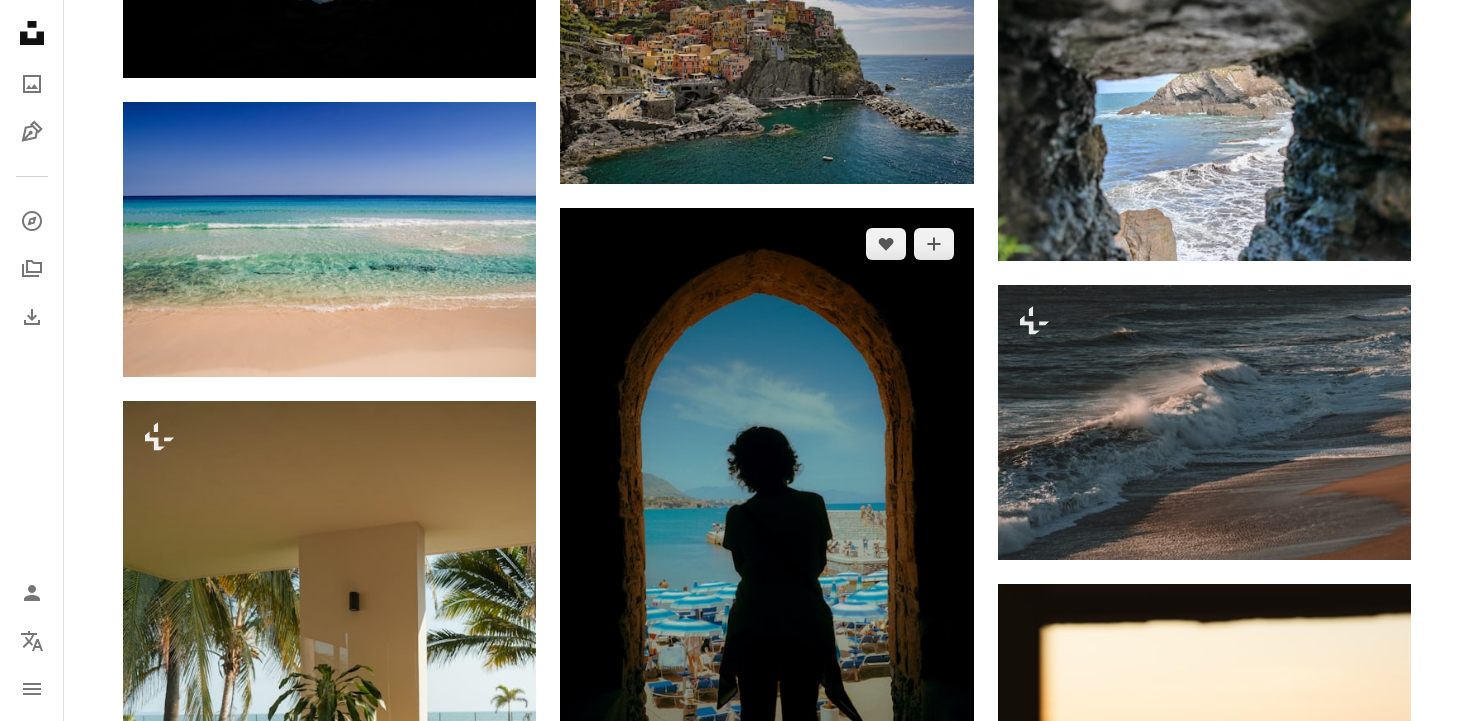 click at bounding box center [766, 518] 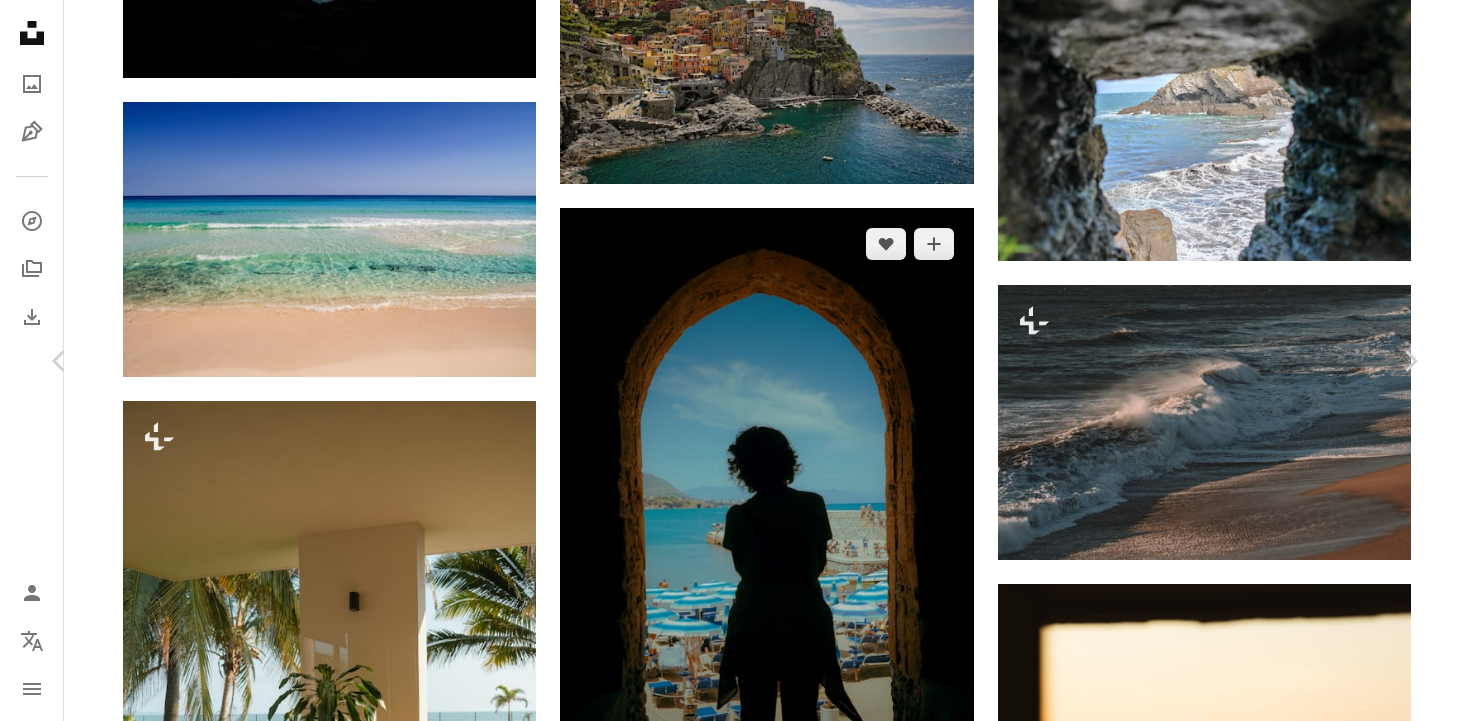 scroll, scrollTop: 48, scrollLeft: 0, axis: vertical 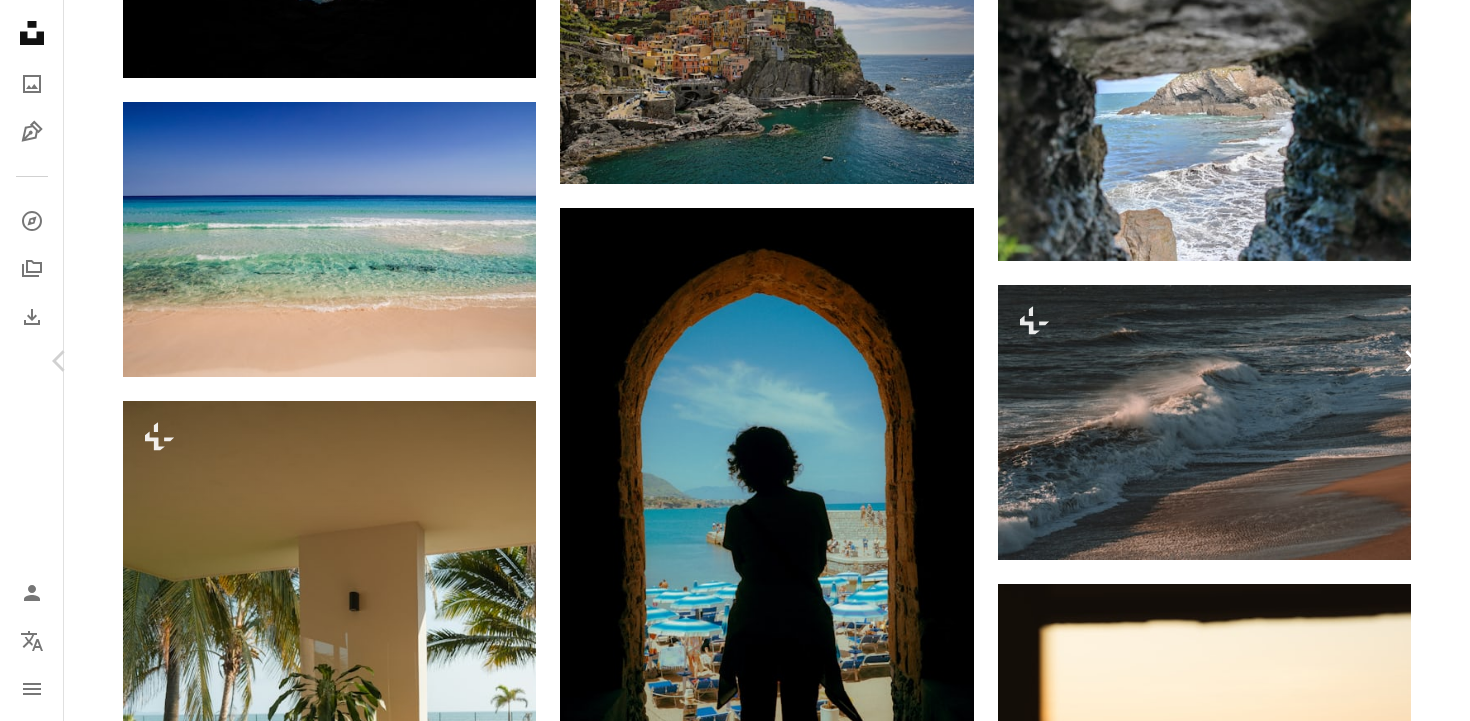click on "Chevron right" at bounding box center [1410, 361] 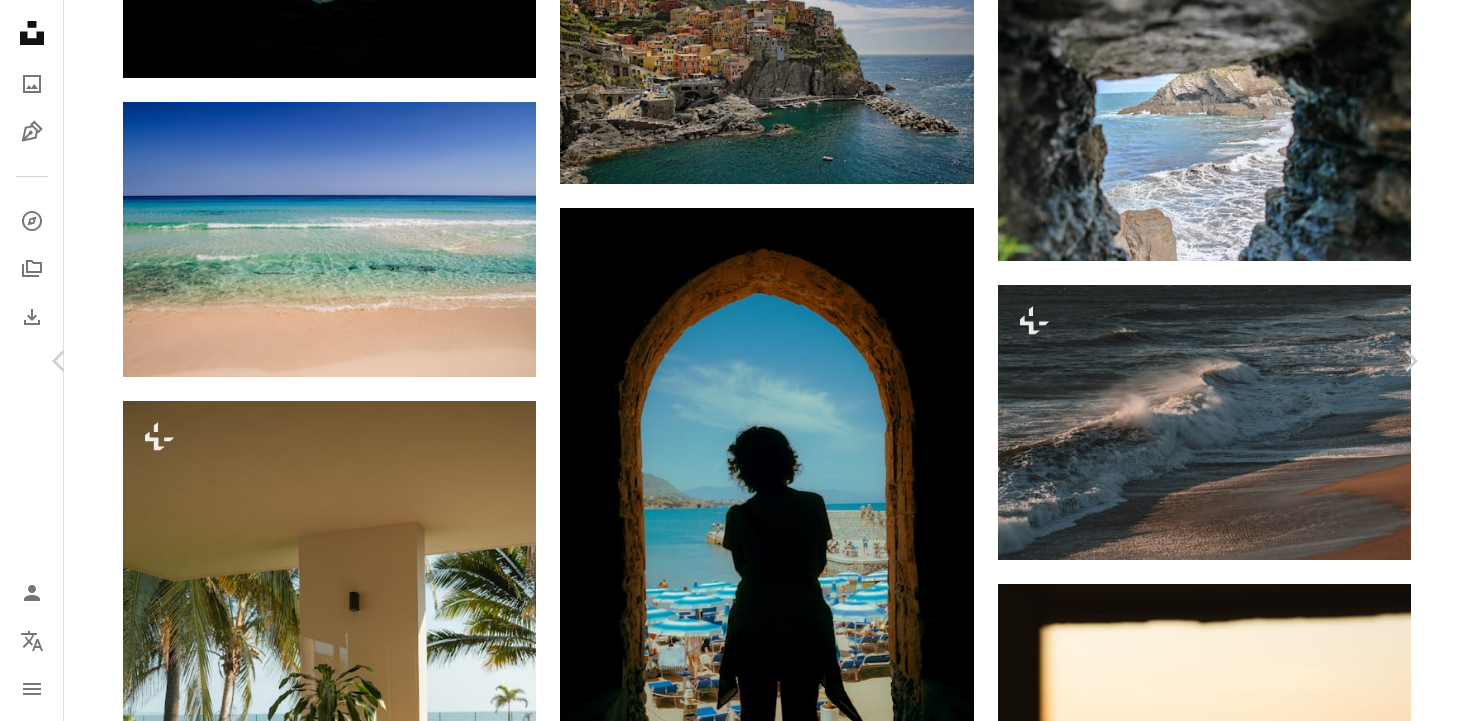 scroll, scrollTop: 76, scrollLeft: 0, axis: vertical 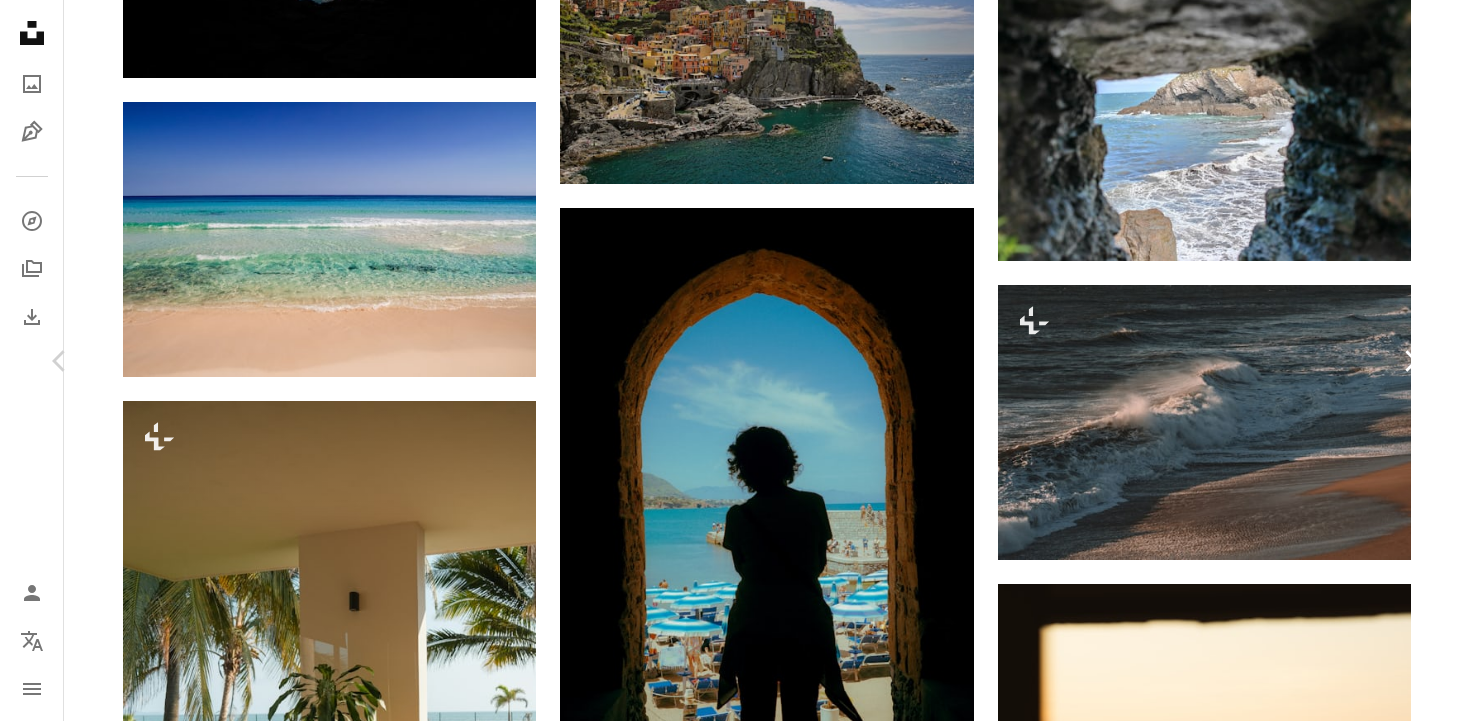 click on "Chevron right" at bounding box center (1410, 361) 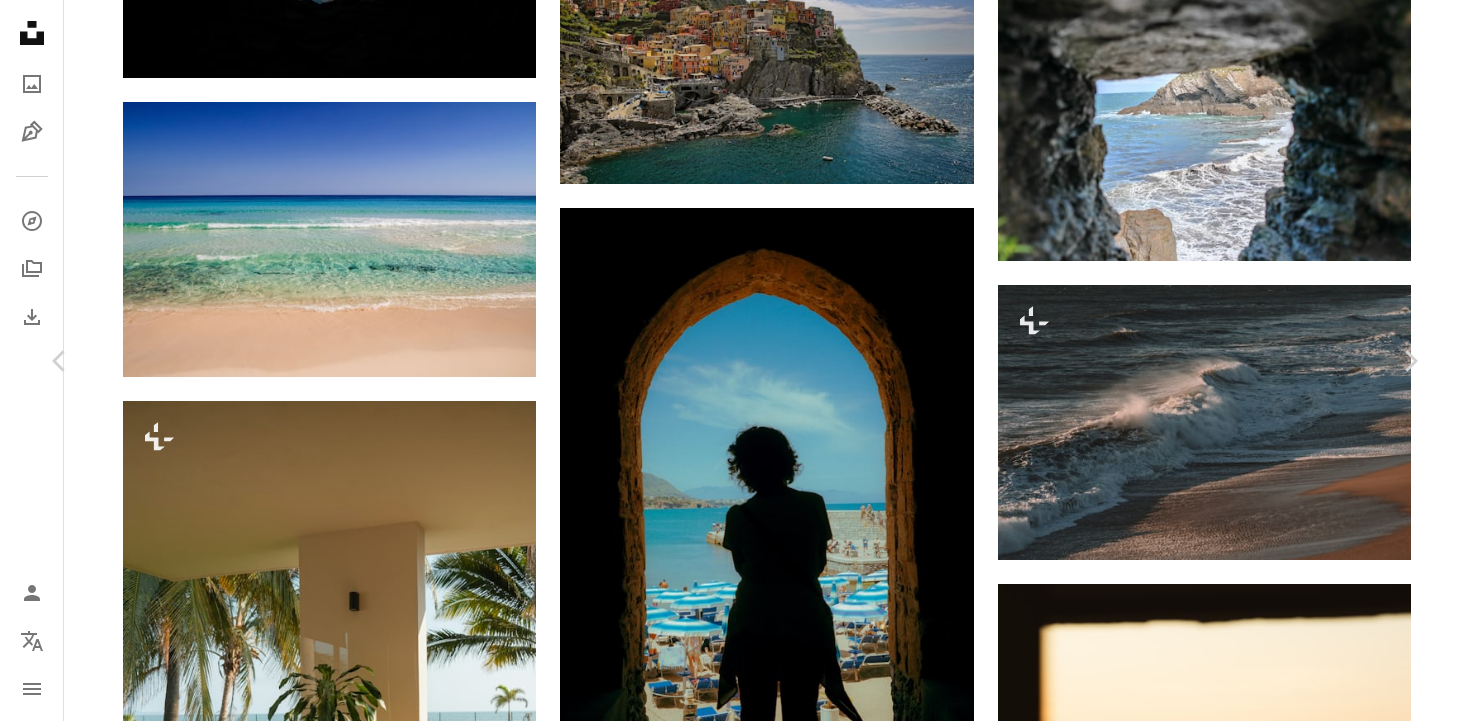 click on "An X shape Chevron left Chevron right [FIRST] [LAST] Para  Unsplash+ A heart A plus sign A lock Descargar Zoom in A forward-right arrow Compartir More Actions Naturaleza › Mar Calendar outlined Publicado el  23 de noviembre de 2024 Safety Con la  Licencia Unsplash+ playa viajar mar aventura polaroid ambulante costero Foto Polaroid Foto instantánea Fondos de pantalla HD De esta serie Chevron right Plus sign for Unsplash+ Plus sign for Unsplash+ Plus sign for Unsplash+ Plus sign for Unsplash+ Plus sign for Unsplash+ Plus sign for Unsplash+ Plus sign for Unsplash+ Plus sign for Unsplash+ Plus sign for Unsplash+ Plus sign for Unsplash+ Imágenes relacionadas Plus sign for Unsplash+ A heart A plus sign [FIRST] [LAST] Para  Unsplash+ A lock Descargar Plus sign for Unsplash+ A heart A plus sign [FIRST] [LAST] Para  Unsplash+ A lock Descargar Plus sign for Unsplash+ A heart A plus sign [FIRST] [LAST] Para  Unsplash+ A lock Descargar Plus sign for Unsplash+ A heart A plus sign [FIRST] [LAST] Para  Unsplash+ A lock" at bounding box center (735, 9824) 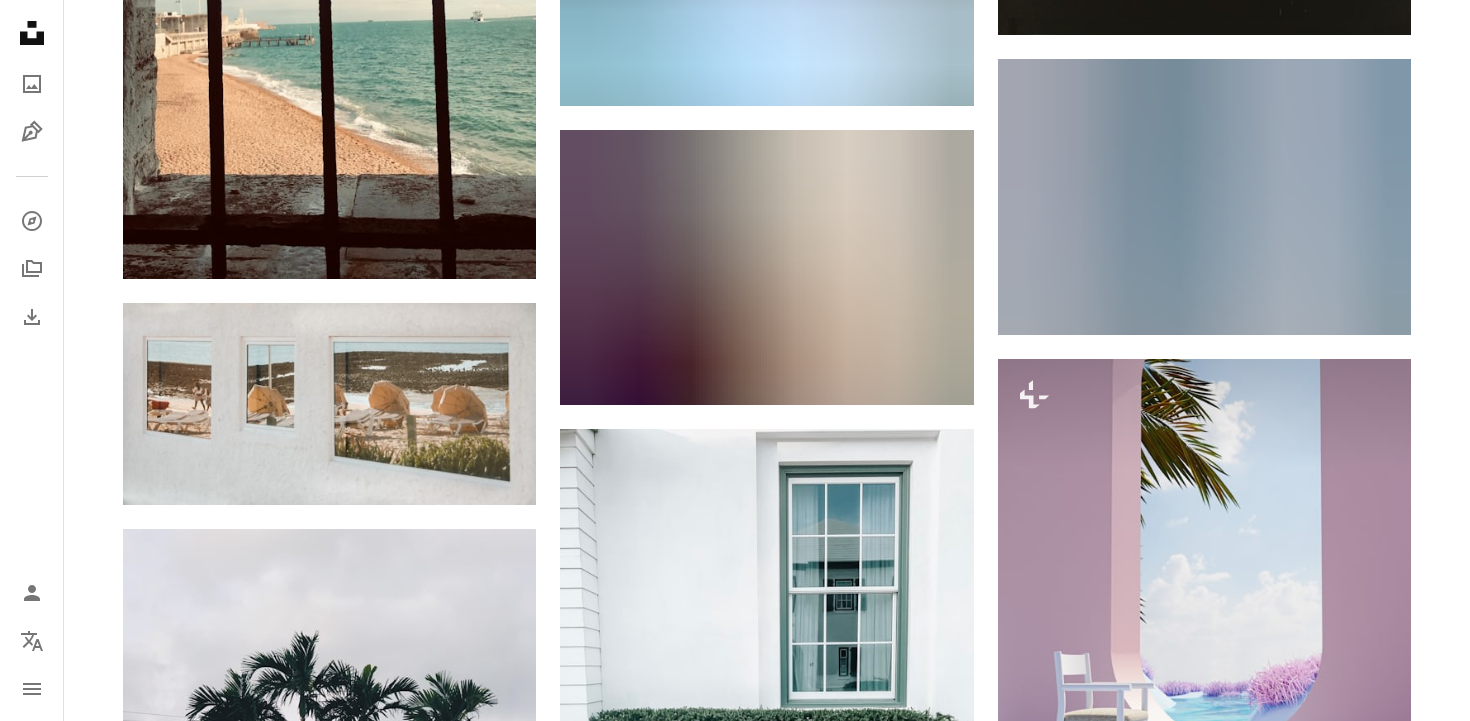 scroll, scrollTop: 0, scrollLeft: 0, axis: both 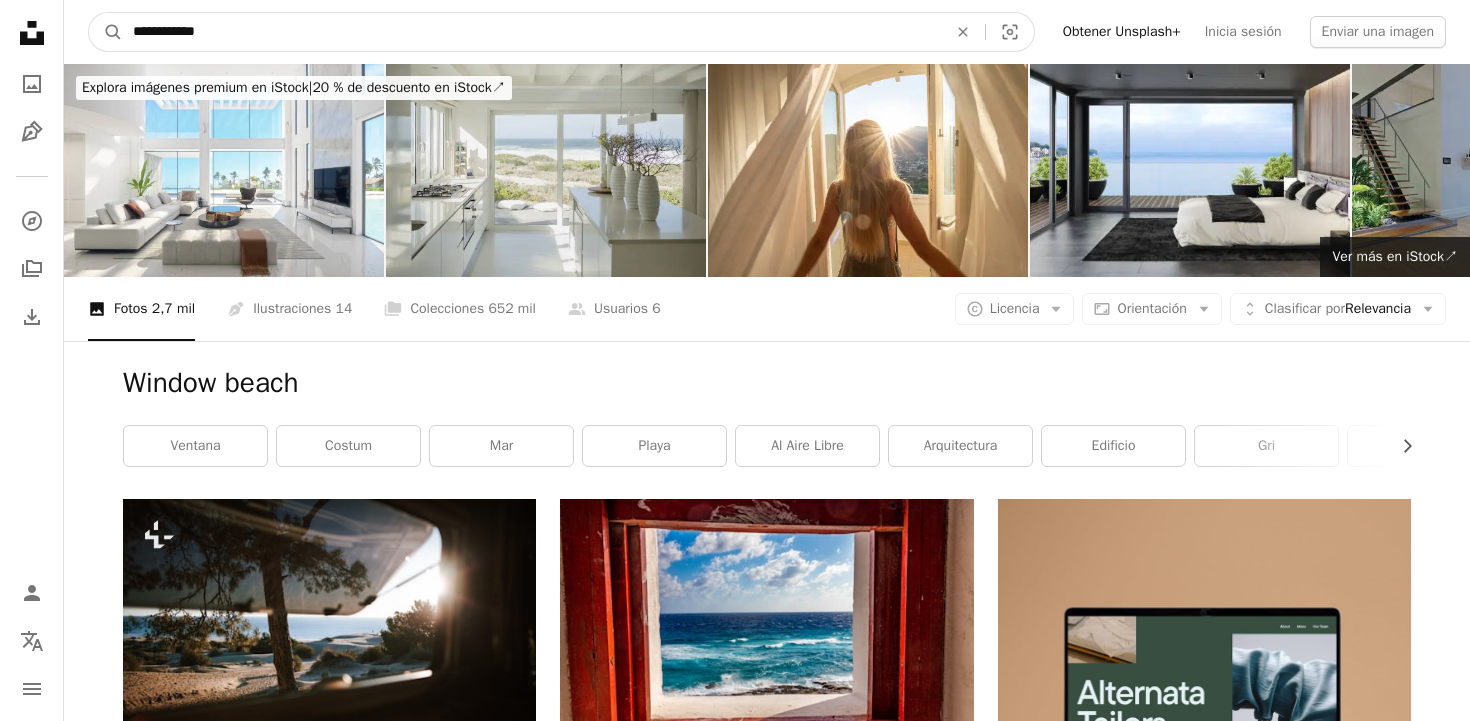click on "**********" at bounding box center (532, 32) 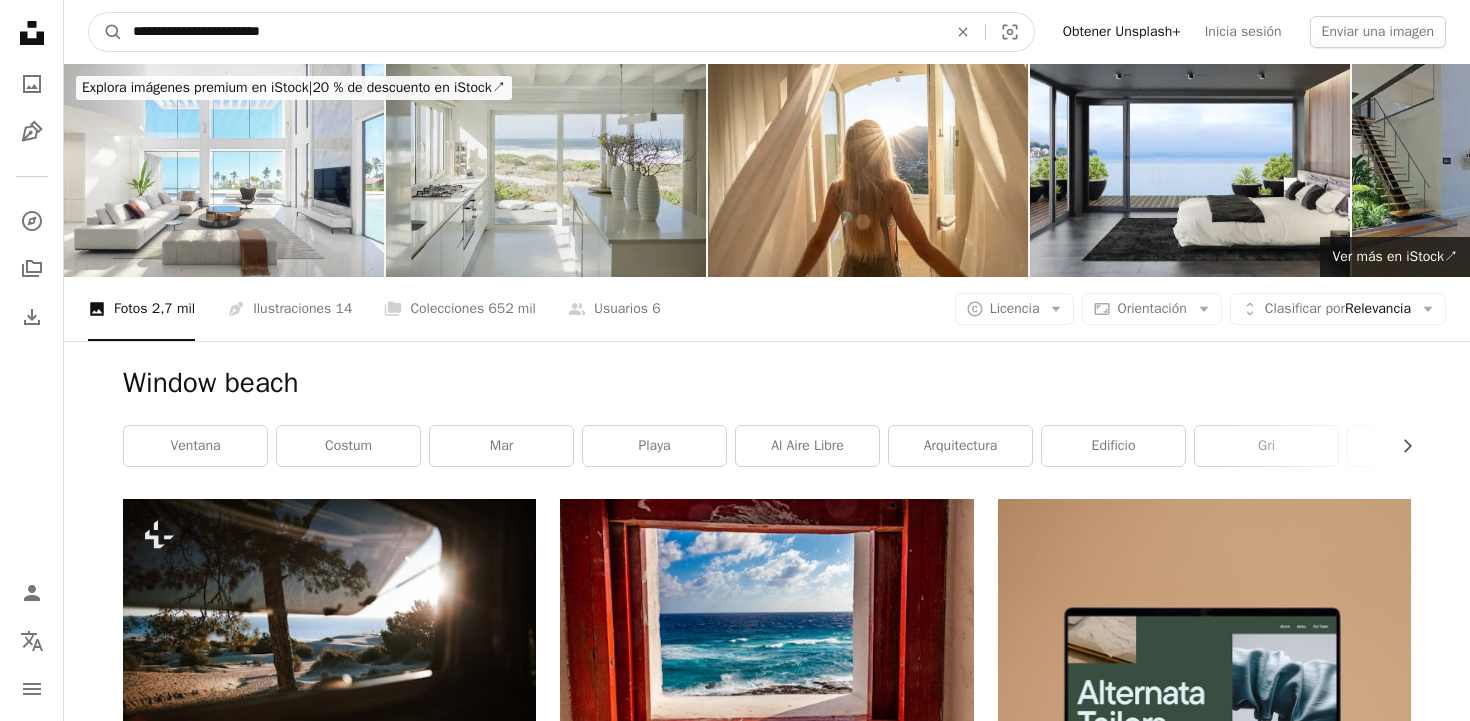 type on "**********" 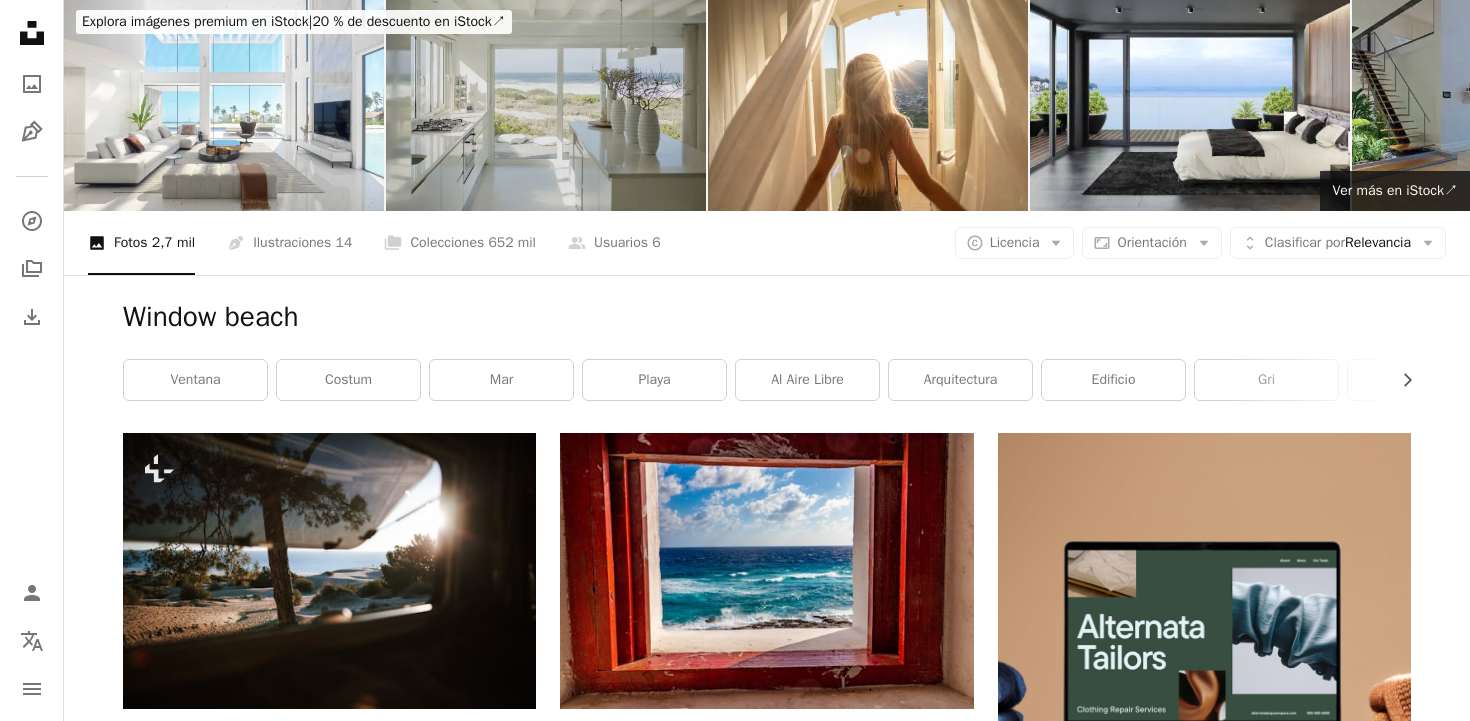scroll, scrollTop: 0, scrollLeft: 0, axis: both 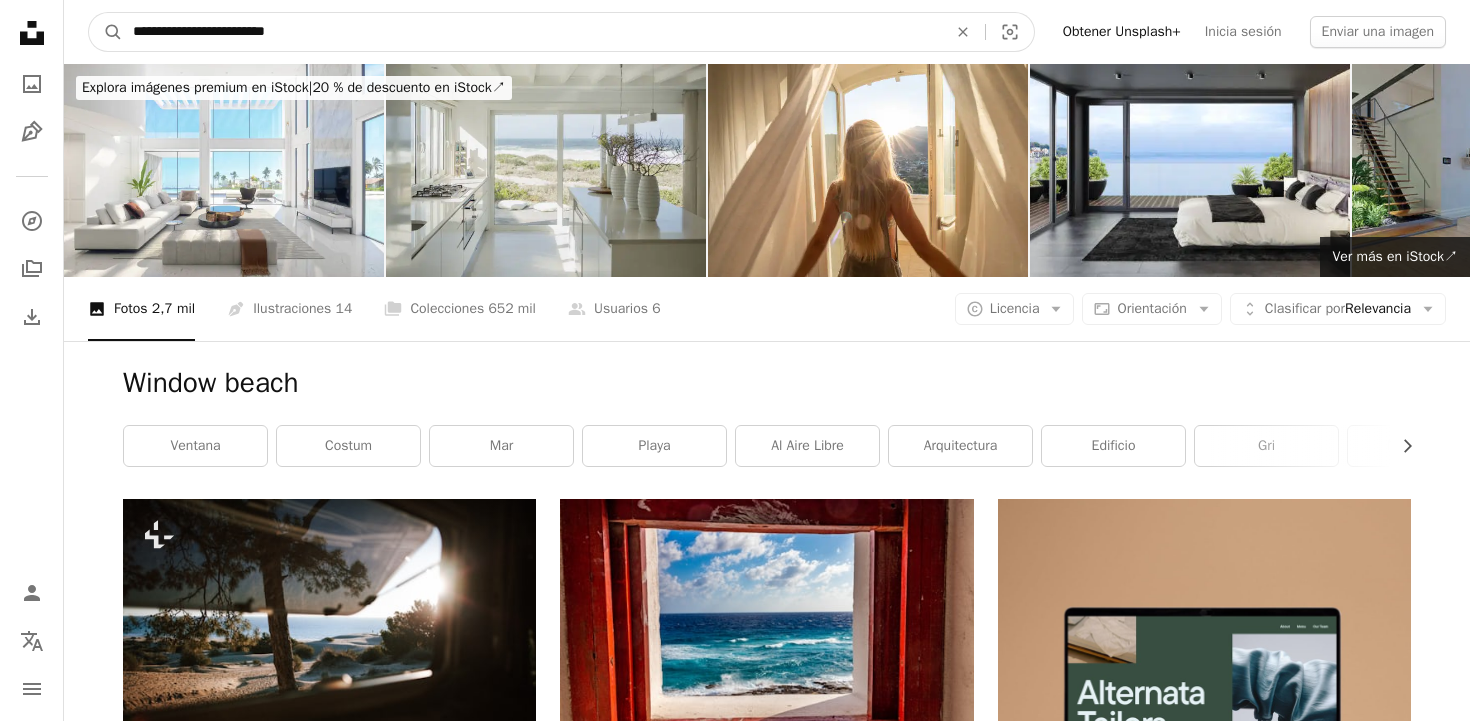 click on "**********" at bounding box center (532, 32) 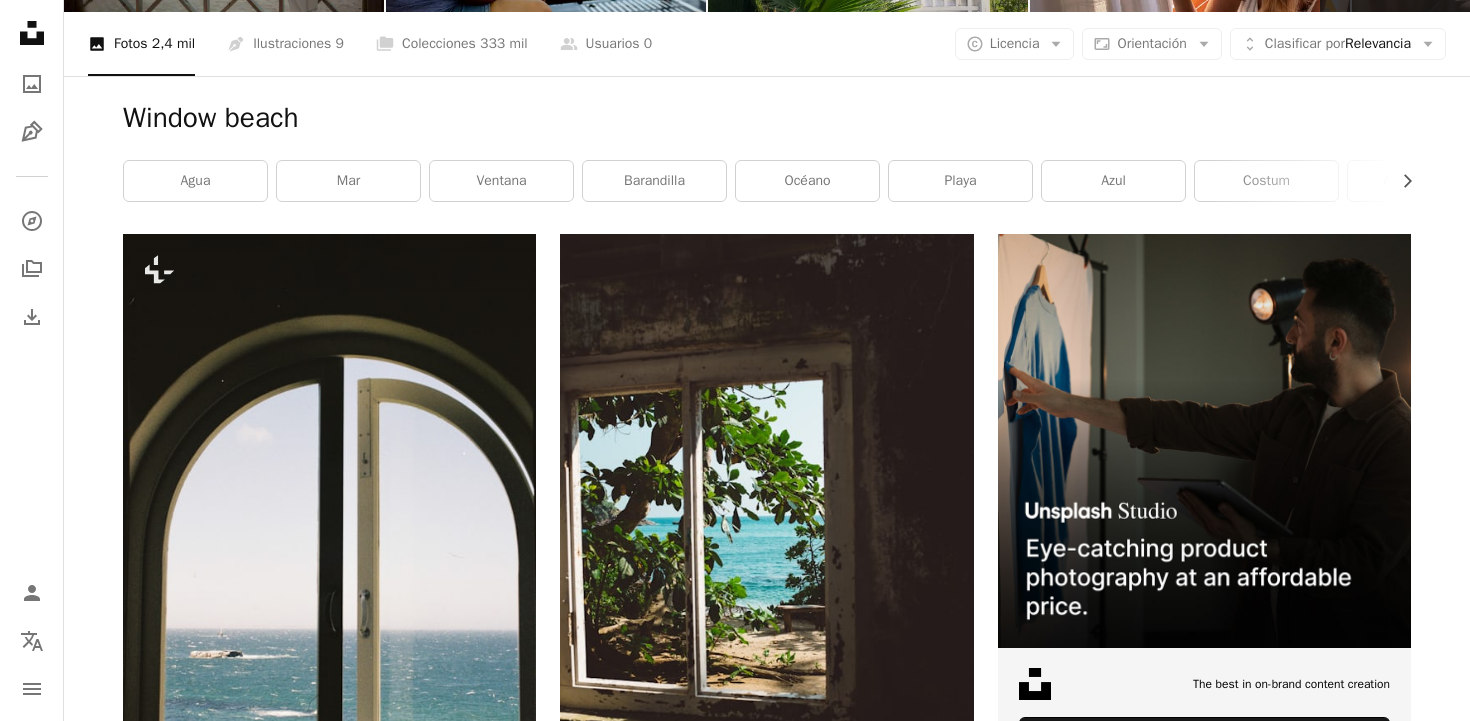 scroll, scrollTop: 0, scrollLeft: 0, axis: both 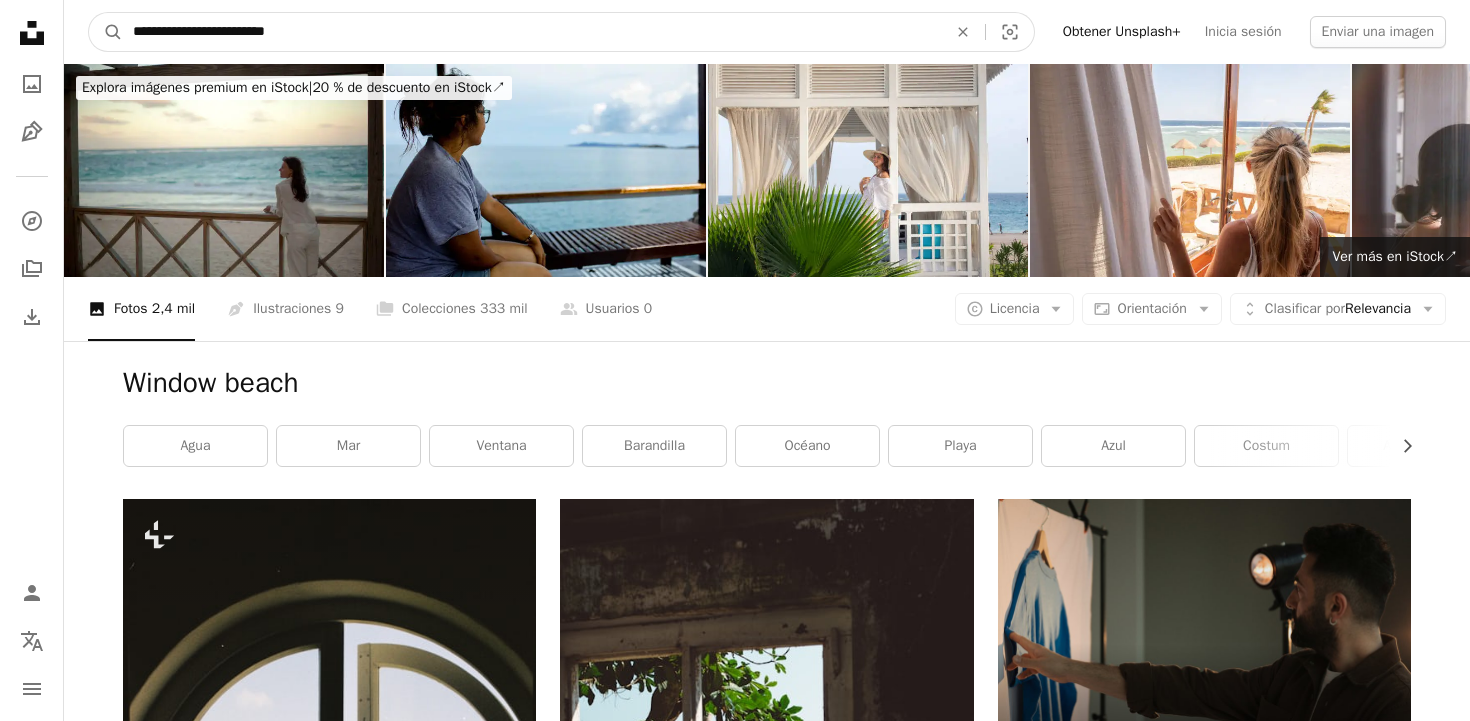 drag, startPoint x: 235, startPoint y: 27, endPoint x: 1, endPoint y: 26, distance: 234.00214 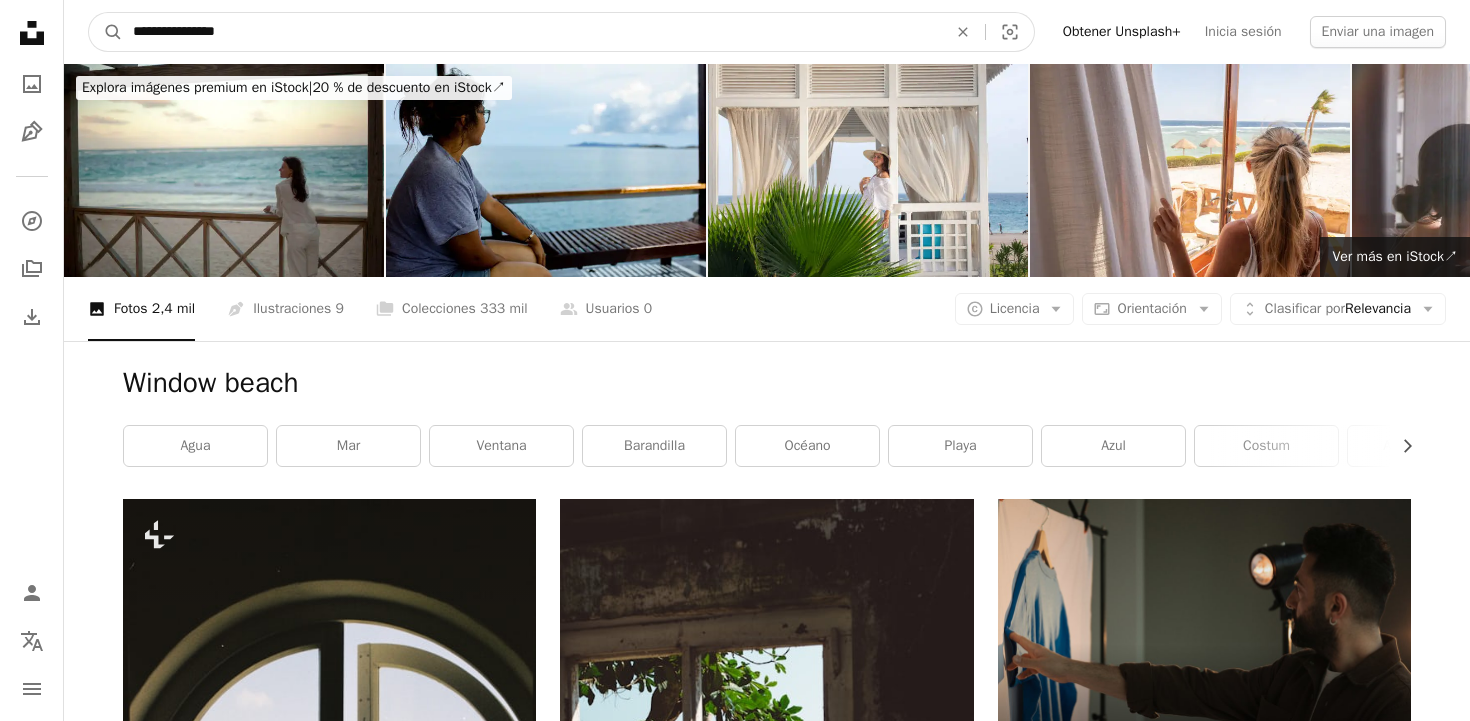 type on "**********" 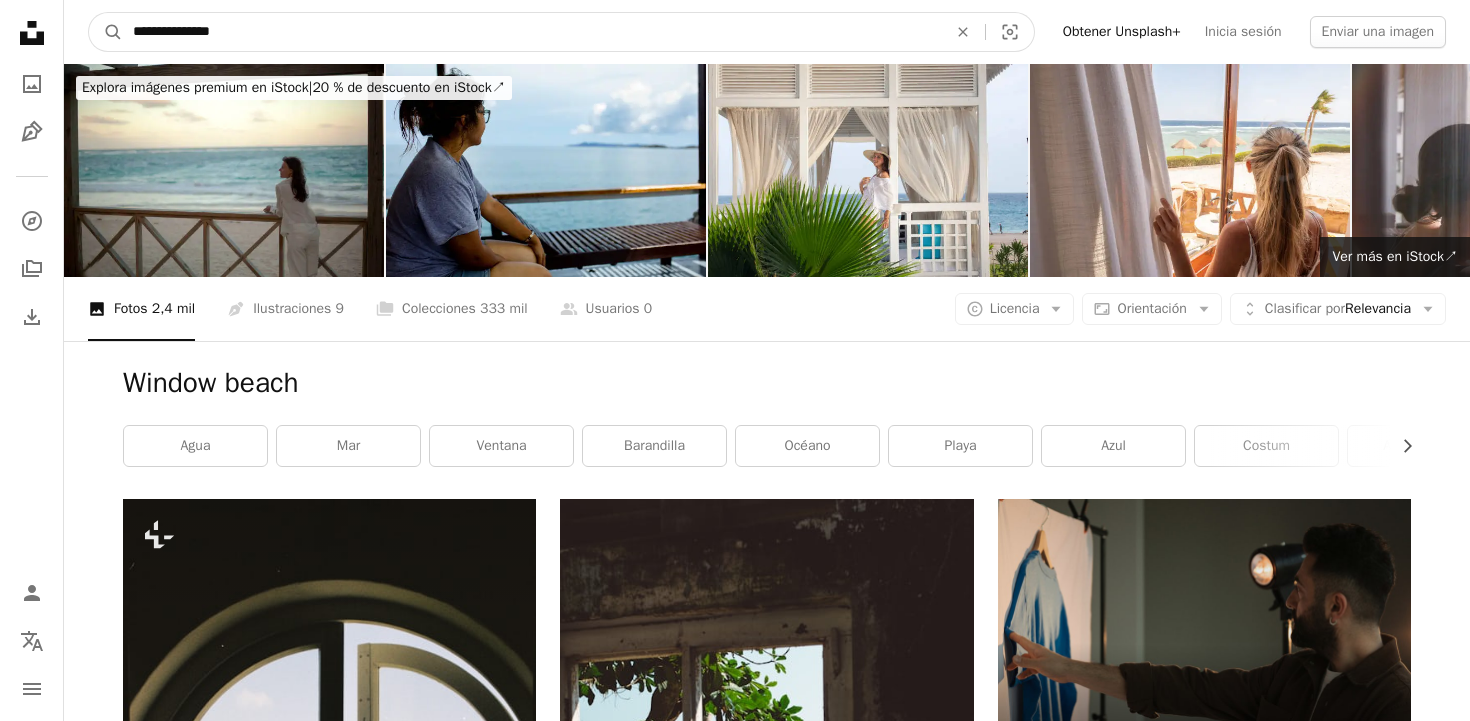 click on "A magnifying glass" at bounding box center [106, 32] 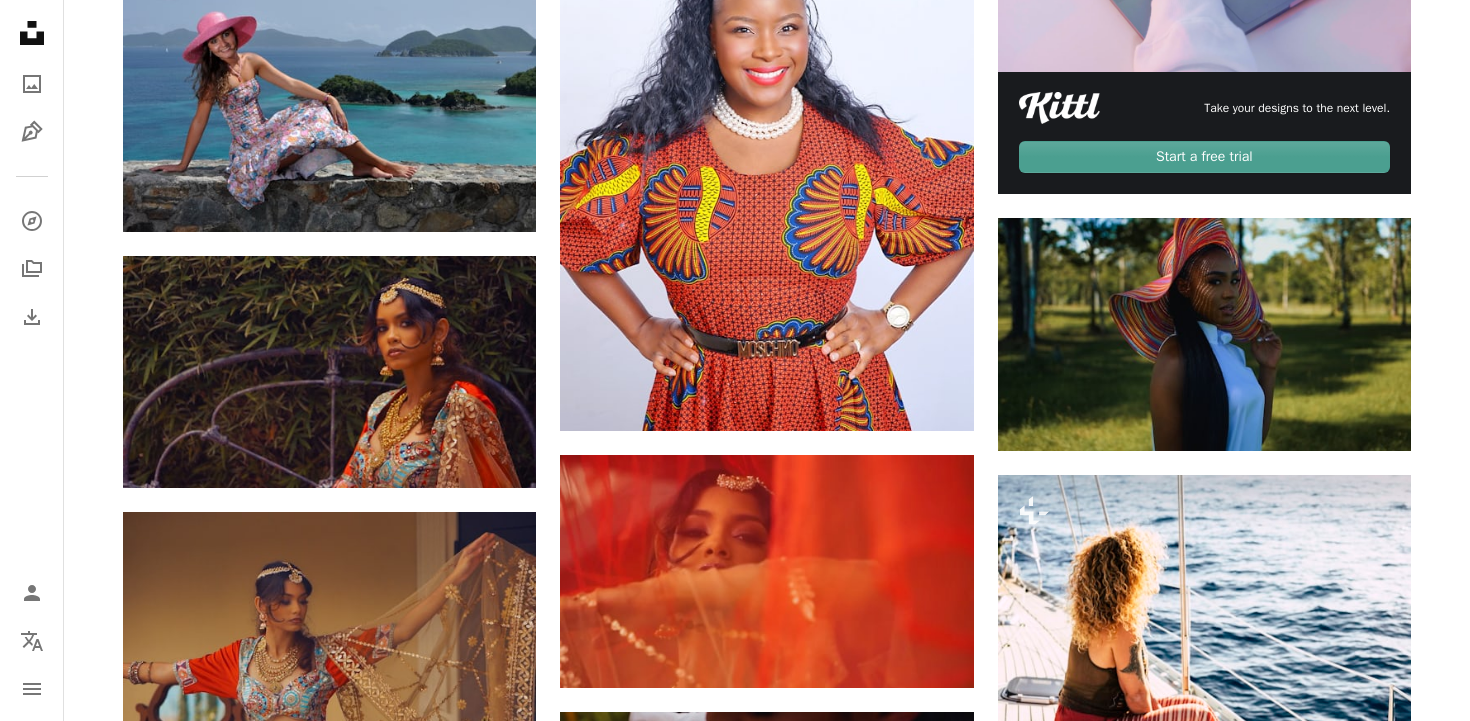 scroll, scrollTop: 0, scrollLeft: 0, axis: both 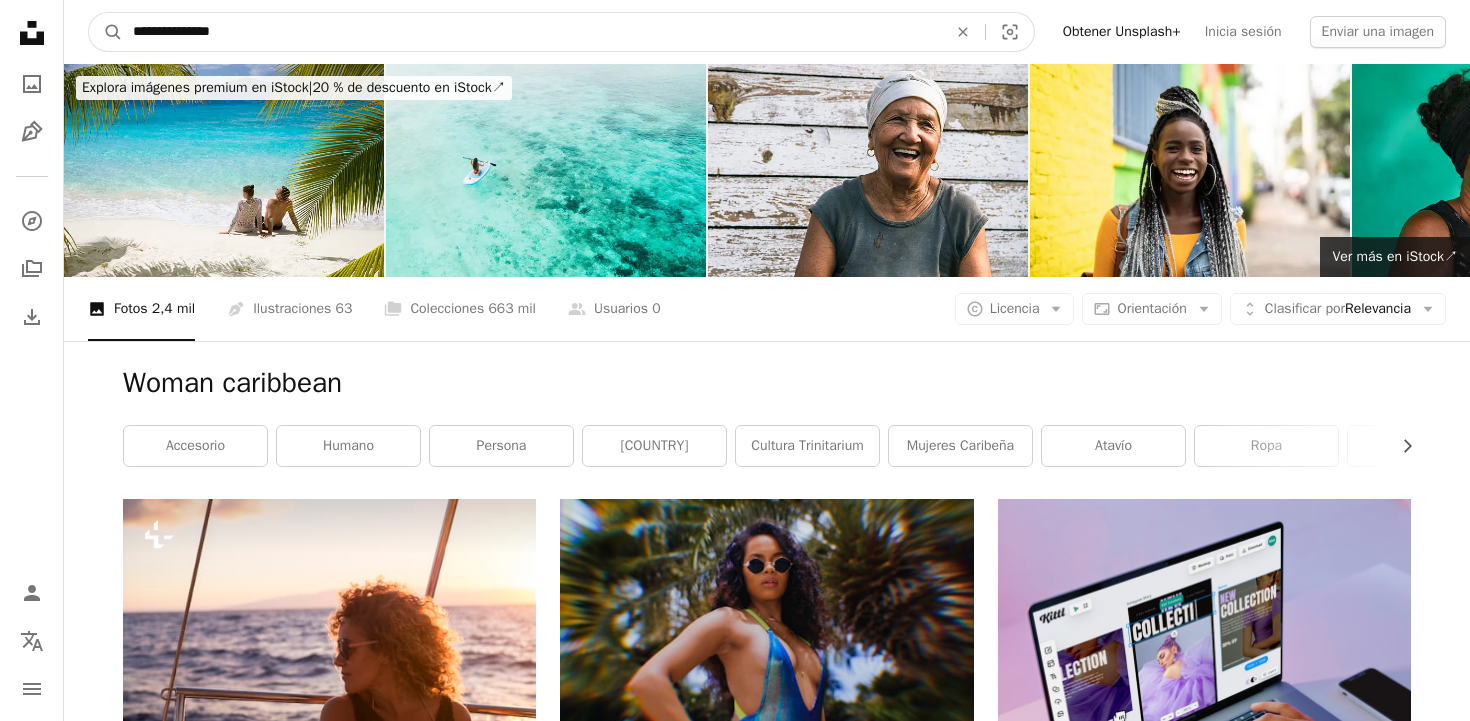 click on "**********" at bounding box center [532, 32] 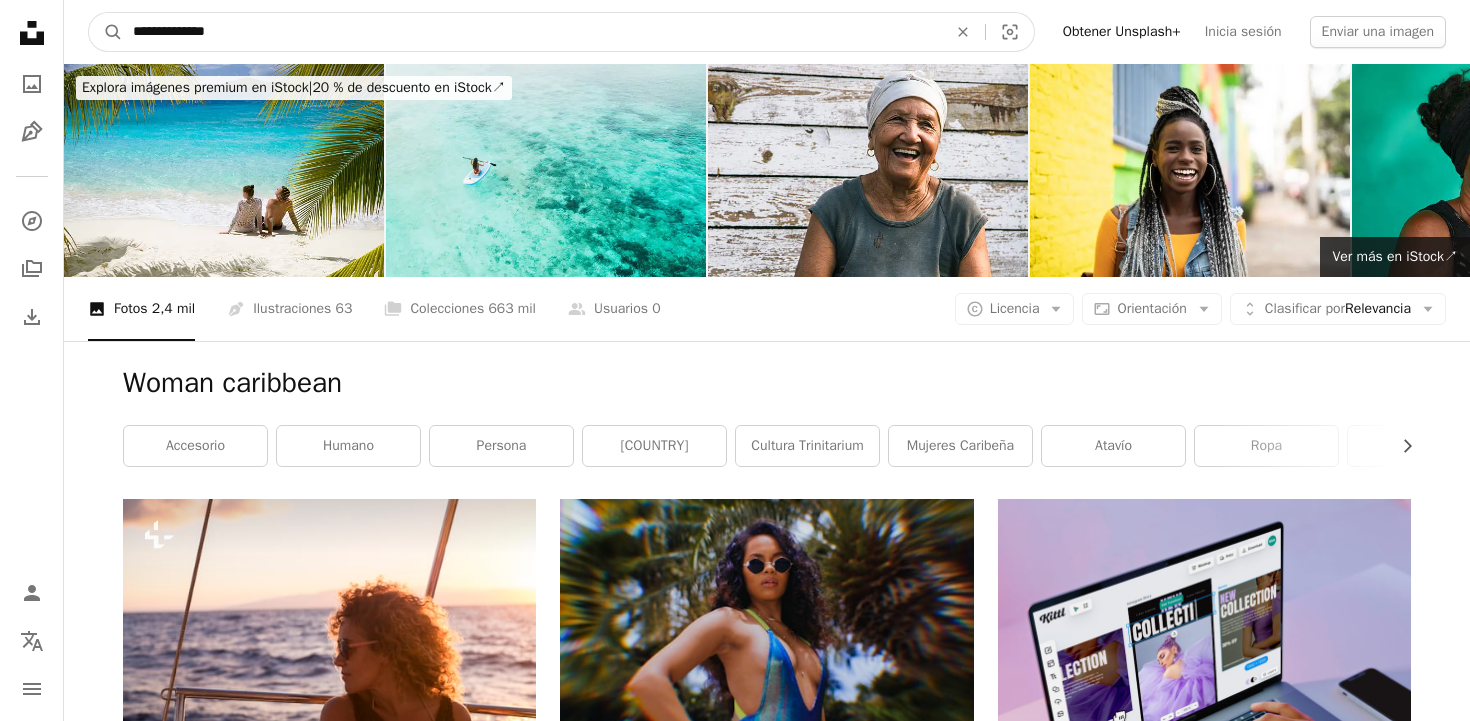 type on "**********" 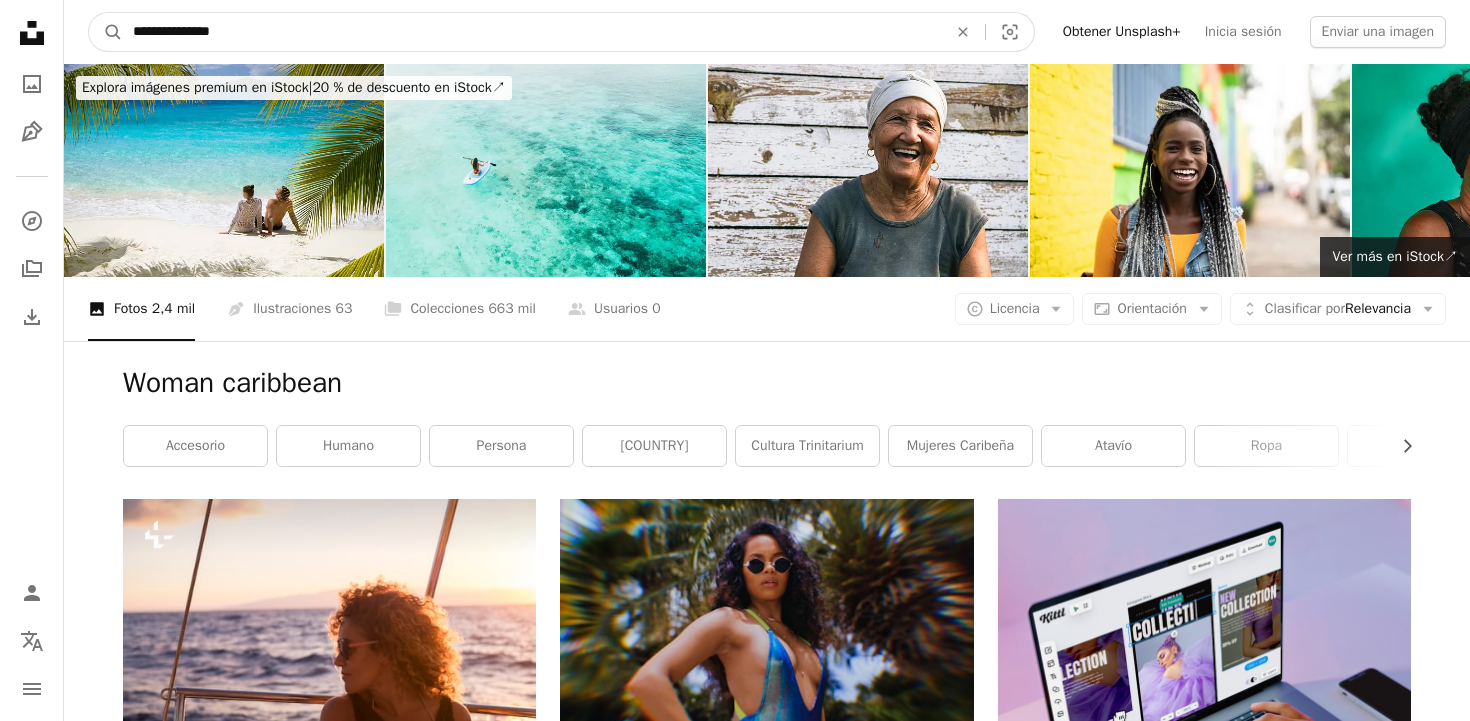click on "A magnifying glass" at bounding box center (106, 32) 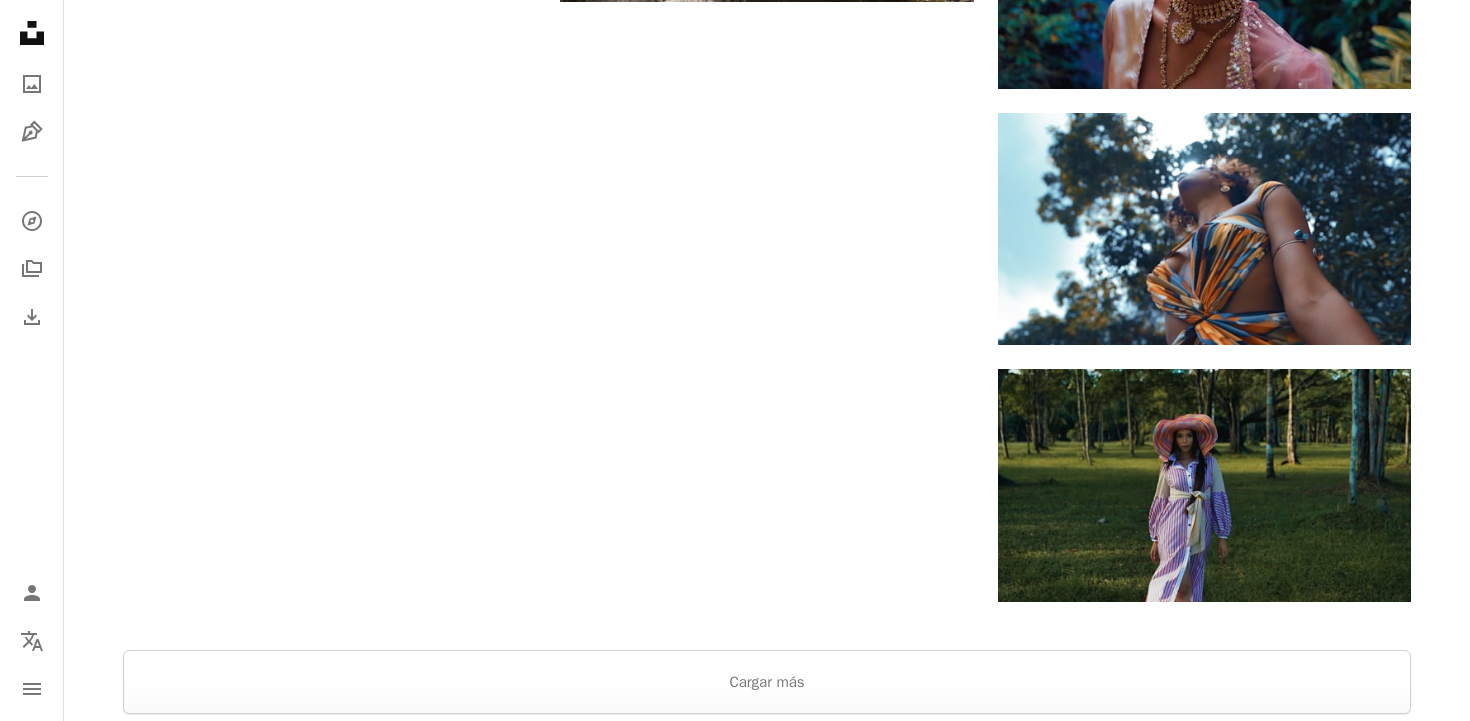 scroll, scrollTop: 2527, scrollLeft: 0, axis: vertical 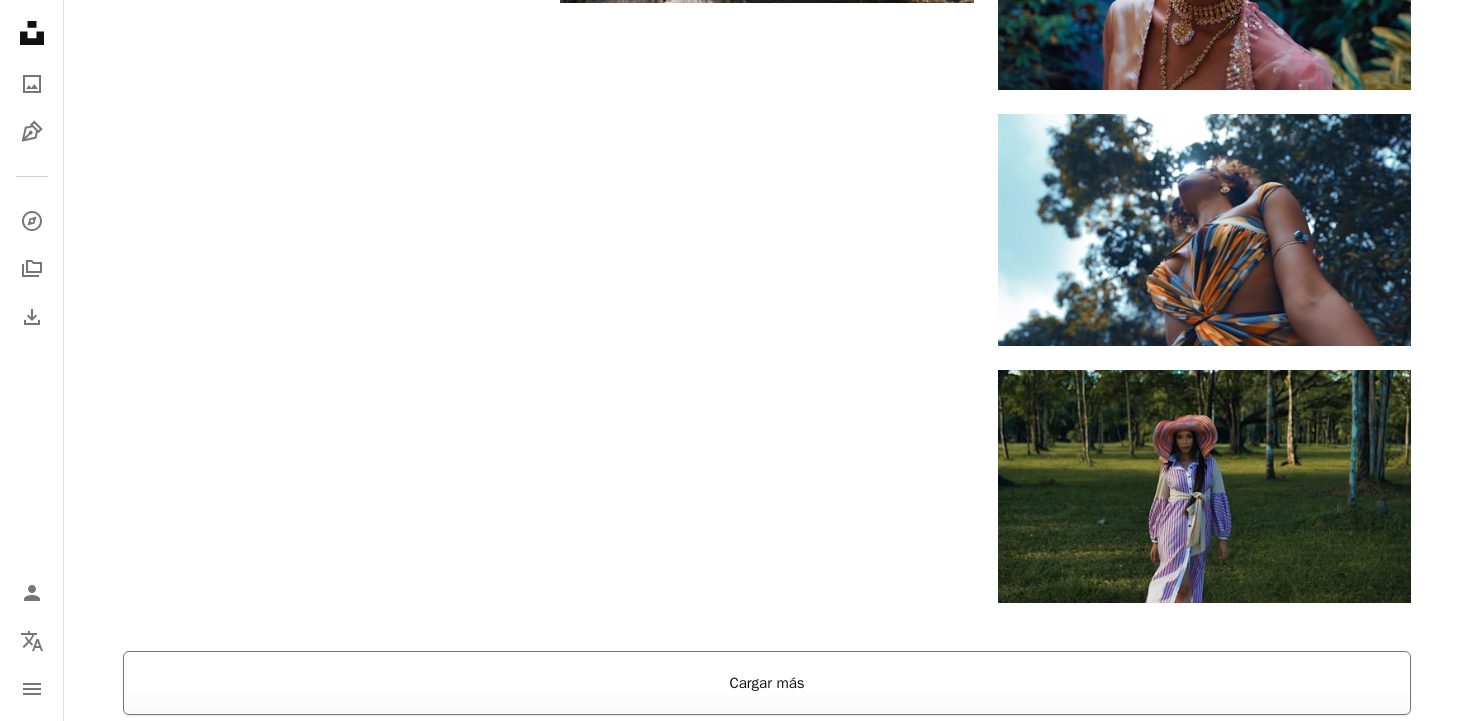 click on "Cargar más" at bounding box center [767, 683] 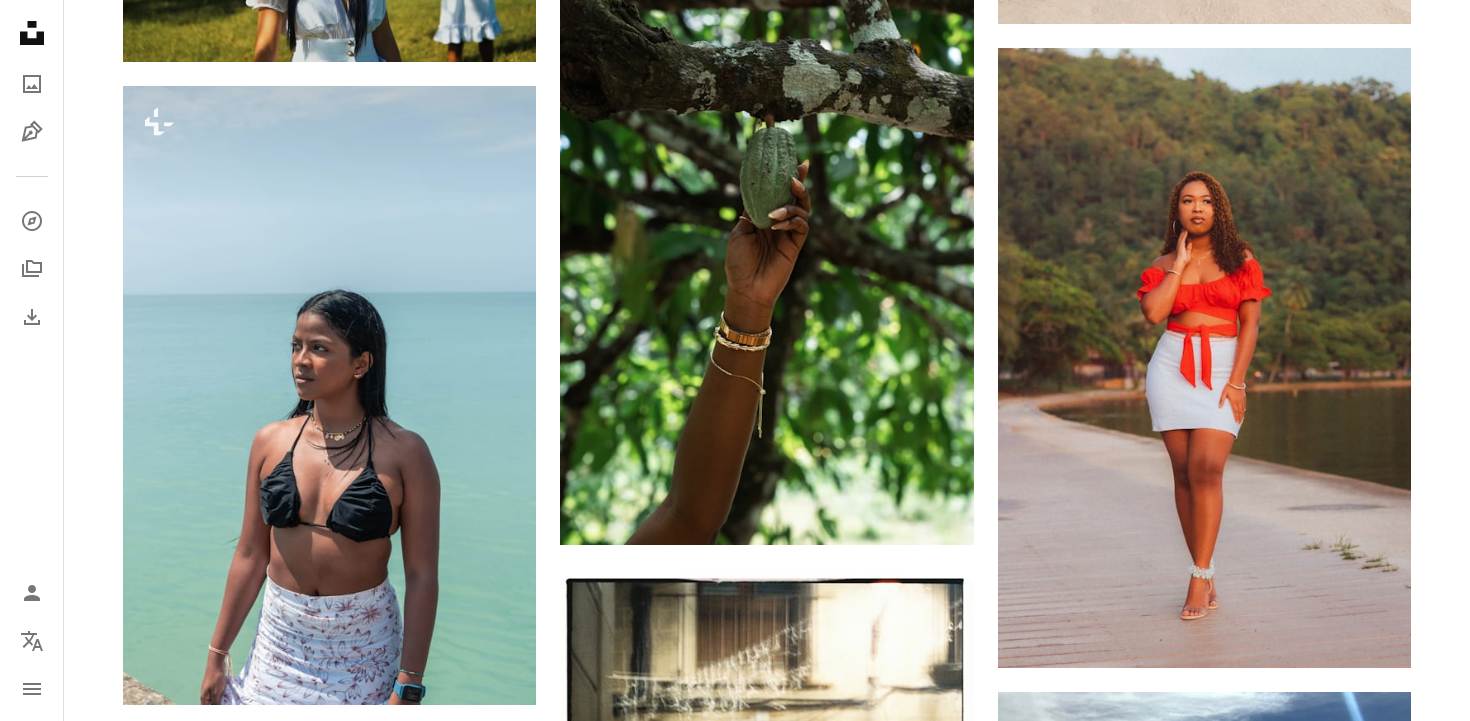 scroll, scrollTop: 6962, scrollLeft: 0, axis: vertical 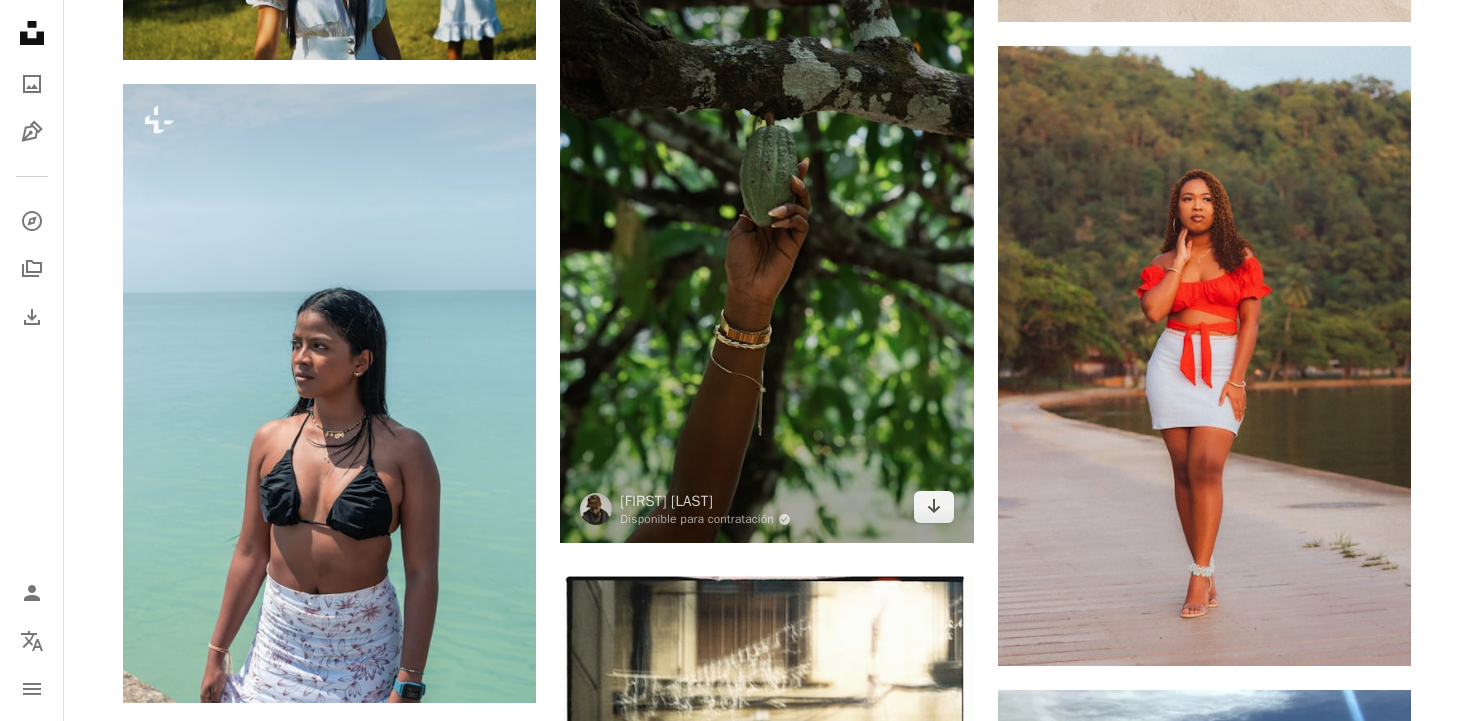 click at bounding box center [766, 233] 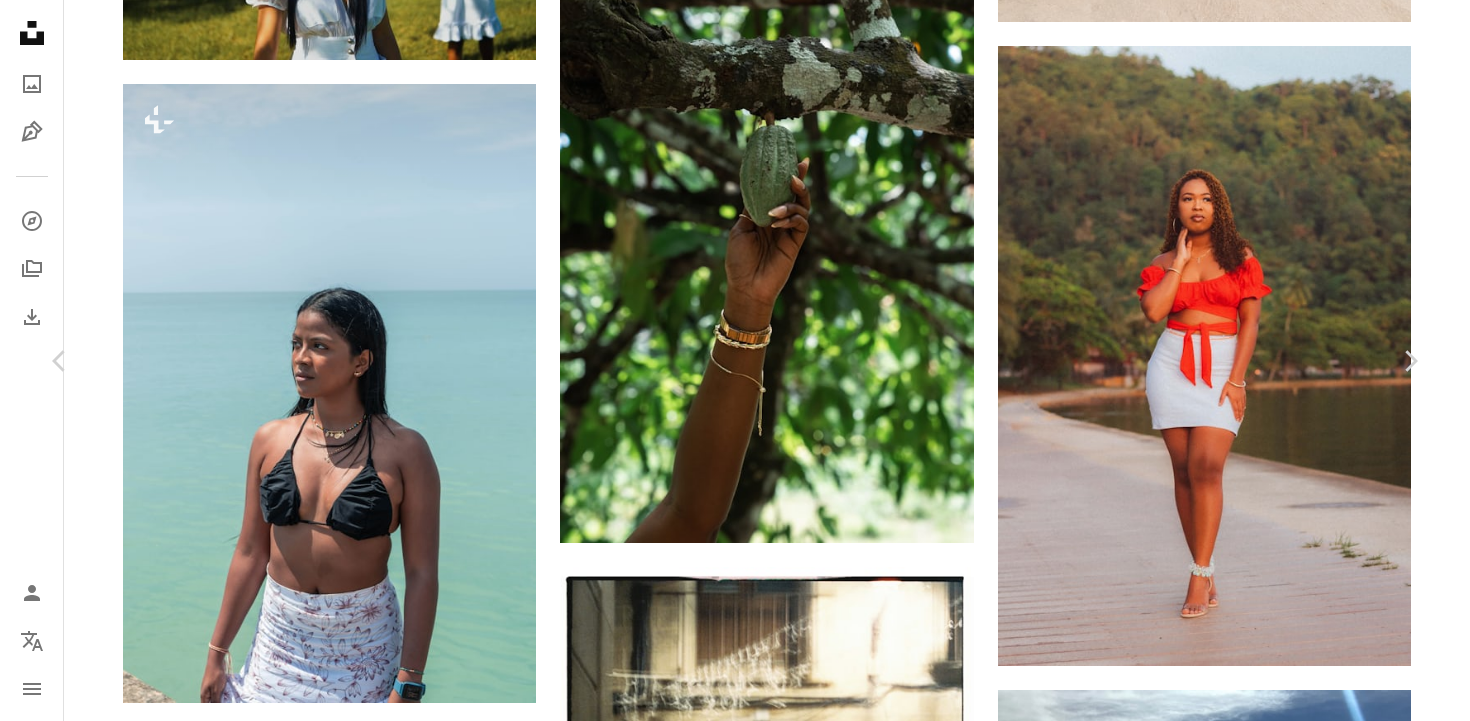 click on "Descargar gratis" at bounding box center (1214, 3494) 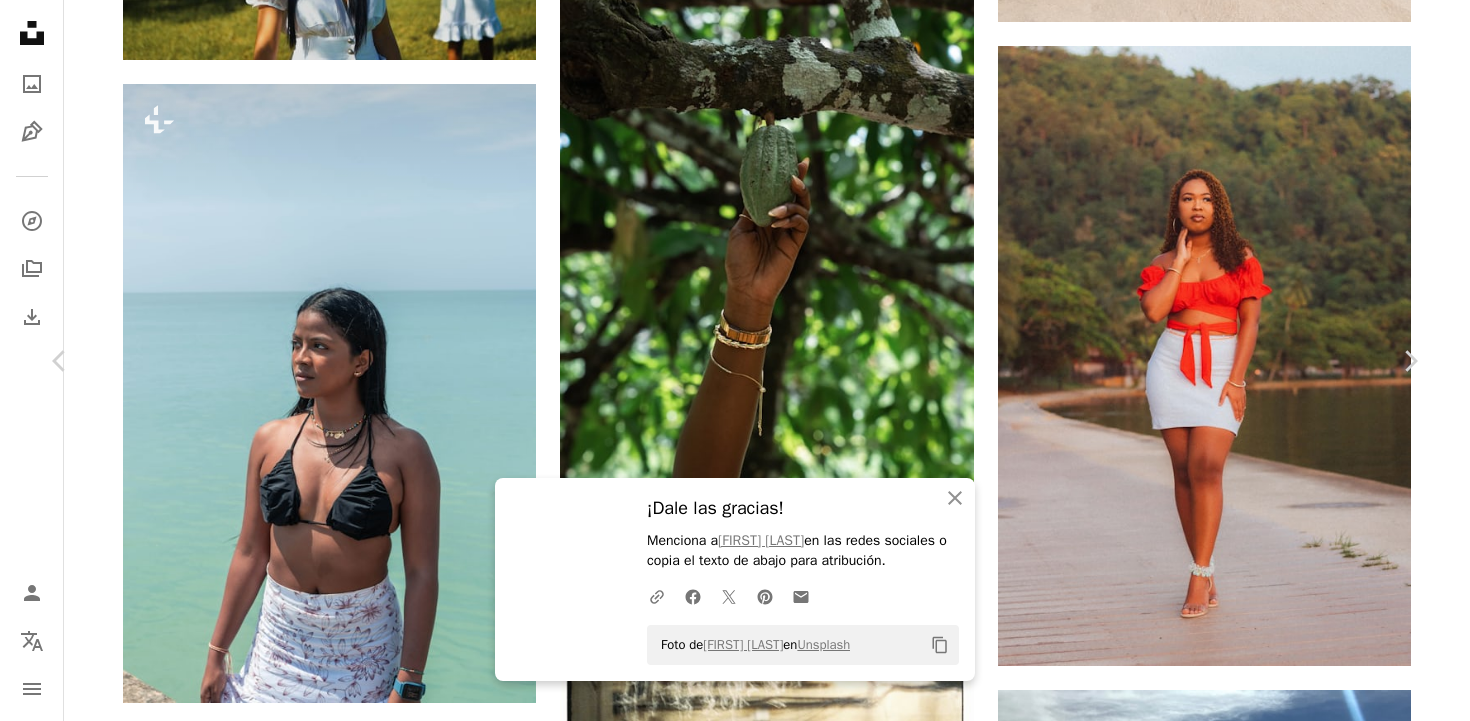 scroll, scrollTop: 4667, scrollLeft: 0, axis: vertical 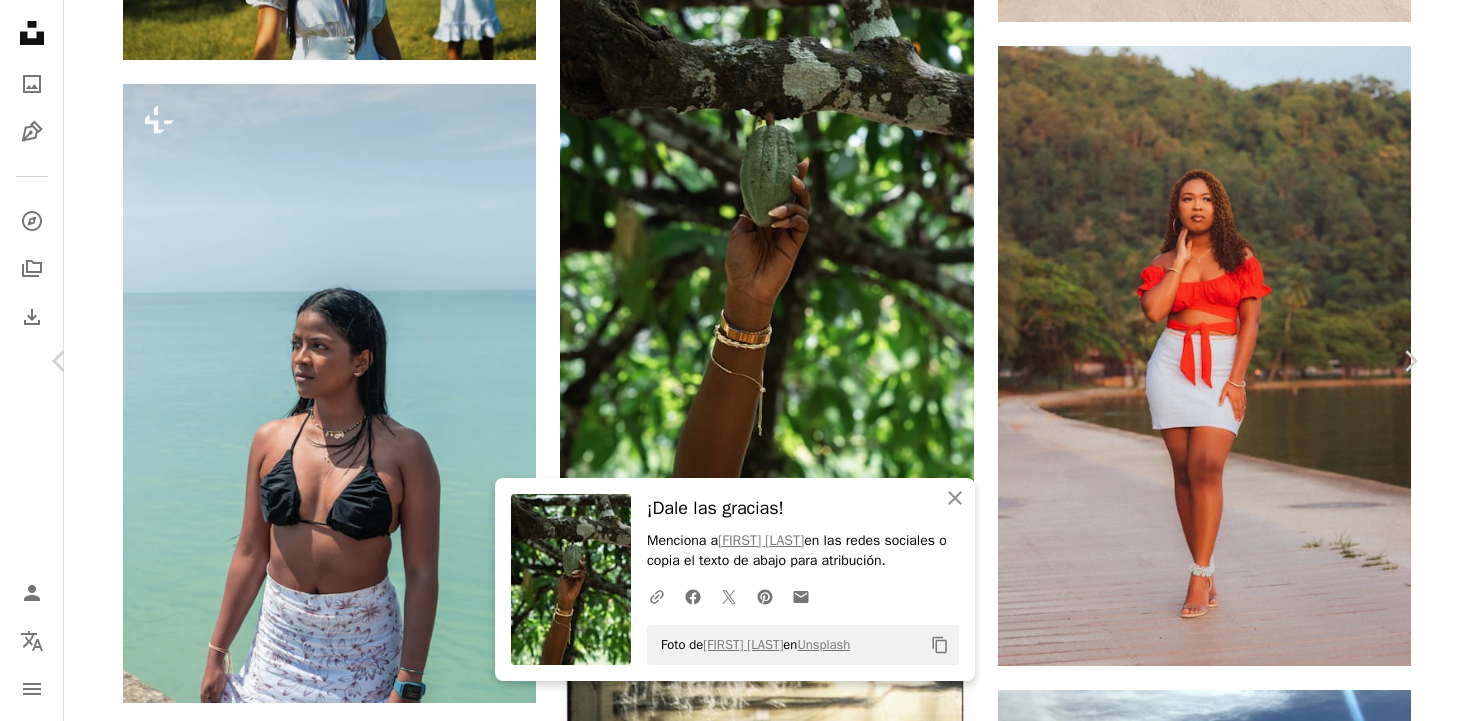 click on "Arrow pointing down" at bounding box center (874, 3732) 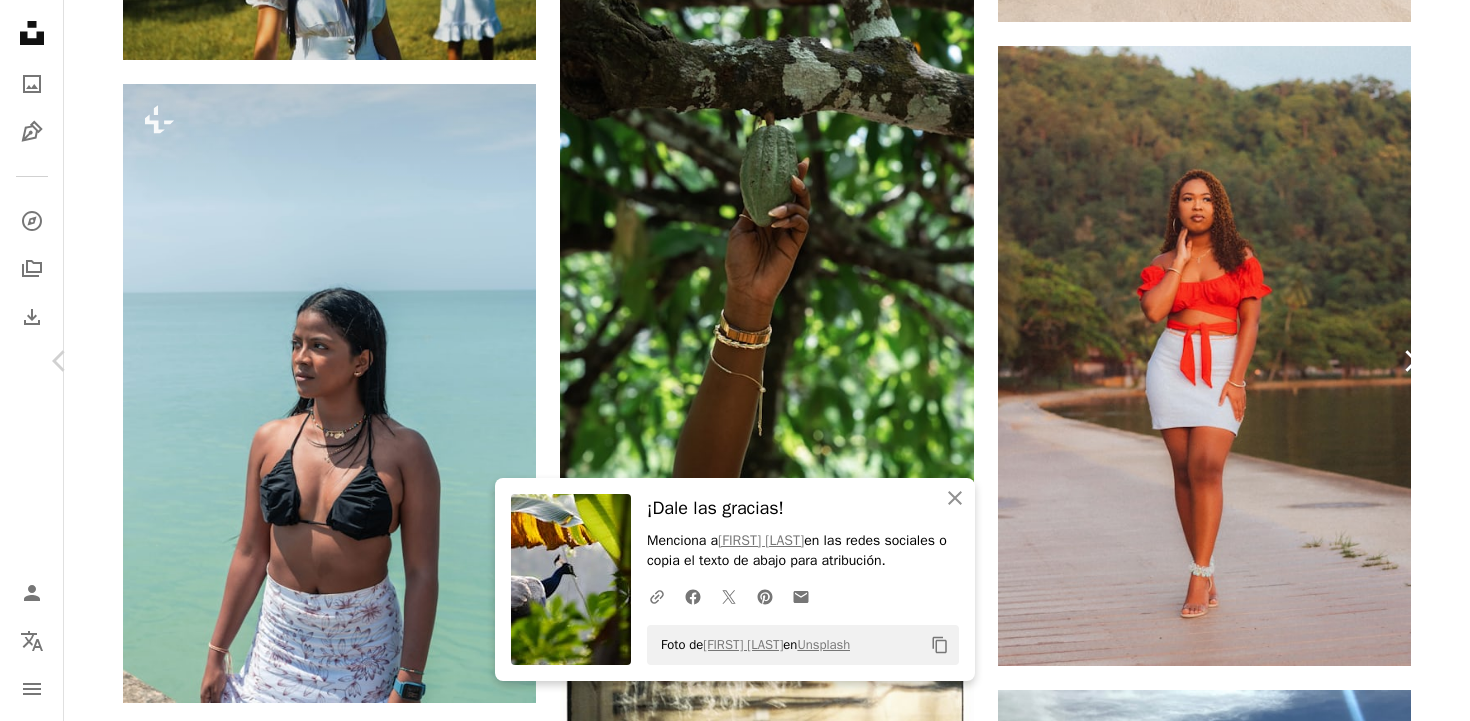 click on "Chevron right" at bounding box center (1410, 361) 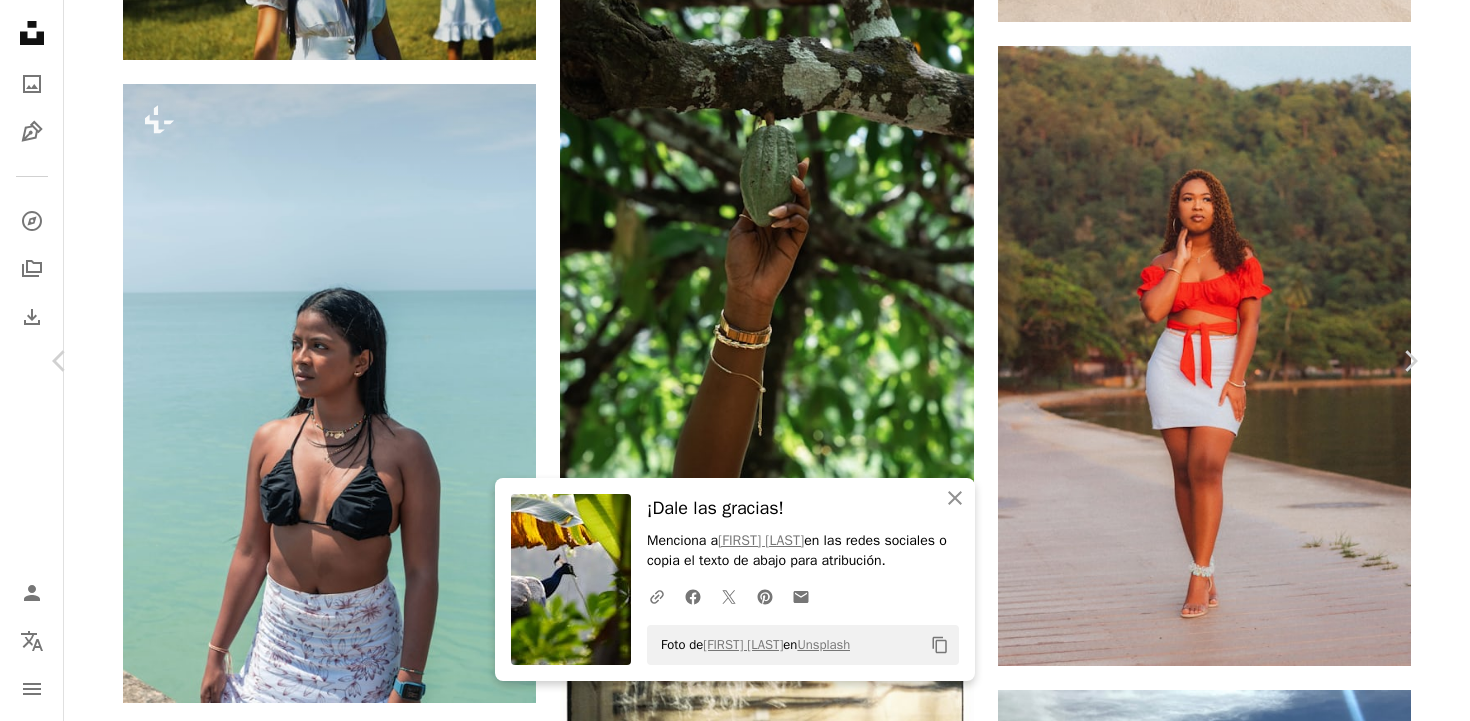 scroll, scrollTop: 508, scrollLeft: 0, axis: vertical 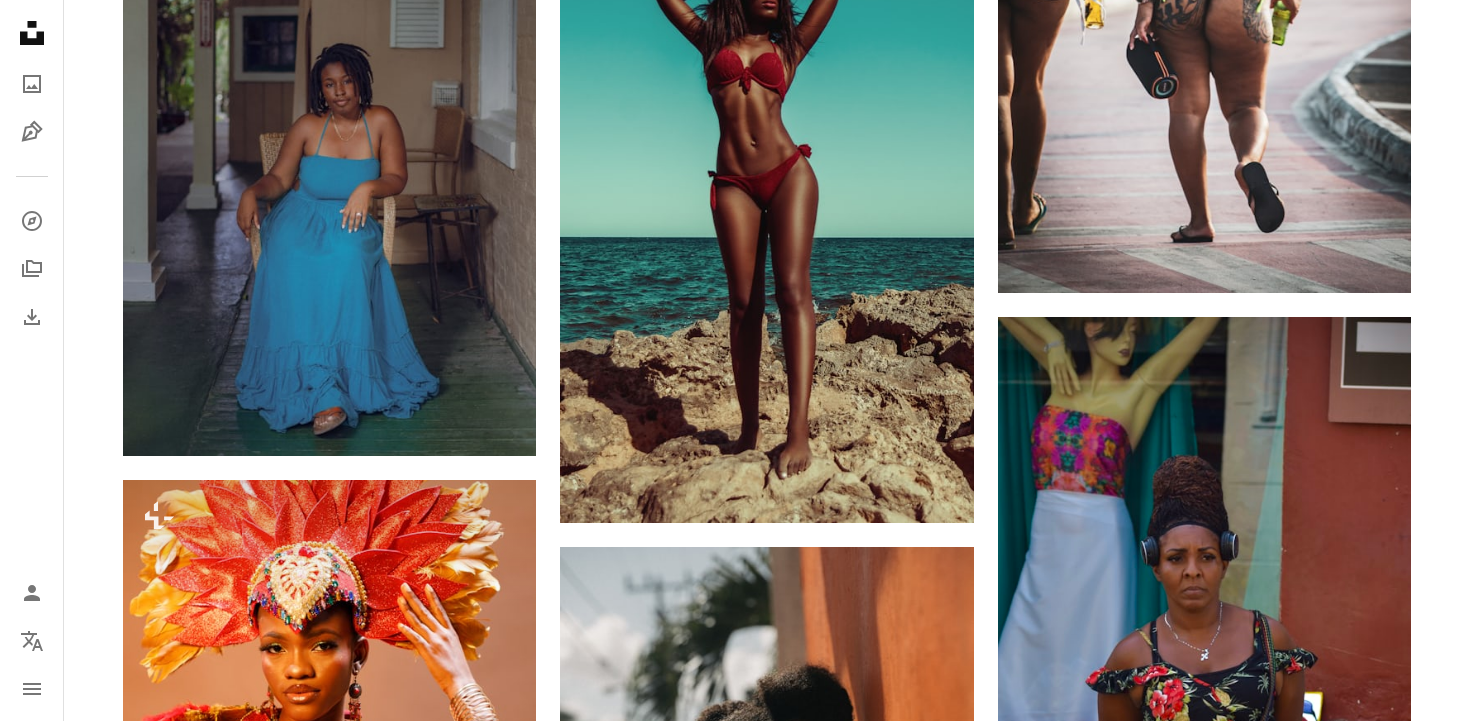 drag, startPoint x: 1465, startPoint y: 578, endPoint x: 1452, endPoint y: 526, distance: 53.600372 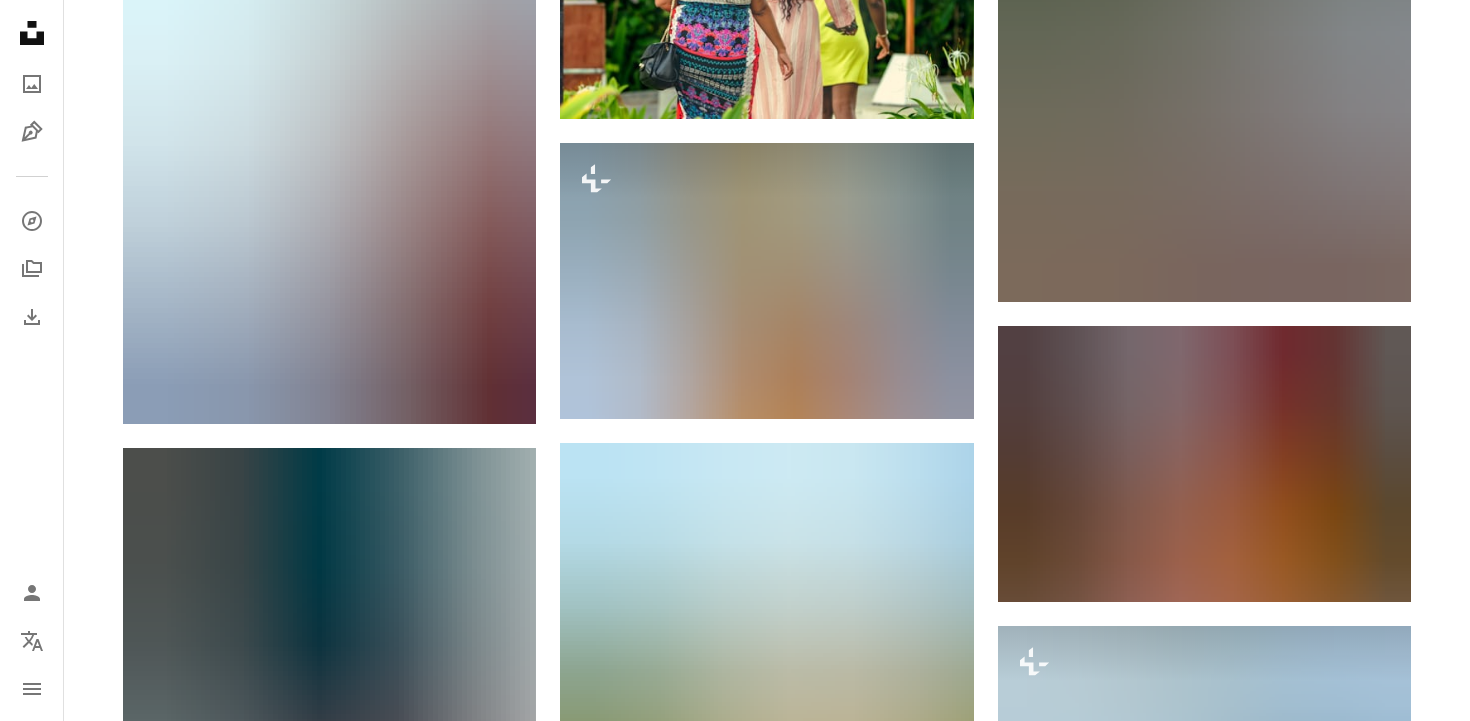 scroll, scrollTop: 17557, scrollLeft: 0, axis: vertical 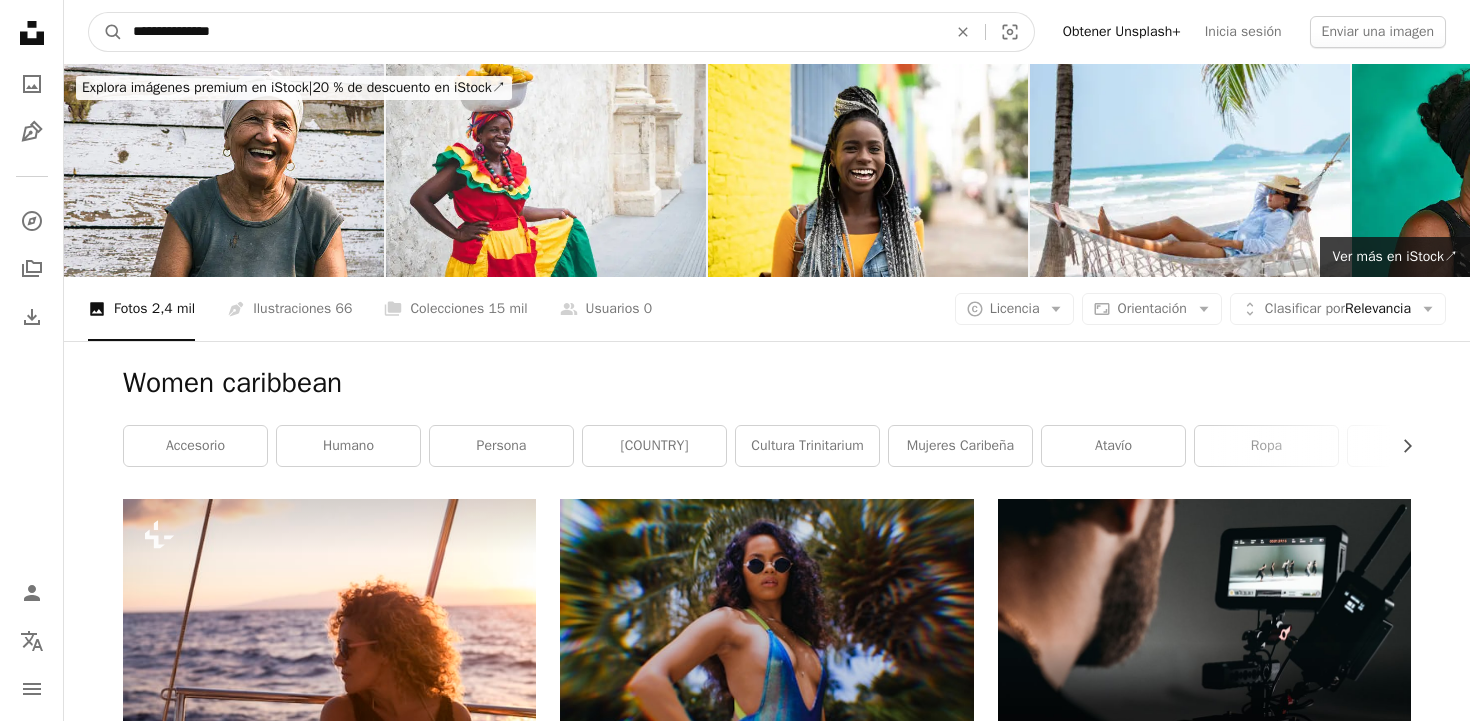 click on "**********" at bounding box center (532, 32) 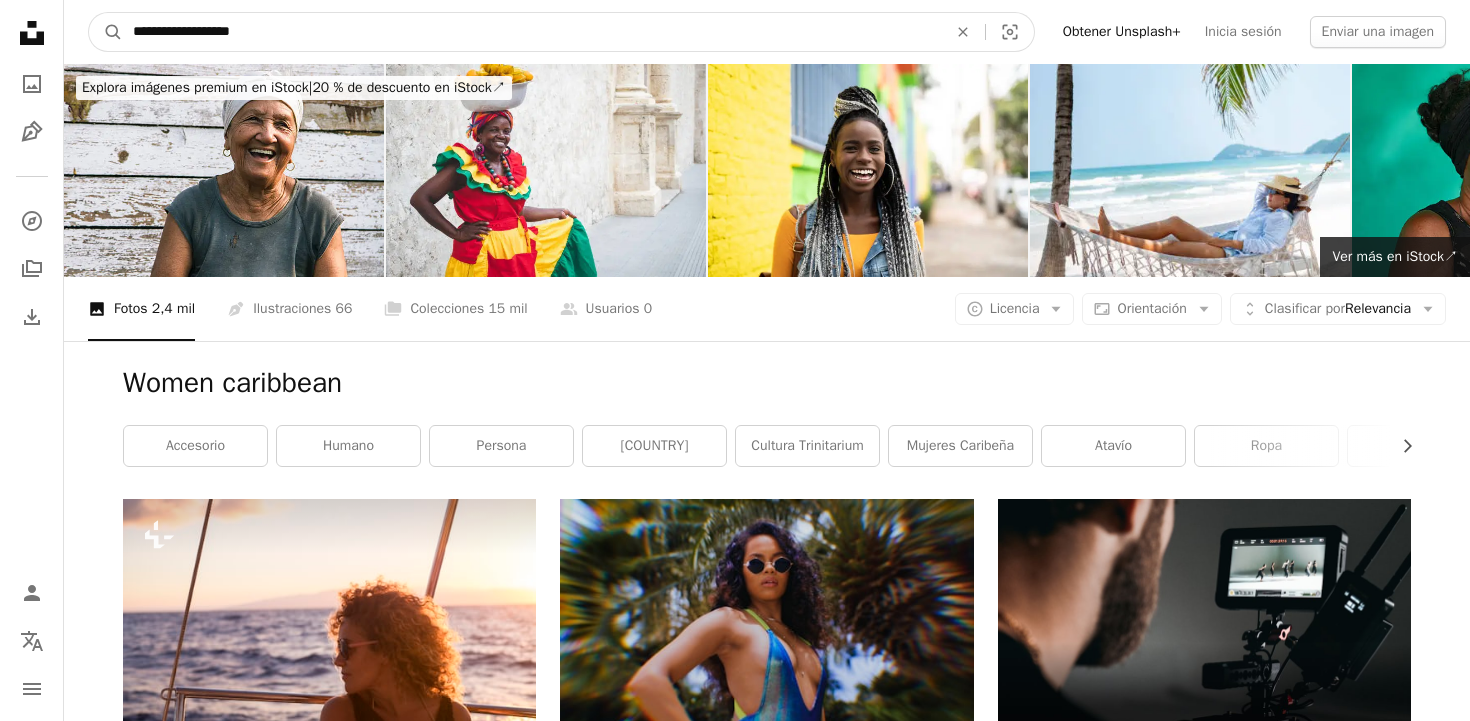 type on "**********" 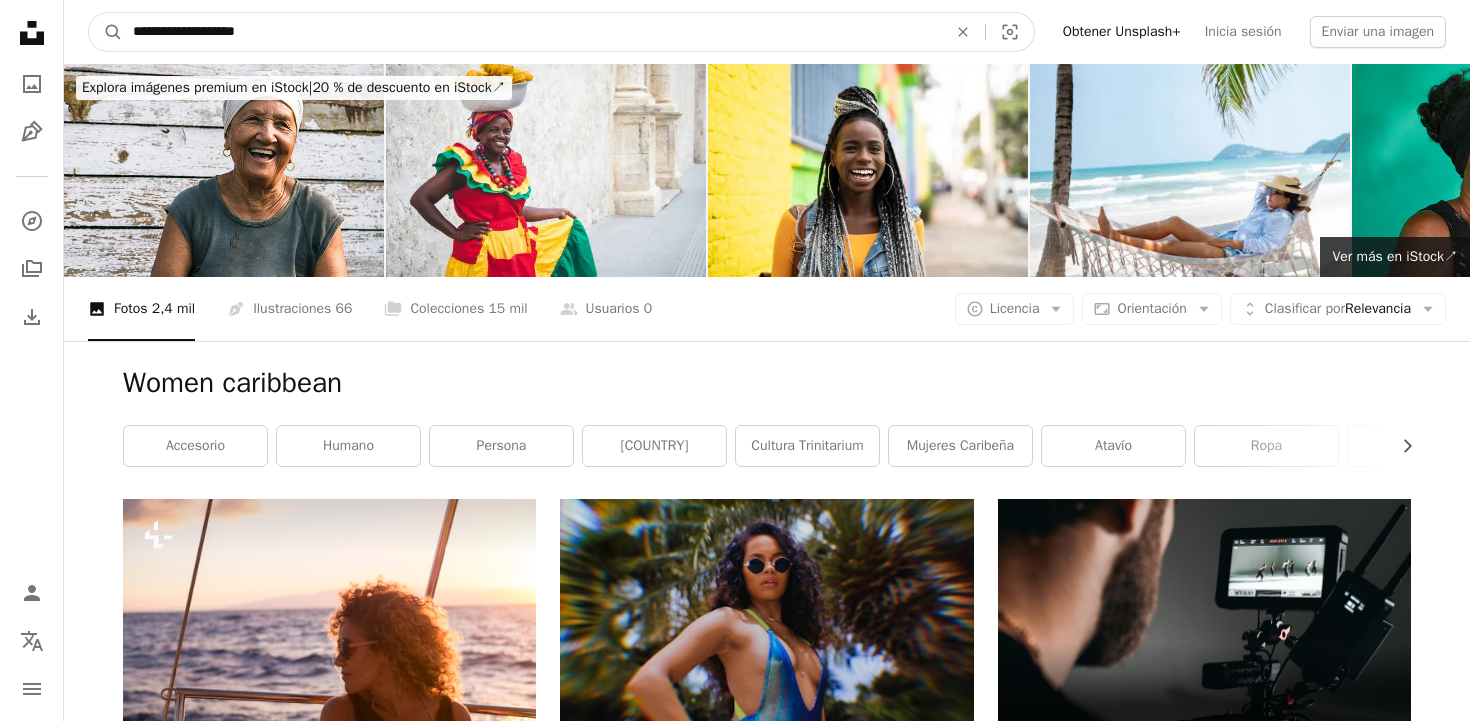 click on "A magnifying glass" at bounding box center [106, 32] 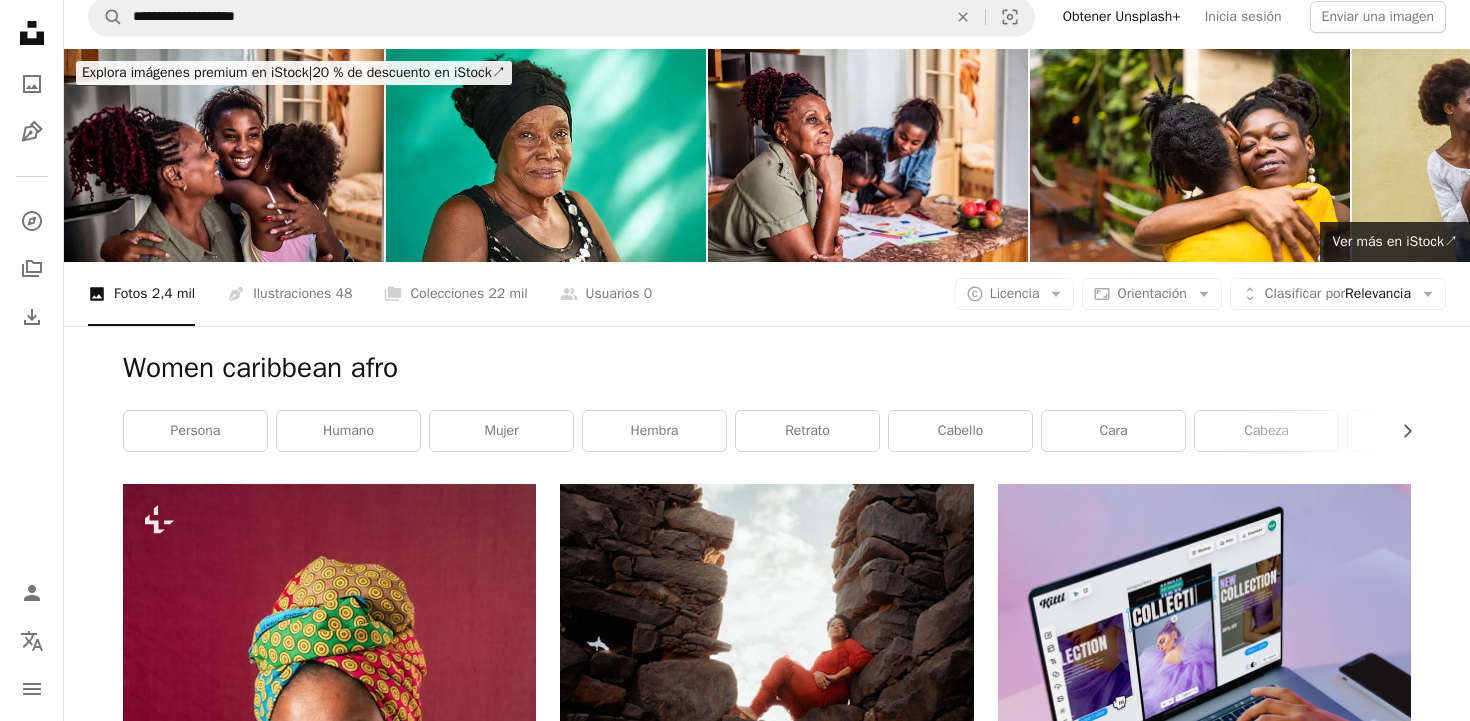 scroll, scrollTop: 0, scrollLeft: 0, axis: both 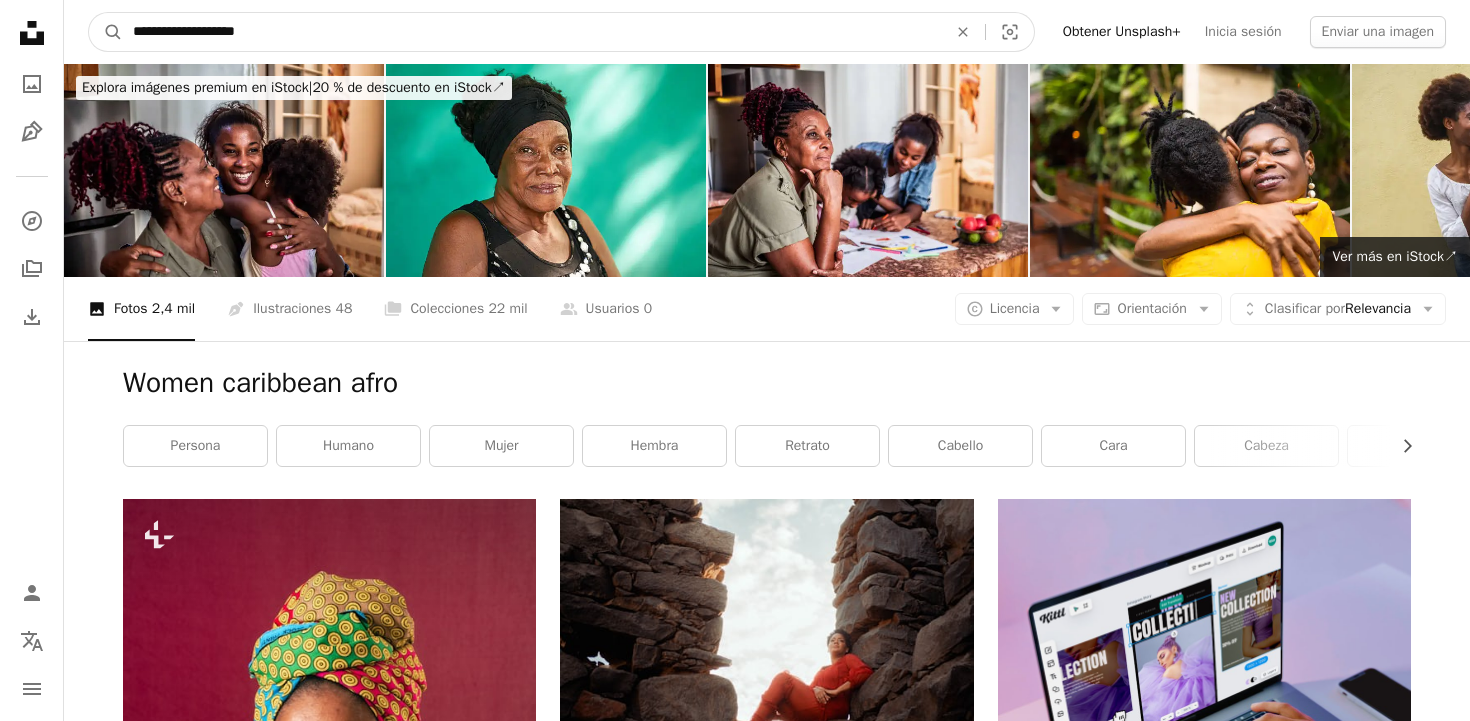 click on "**********" at bounding box center [532, 32] 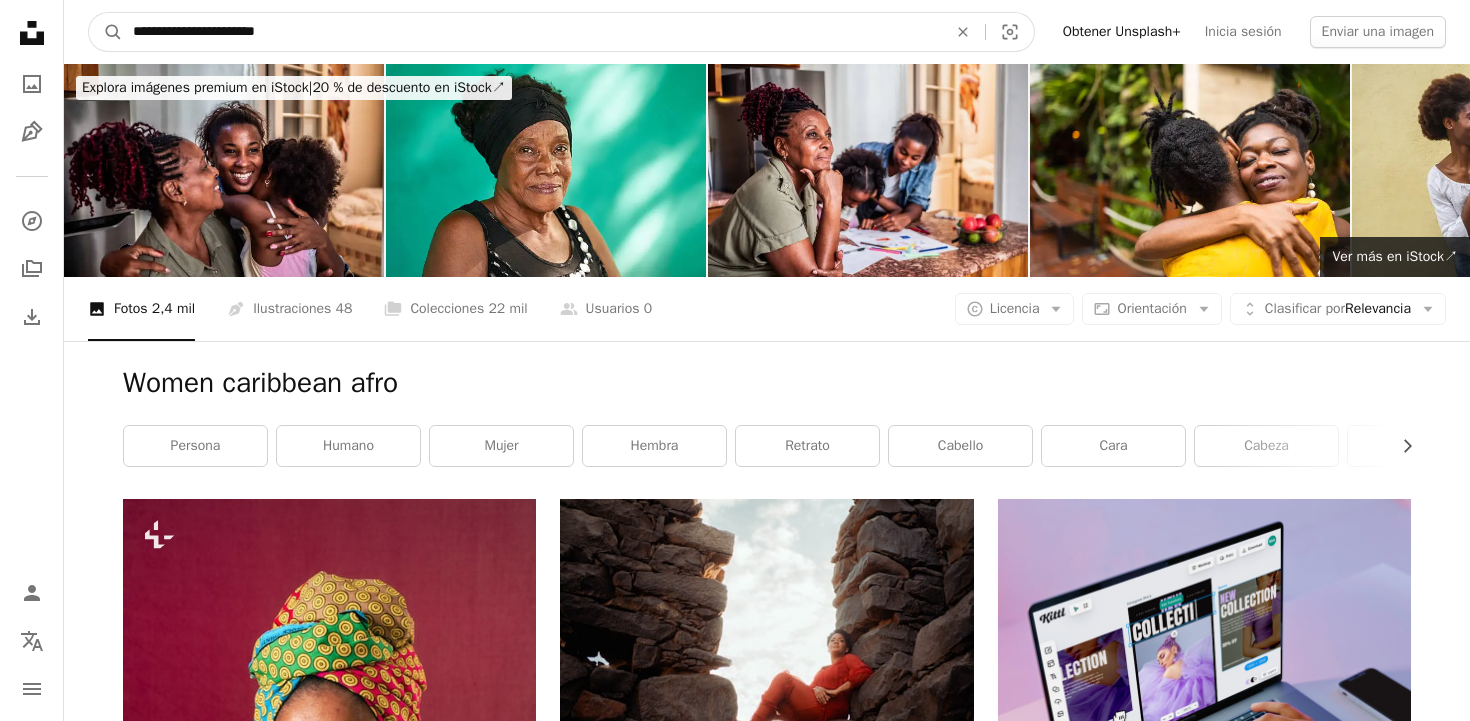 type on "**********" 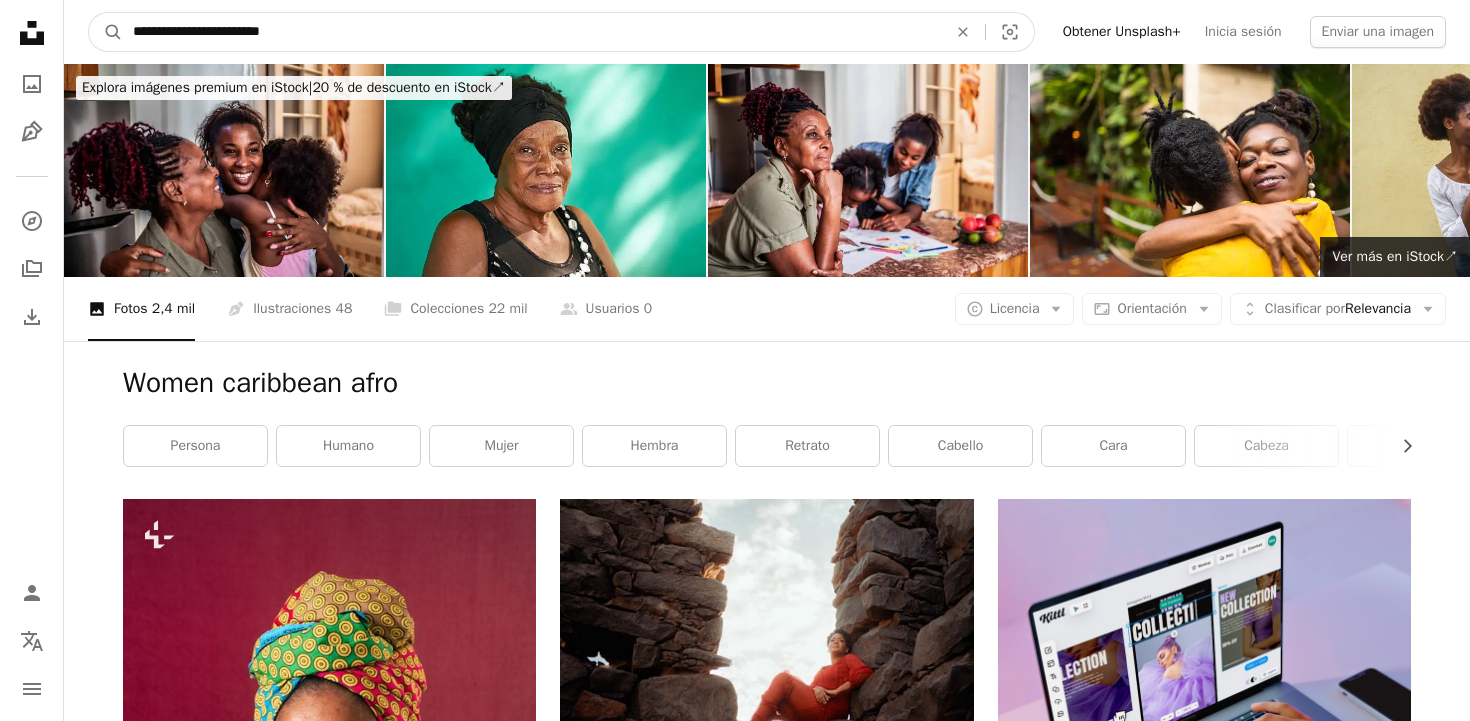 click on "A magnifying glass" at bounding box center [106, 32] 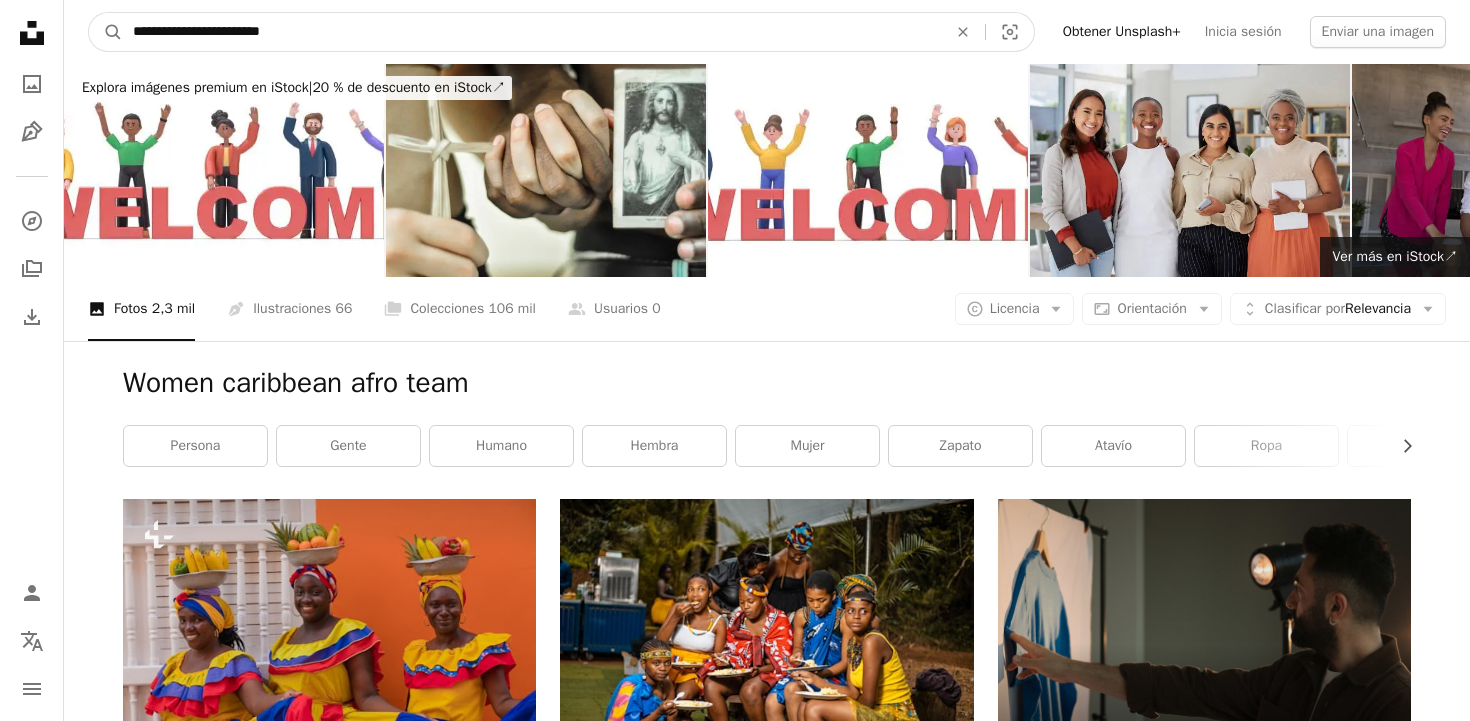 drag, startPoint x: 253, startPoint y: 26, endPoint x: 181, endPoint y: 26, distance: 72 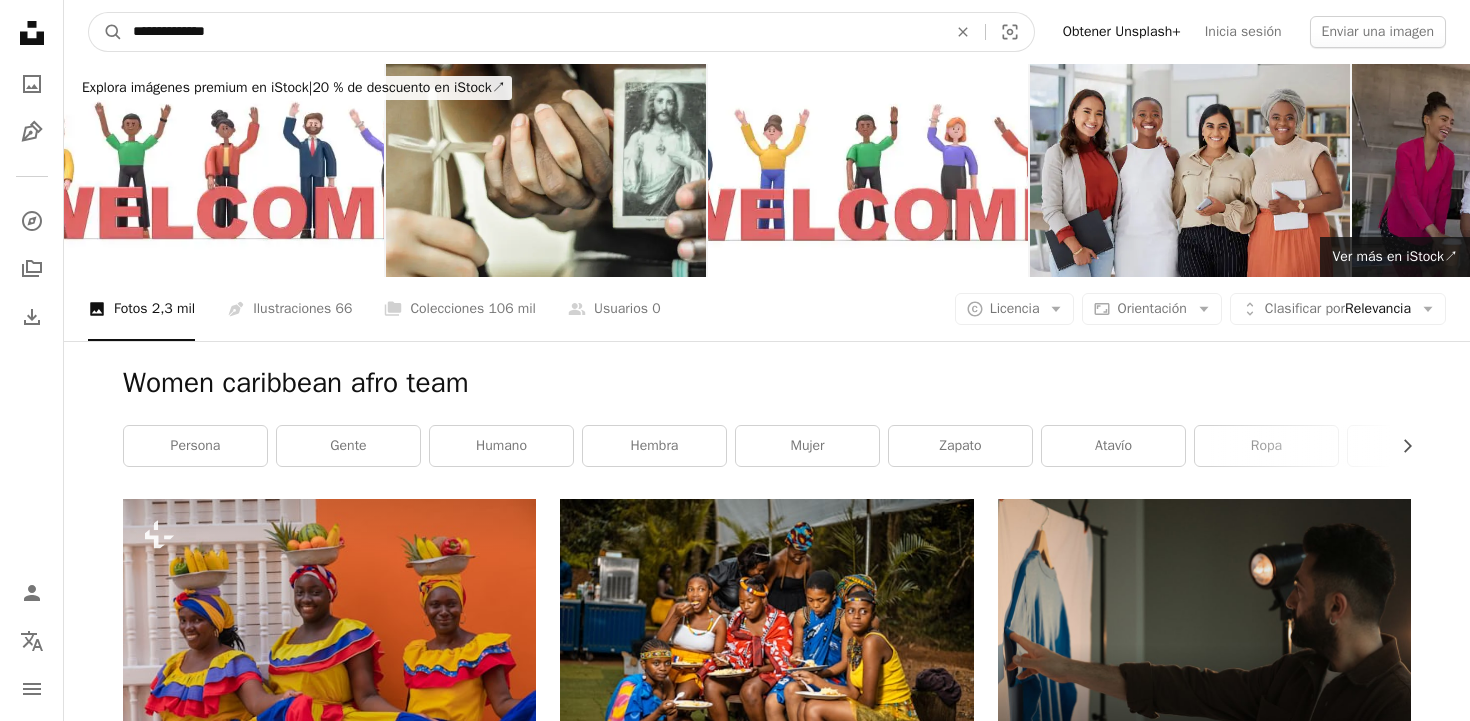 click on "A magnifying glass" at bounding box center [106, 32] 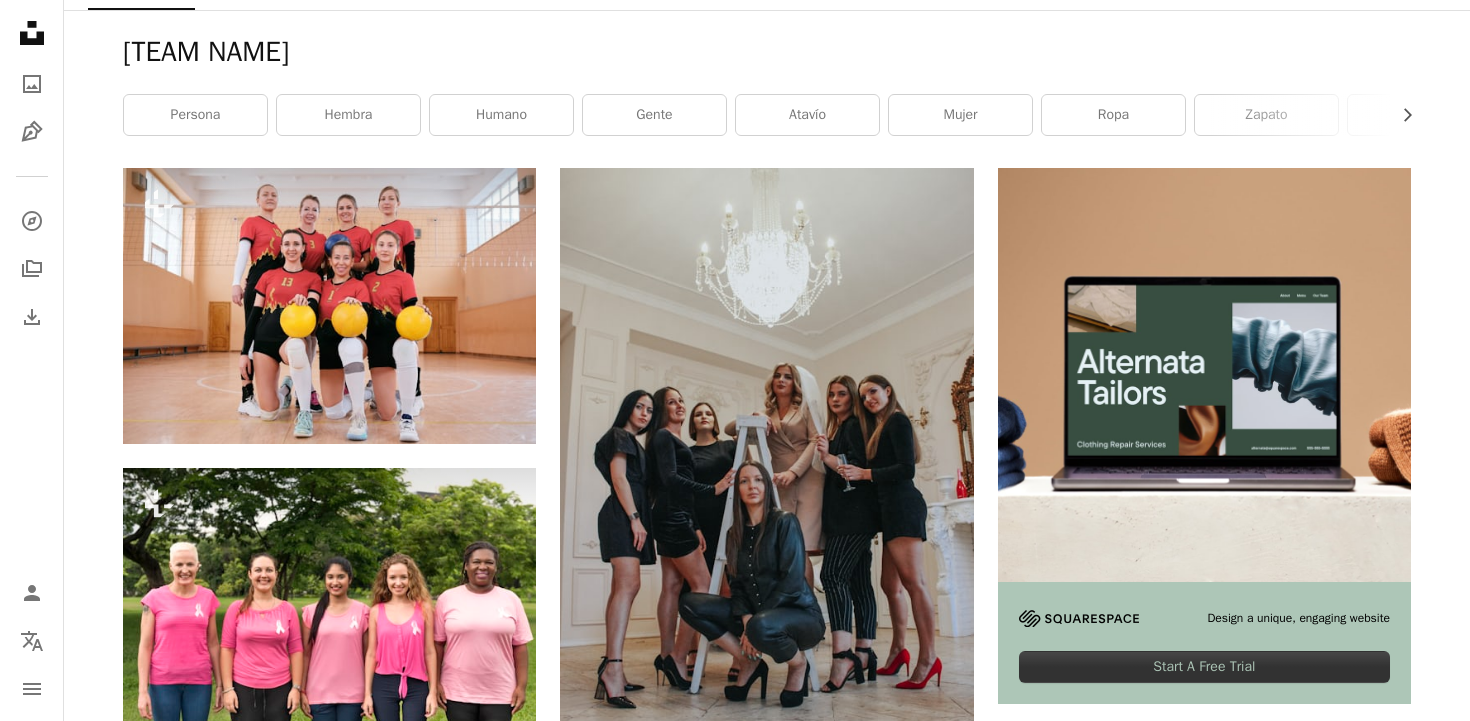 scroll, scrollTop: 0, scrollLeft: 0, axis: both 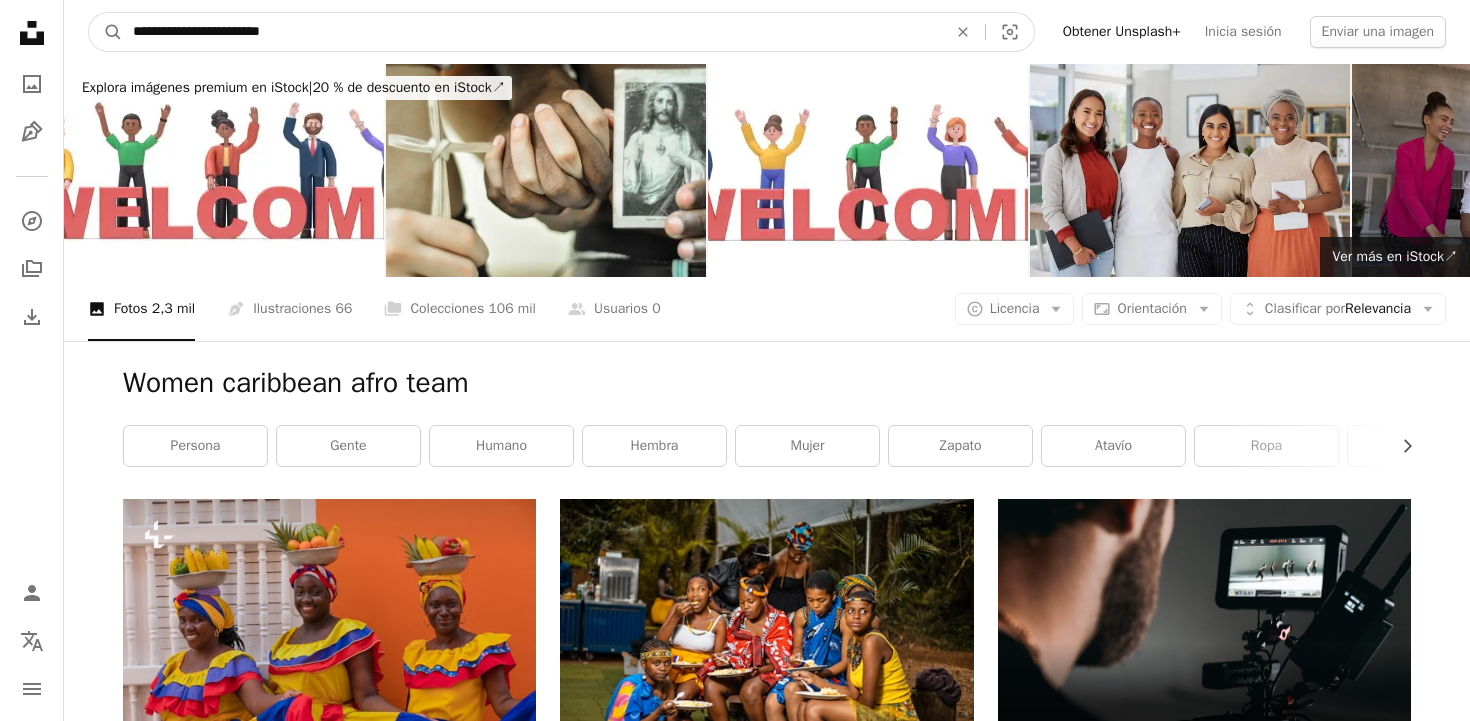 drag, startPoint x: 280, startPoint y: 26, endPoint x: 325, endPoint y: 24, distance: 45.044422 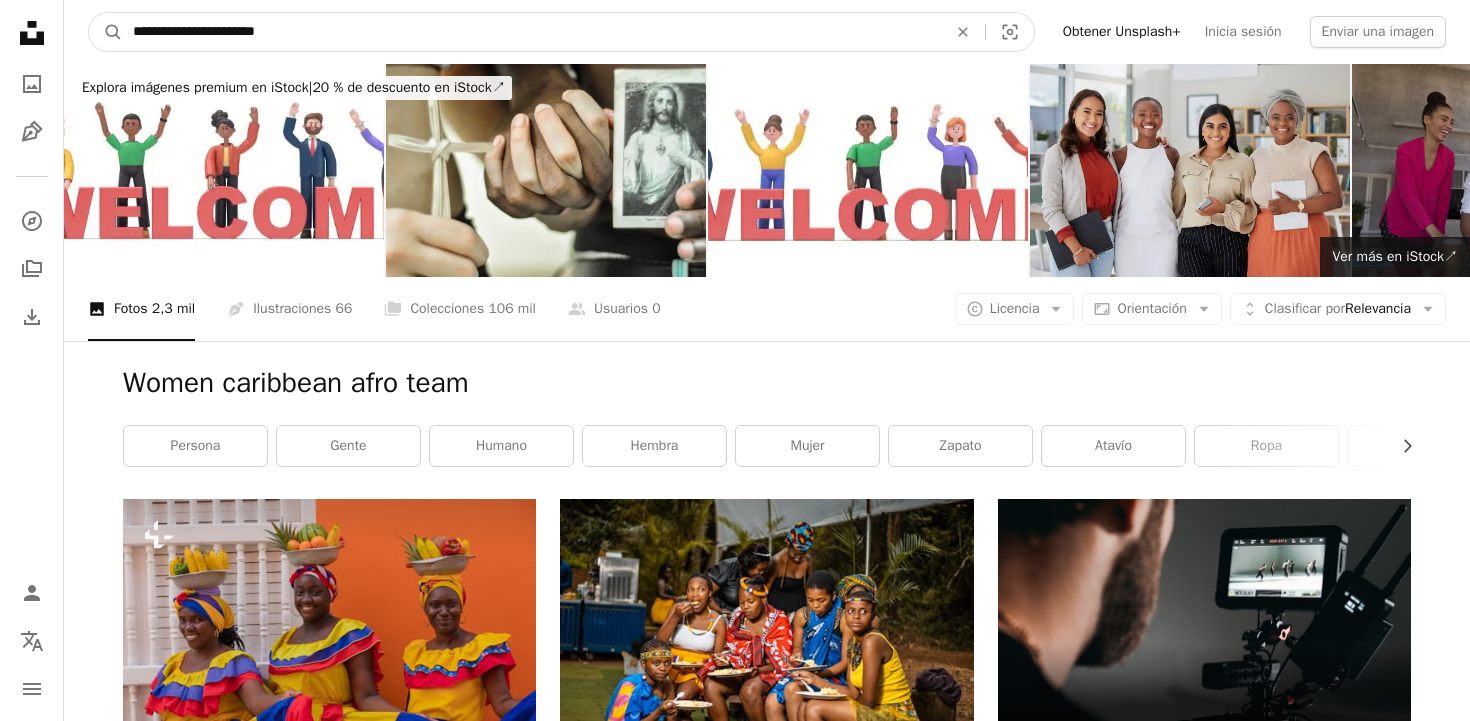 type on "**********" 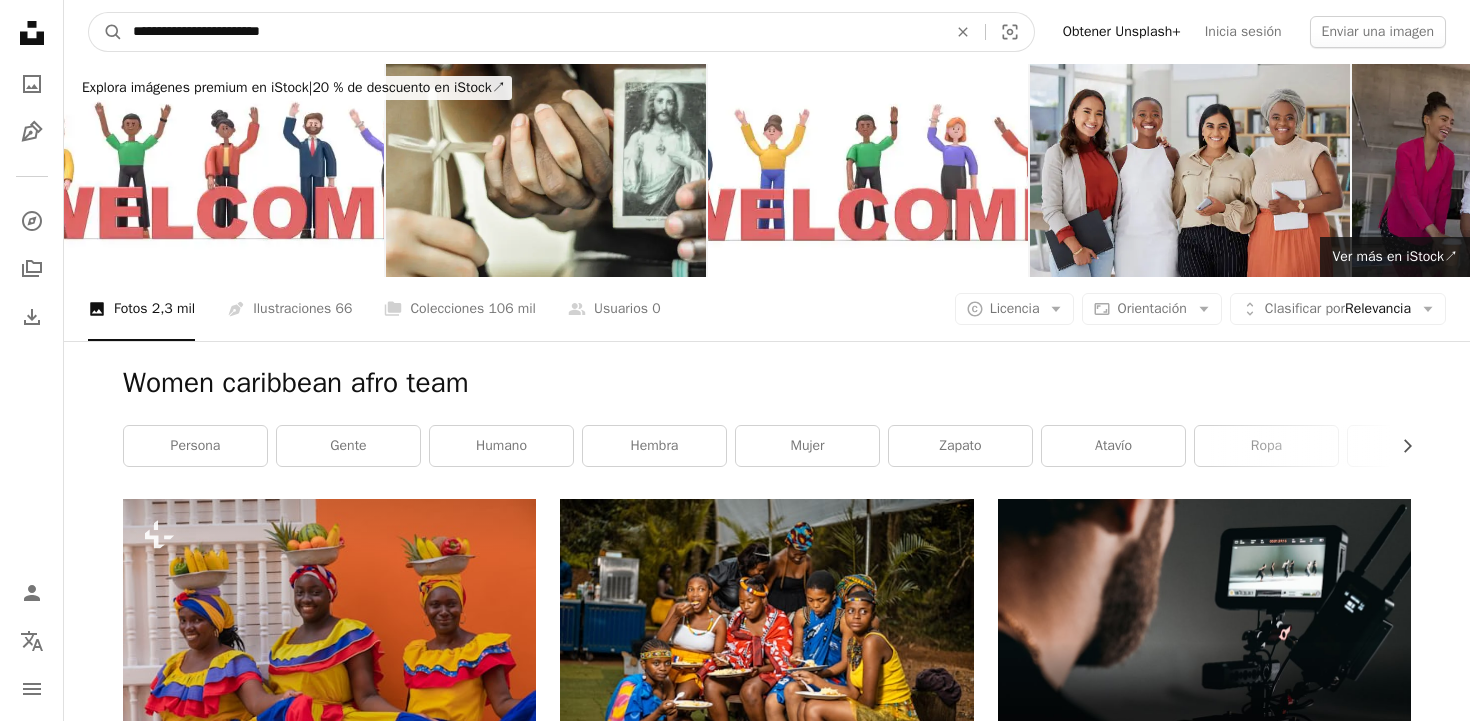 click on "A magnifying glass" at bounding box center (106, 32) 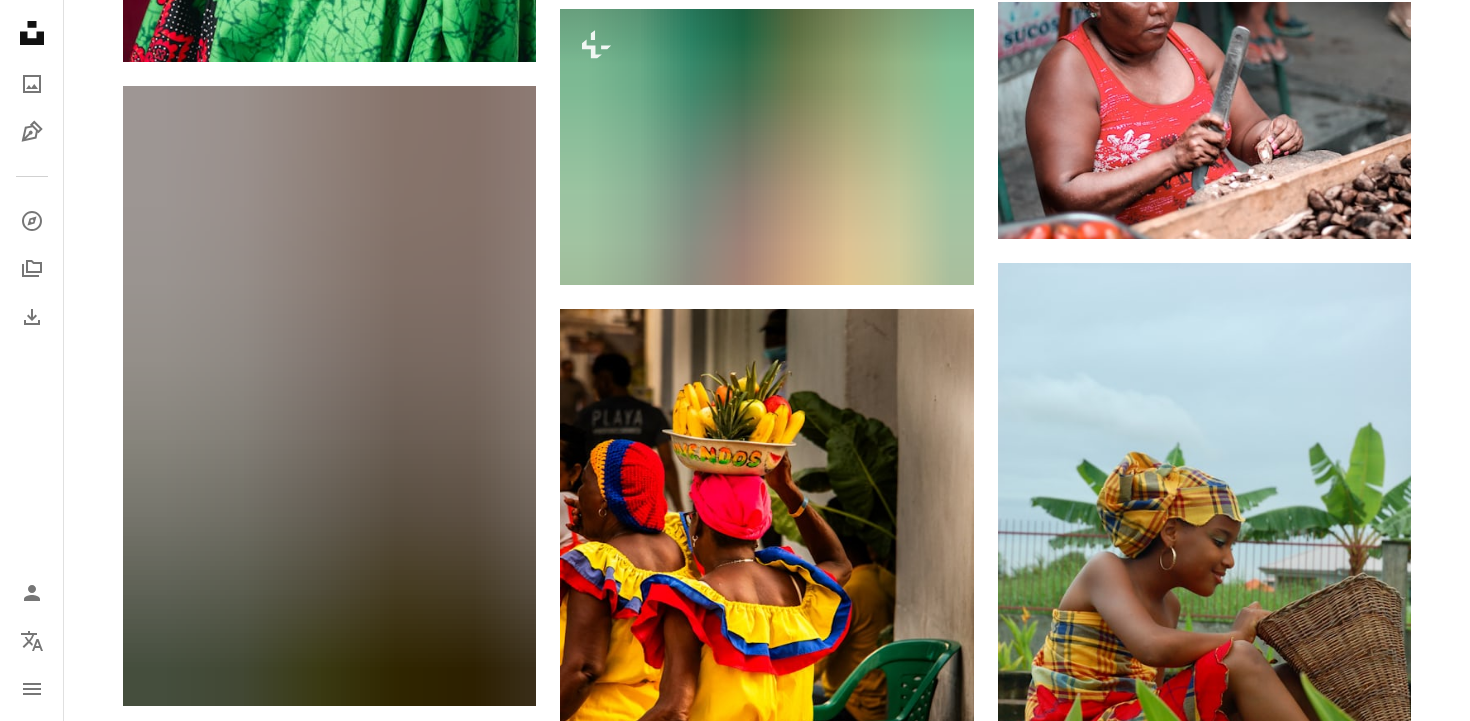 scroll, scrollTop: 1032, scrollLeft: 0, axis: vertical 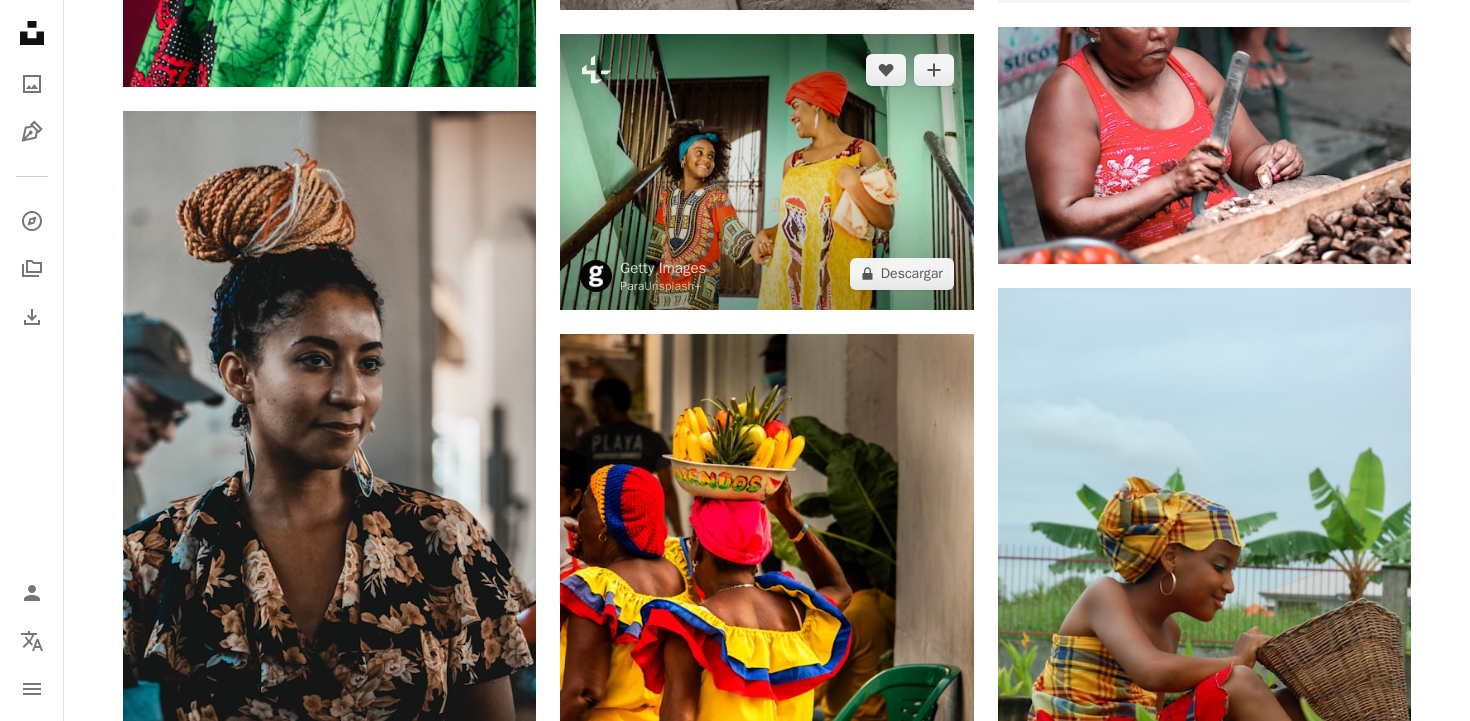 click at bounding box center [766, 171] 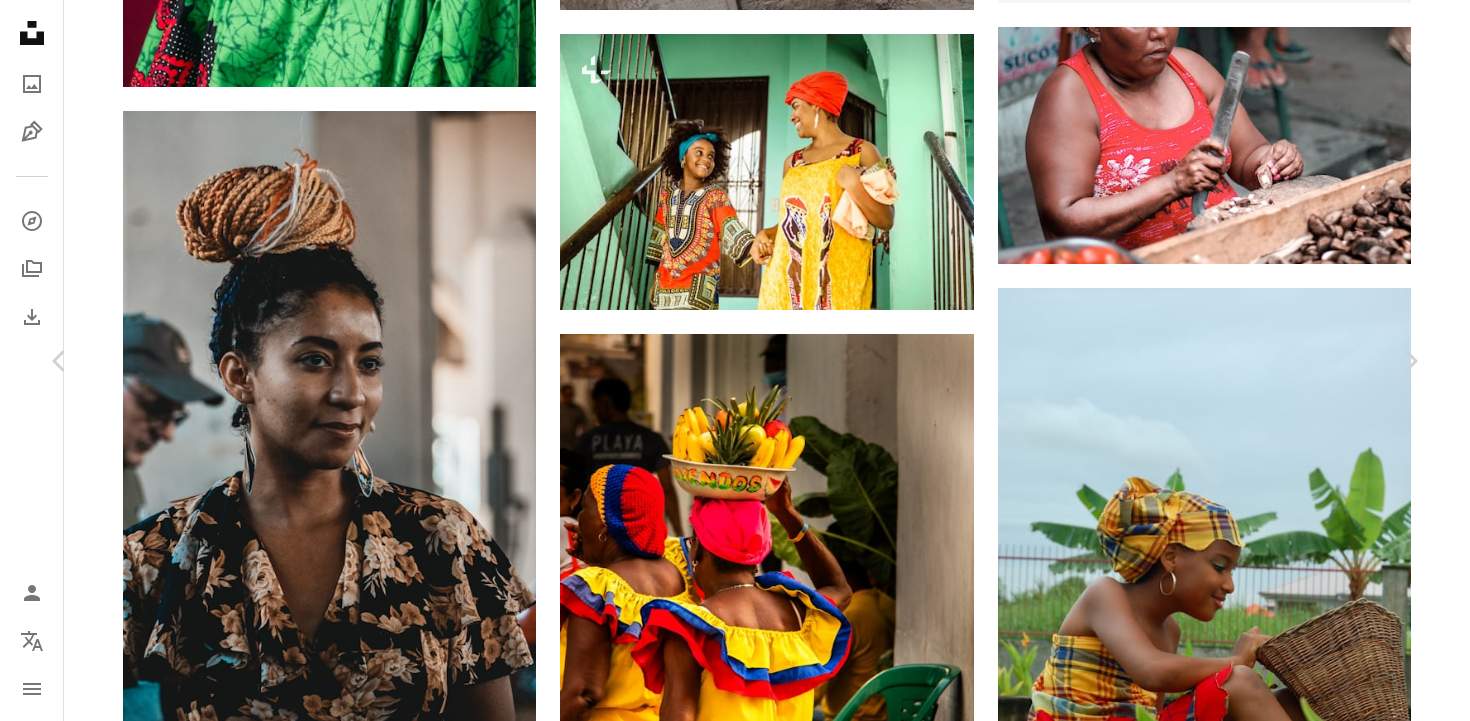 scroll, scrollTop: 1200, scrollLeft: 0, axis: vertical 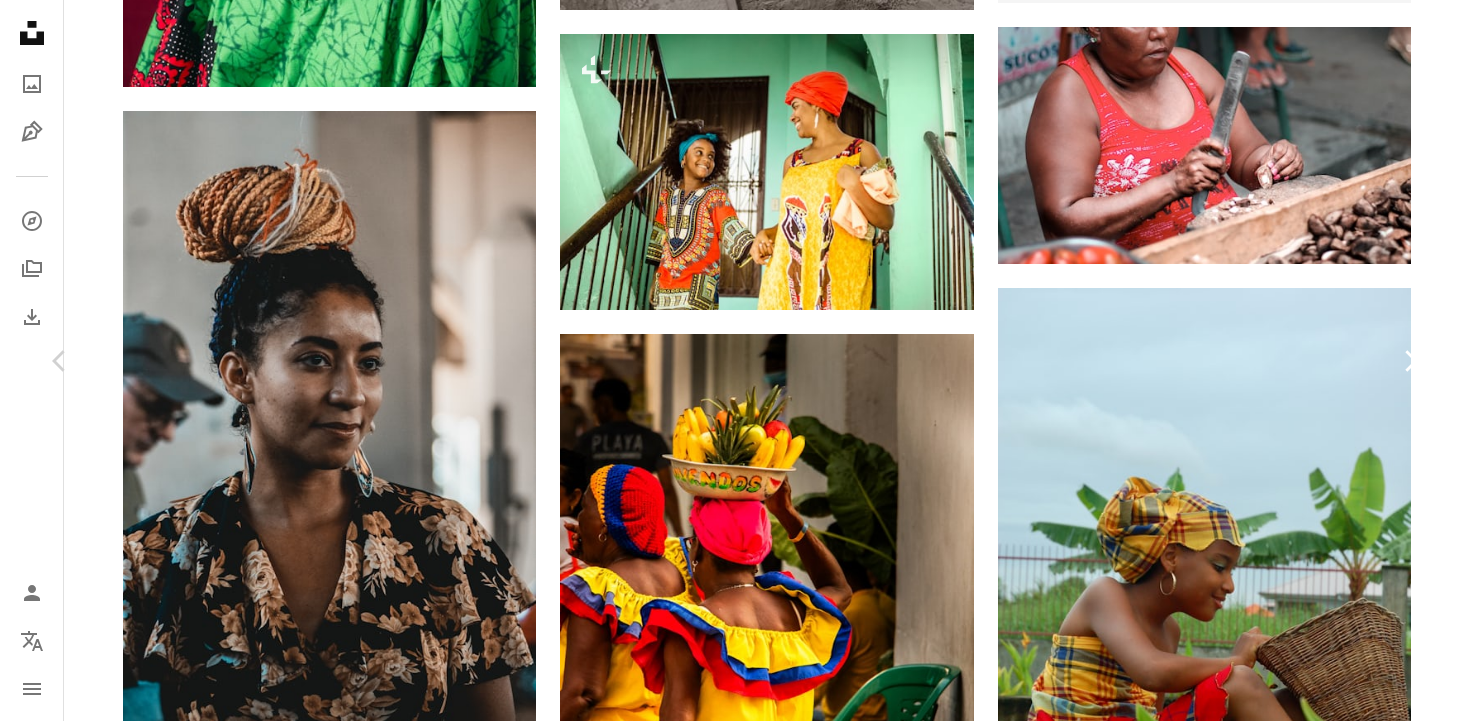 click on "Chevron right" at bounding box center (1410, 361) 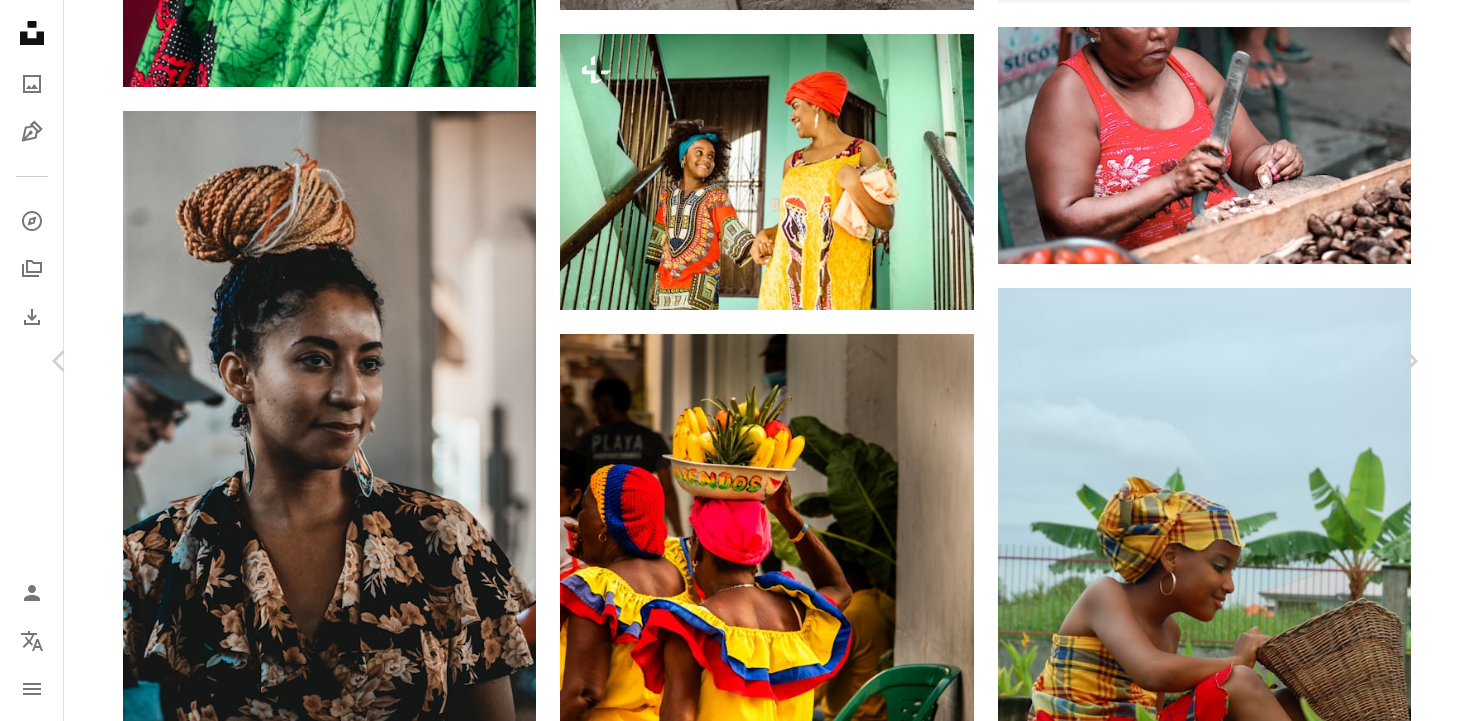 click on "¡Dale las gracias! Menciona a [BRAND] en las redes sociales o copia el texto de abajo para atribución. Foto de [BRAND] en Unsplash Copy content [BRAND] Disponible para contratación" at bounding box center (735, 4073) 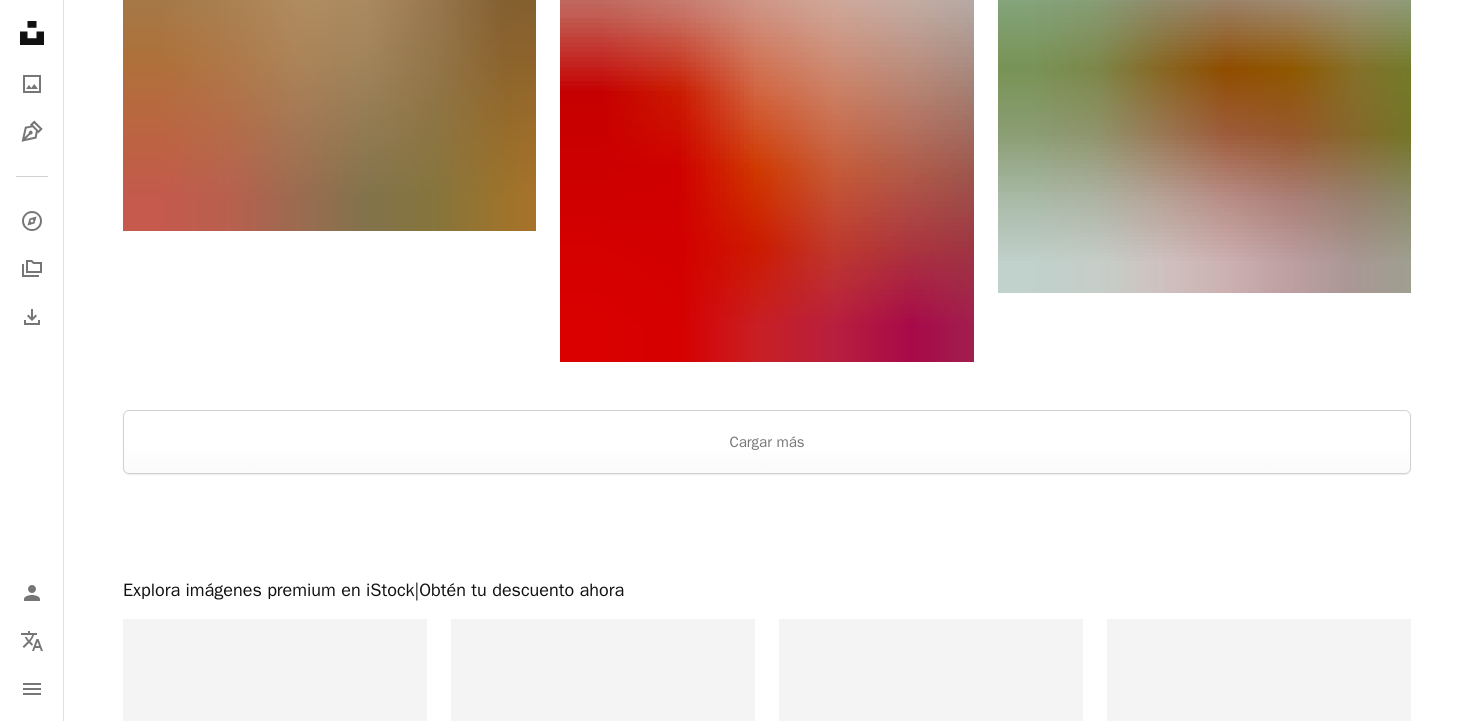 scroll, scrollTop: 3434, scrollLeft: 0, axis: vertical 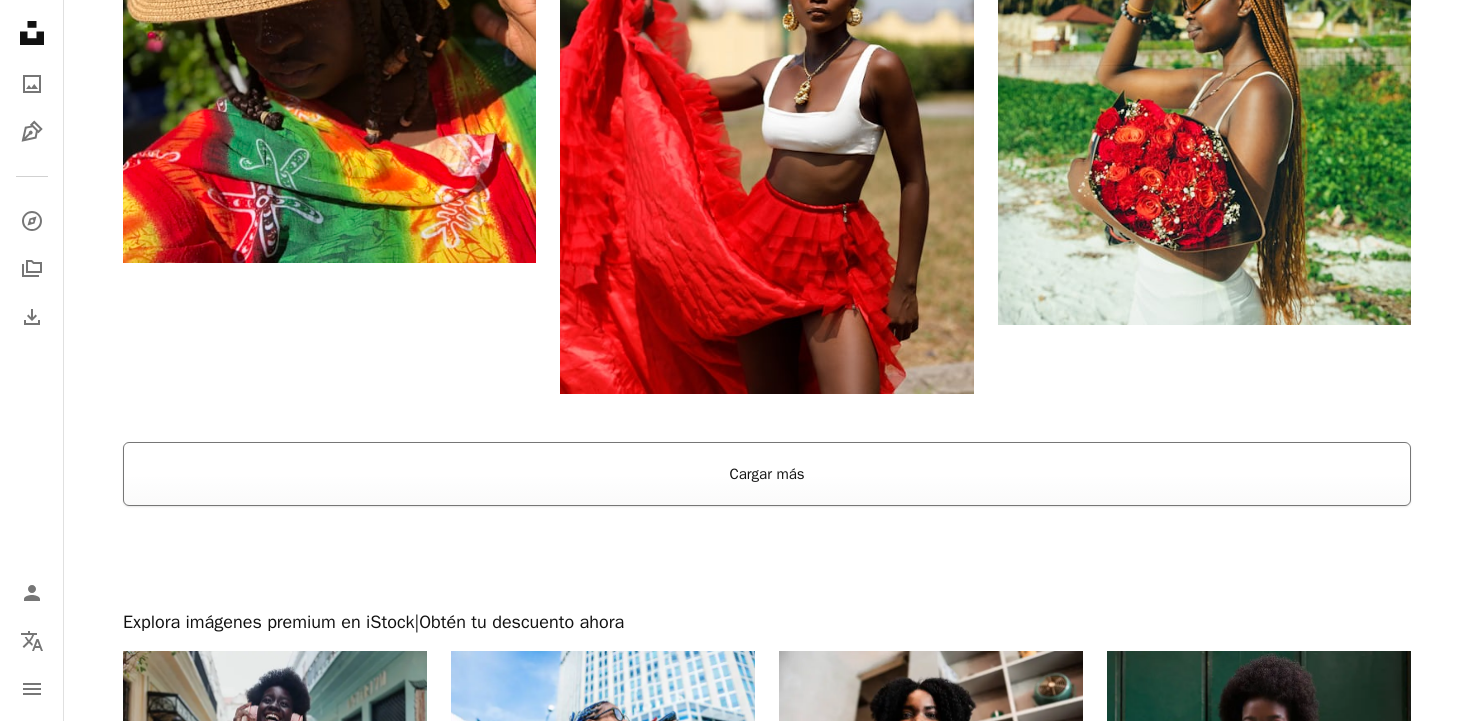 click on "Cargar más" at bounding box center [767, 474] 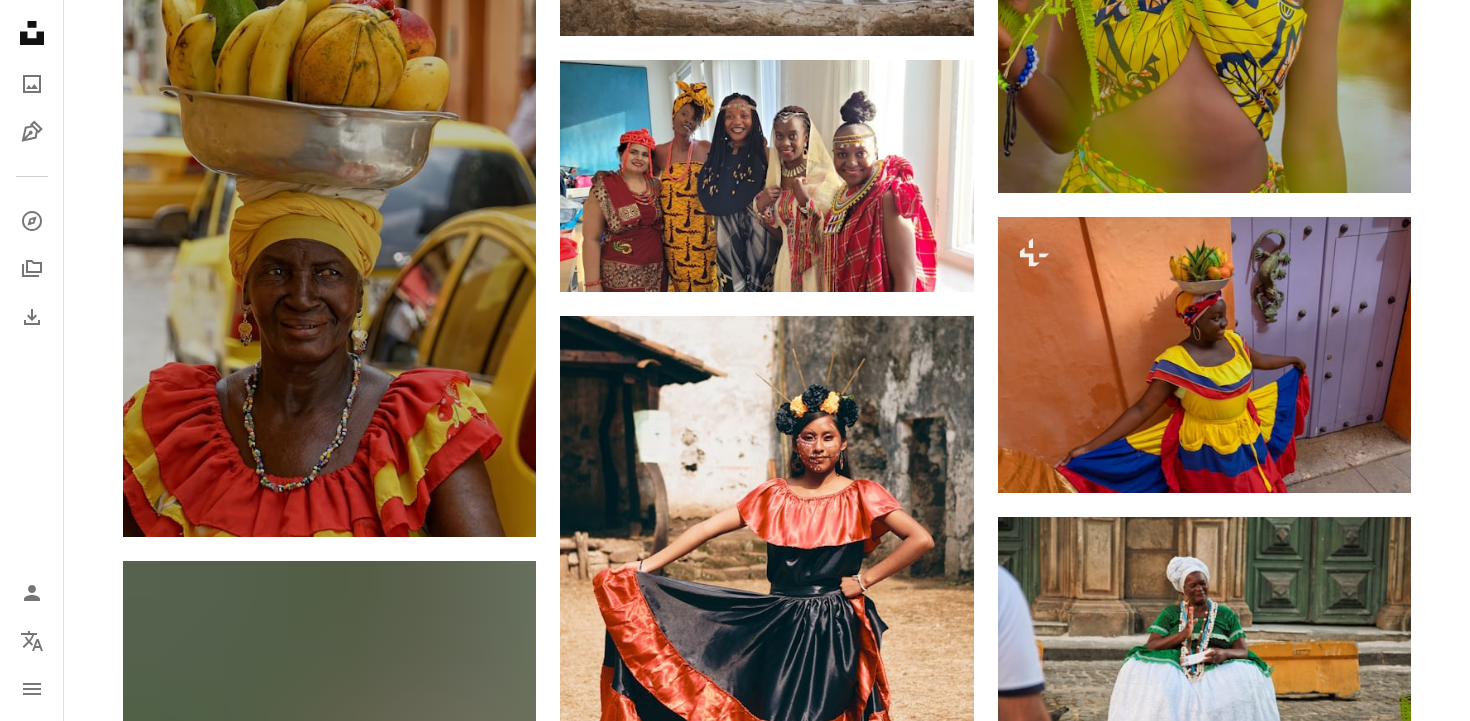 scroll, scrollTop: 13718, scrollLeft: 0, axis: vertical 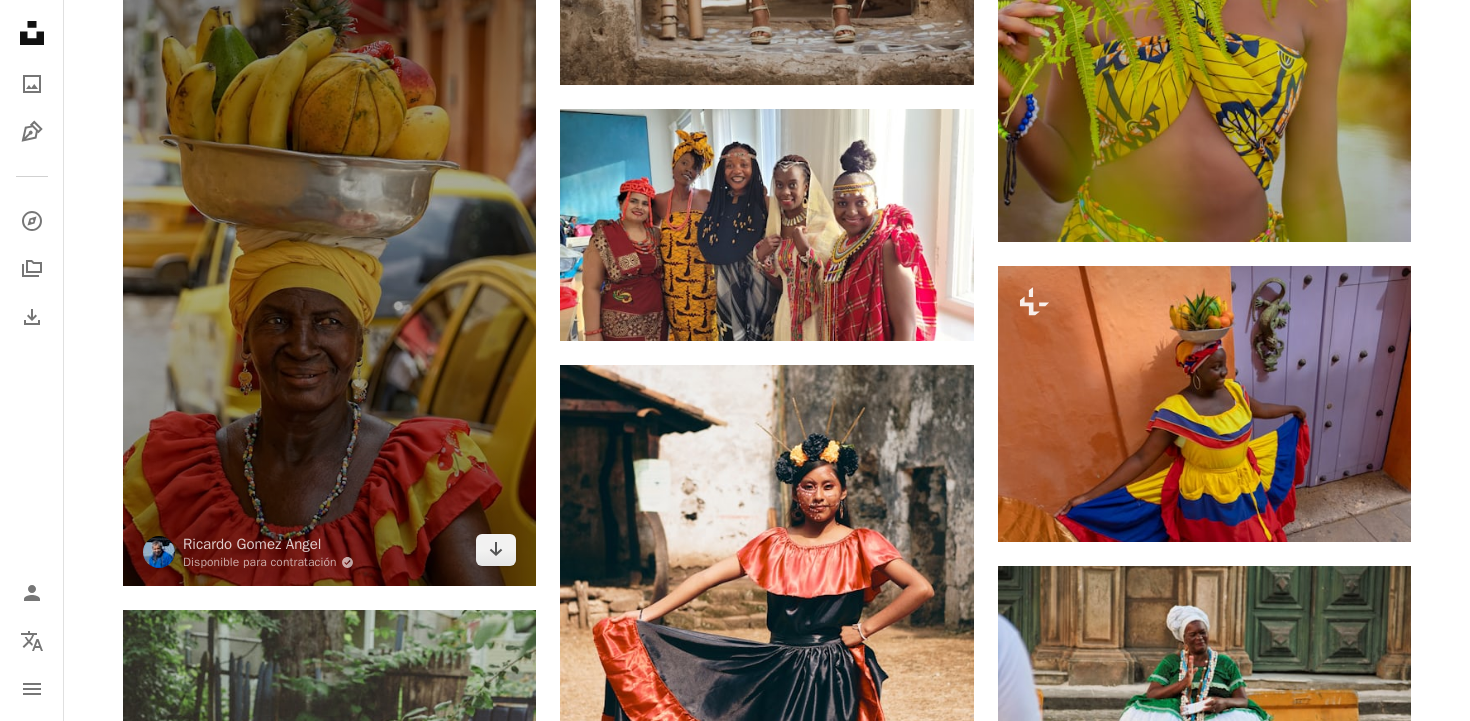 click at bounding box center [329, 259] 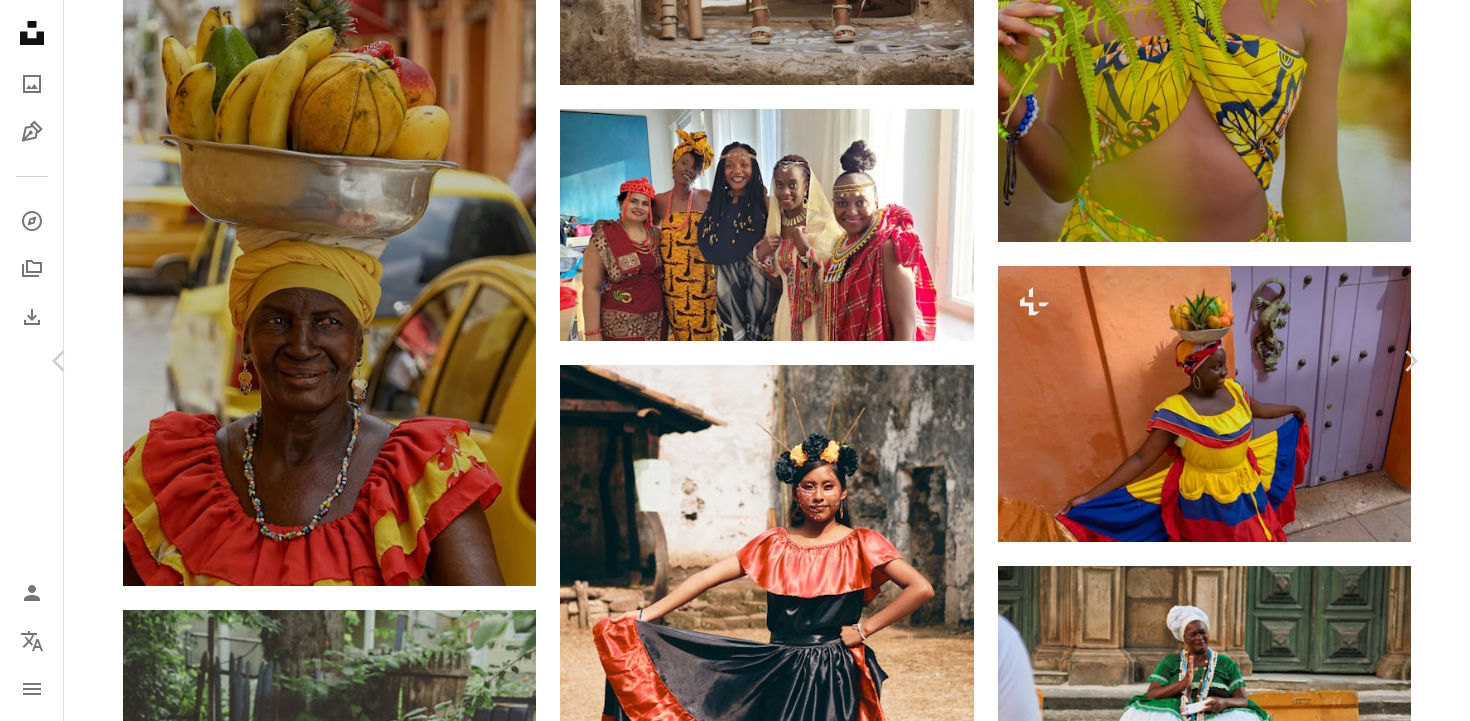 scroll, scrollTop: 0, scrollLeft: 0, axis: both 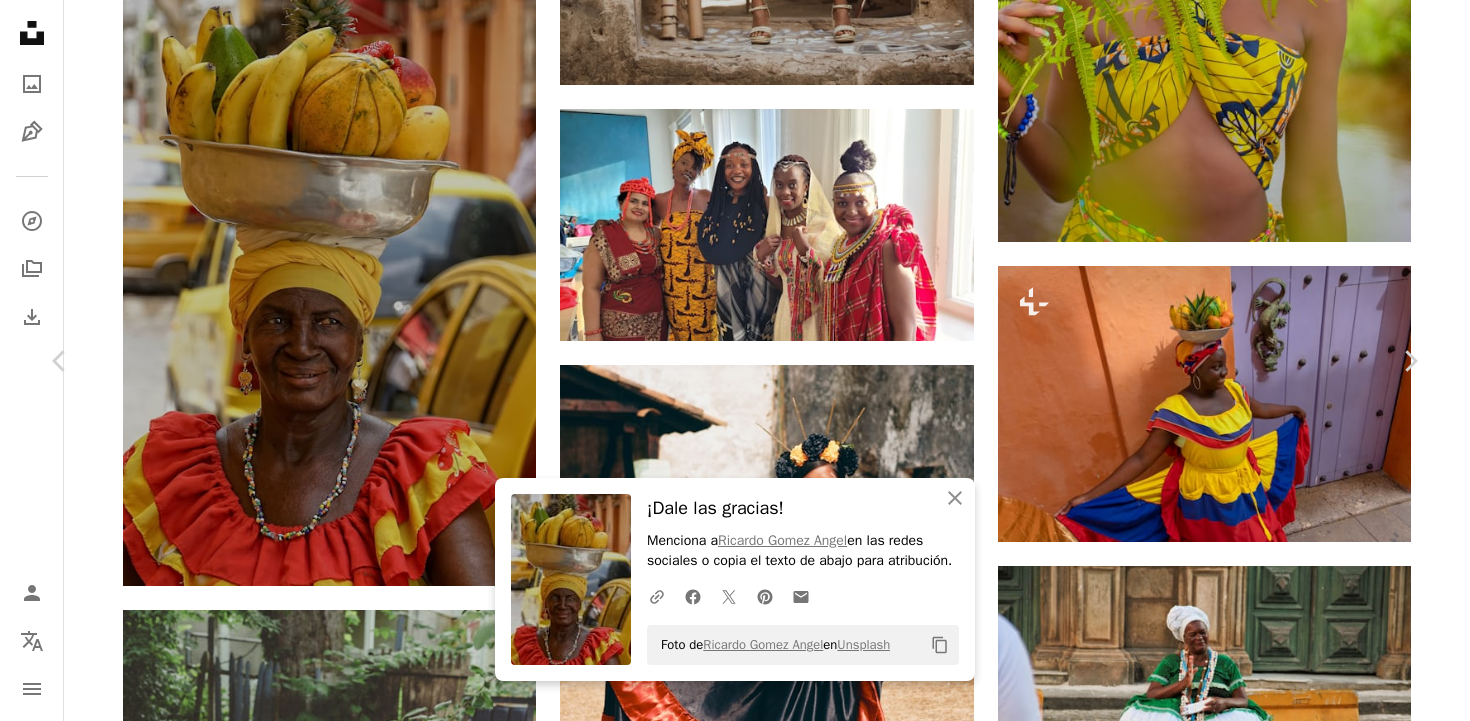 click at bounding box center (727, 3817) 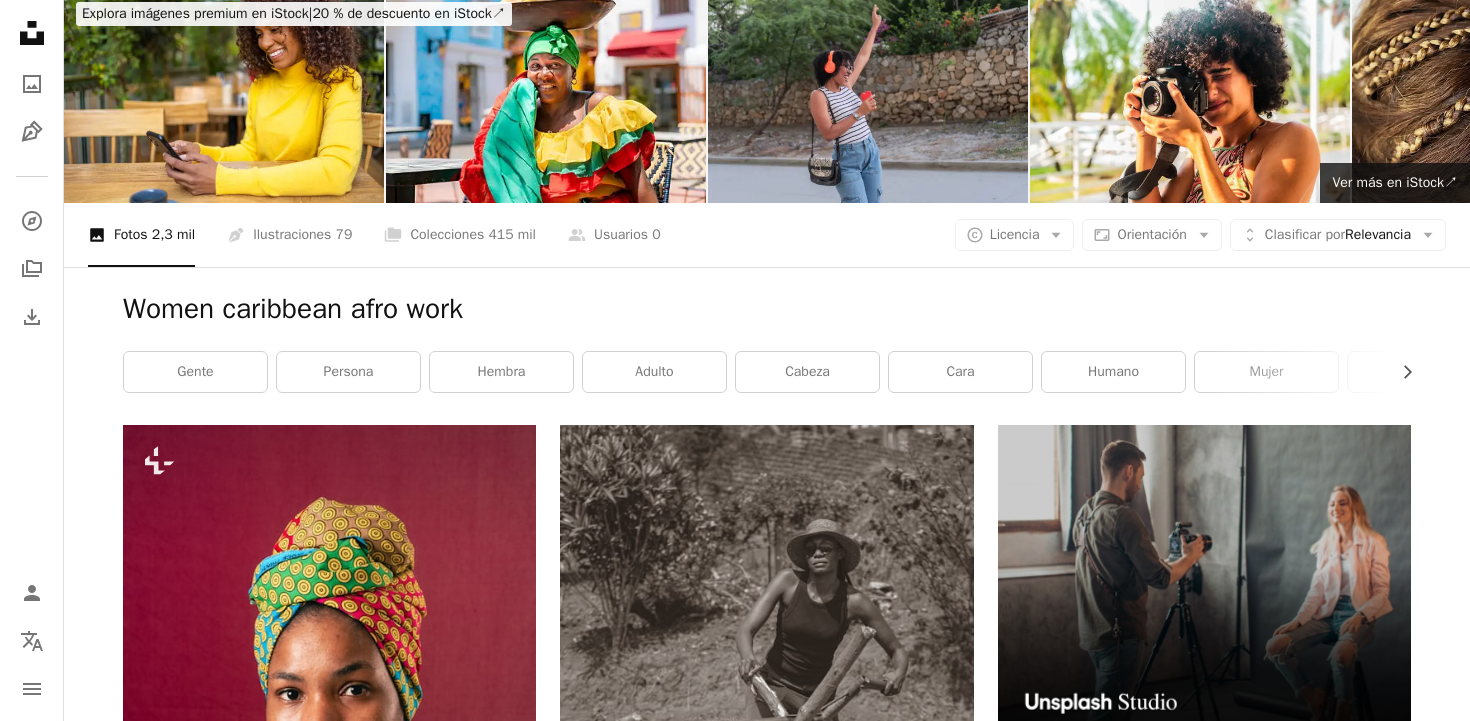 scroll, scrollTop: 0, scrollLeft: 0, axis: both 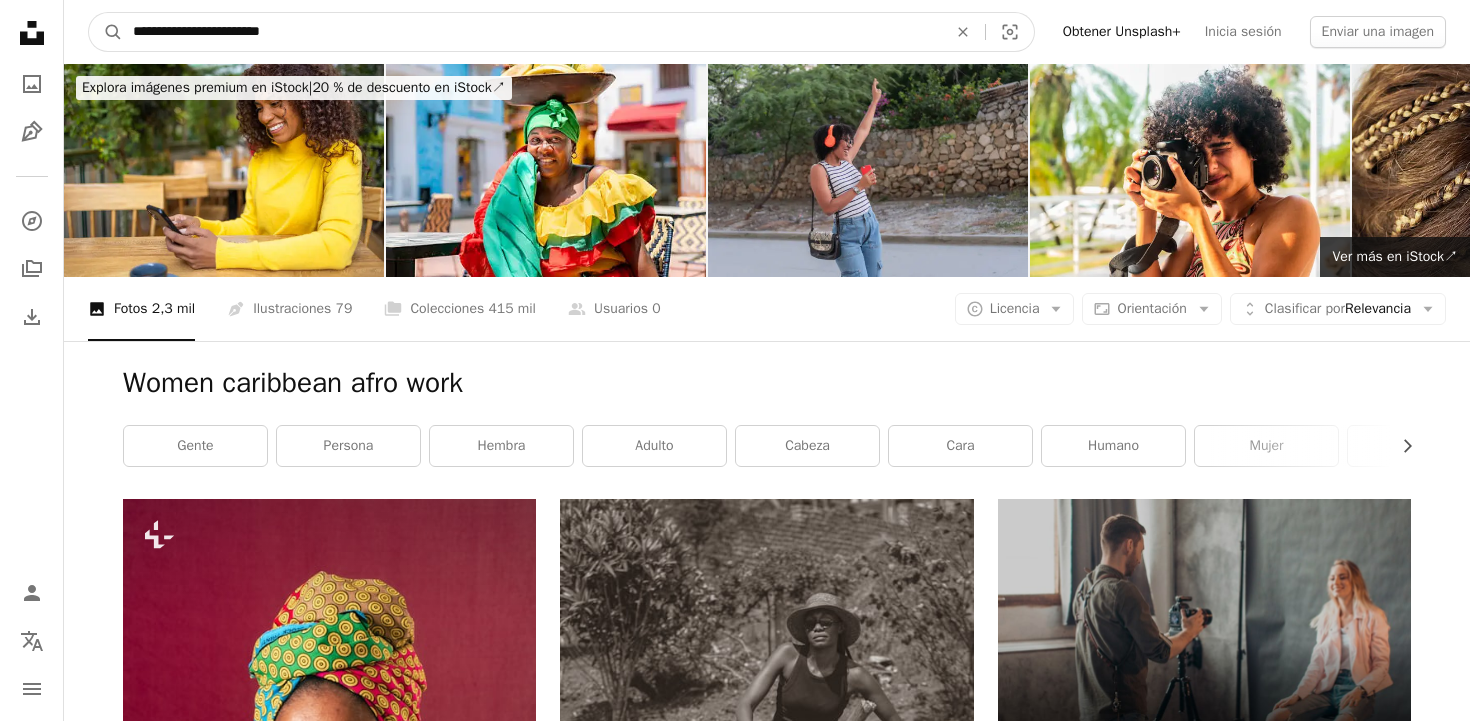 drag, startPoint x: 349, startPoint y: 20, endPoint x: 61, endPoint y: 20, distance: 288 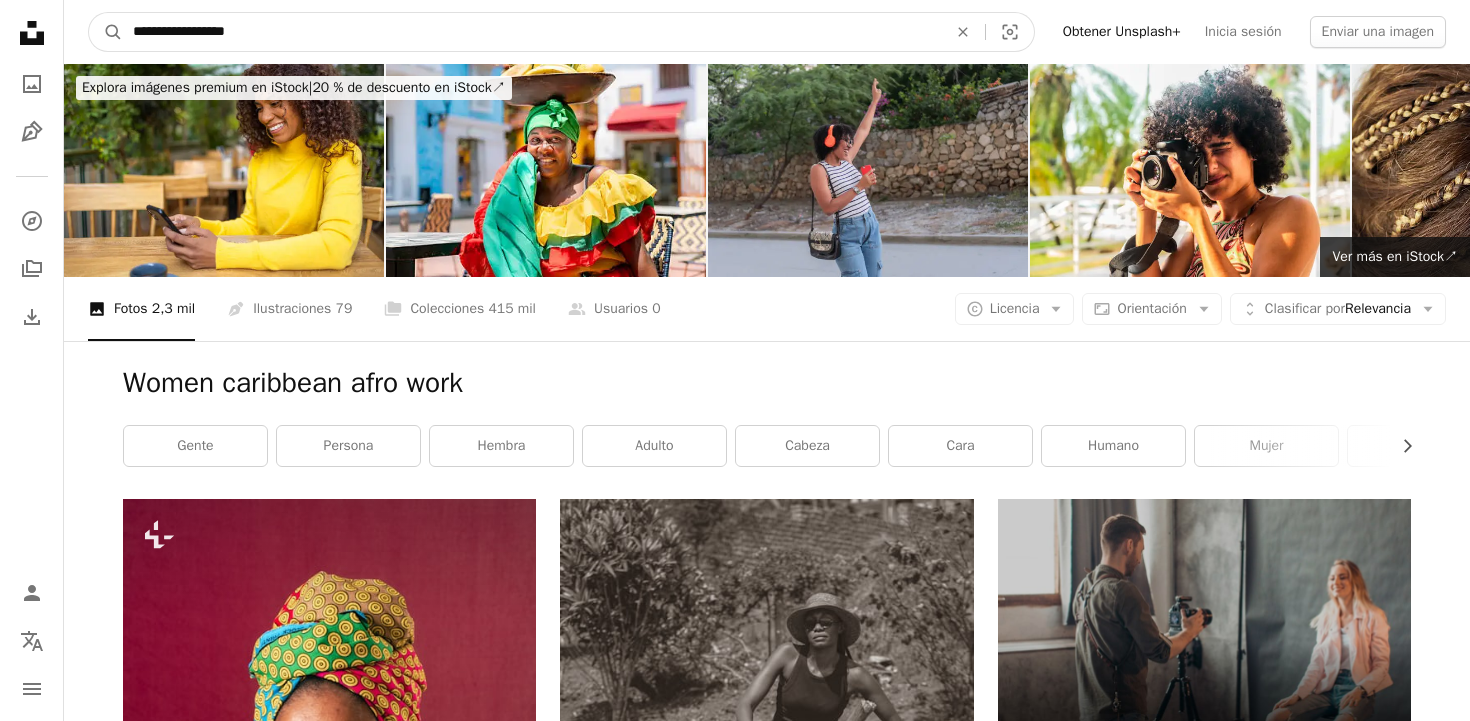type on "**********" 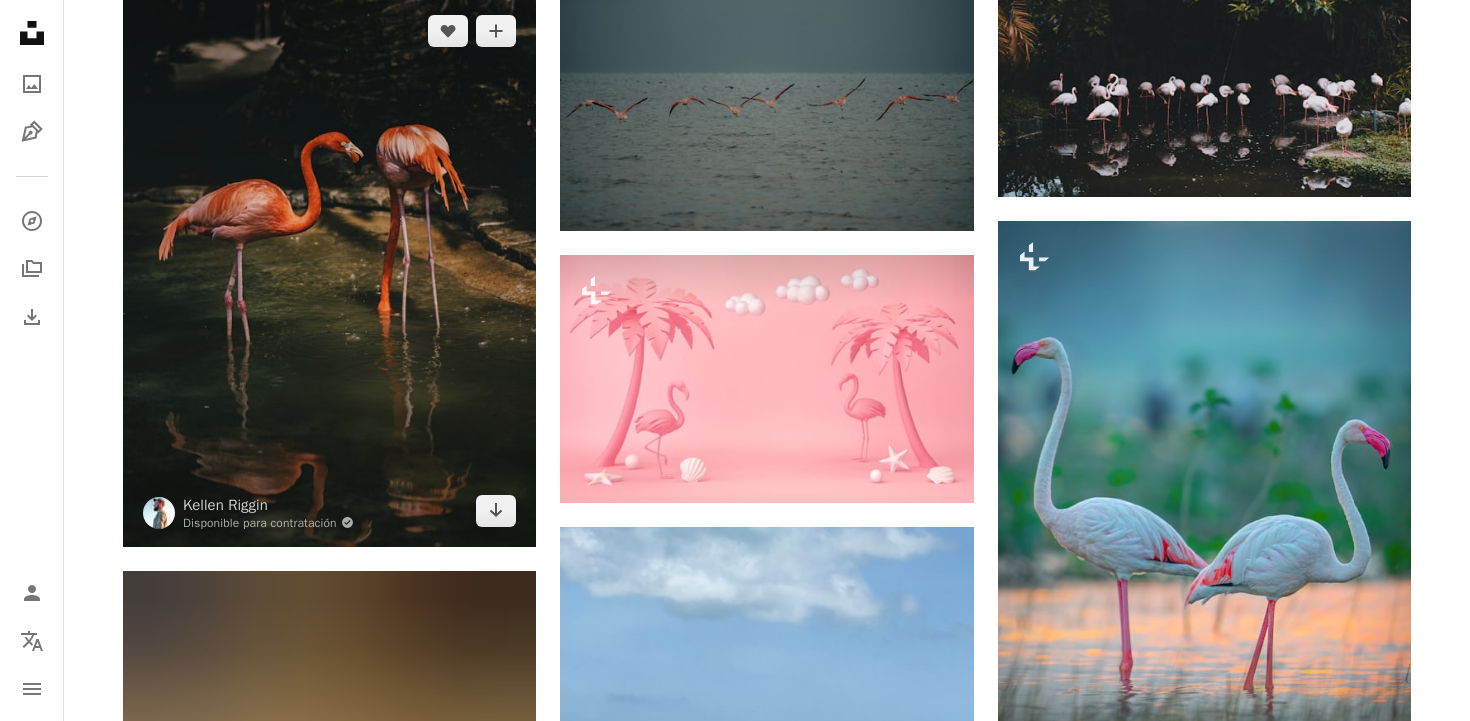 scroll, scrollTop: 1142, scrollLeft: 0, axis: vertical 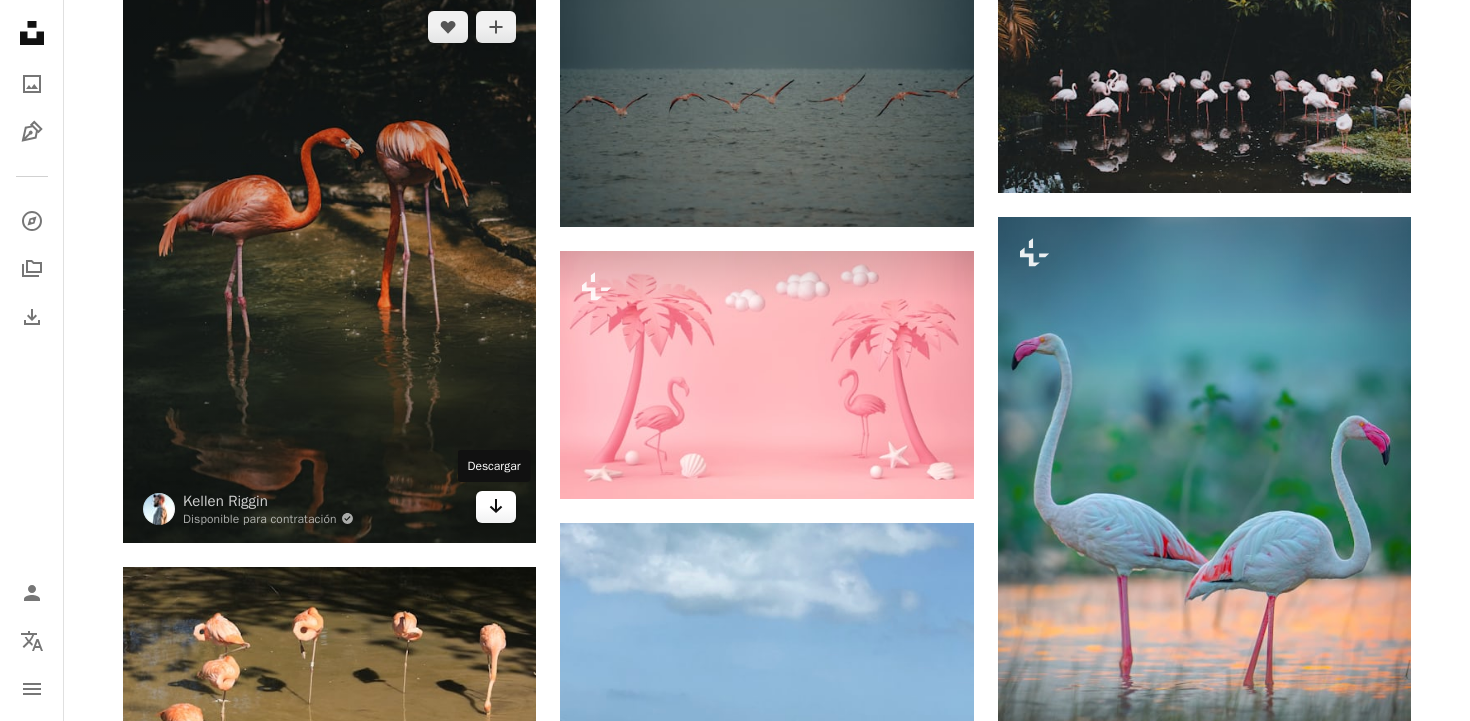 click on "Arrow pointing down" 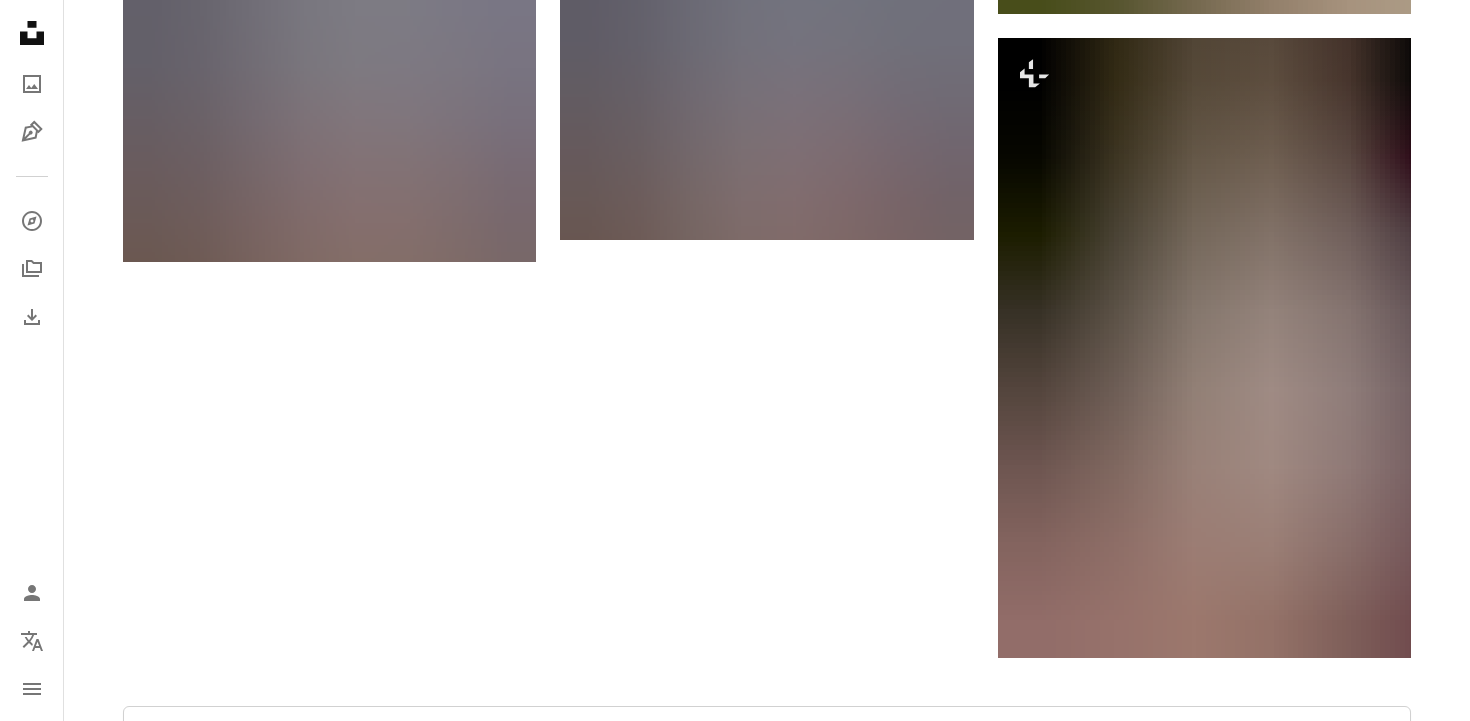 scroll, scrollTop: 3051, scrollLeft: 0, axis: vertical 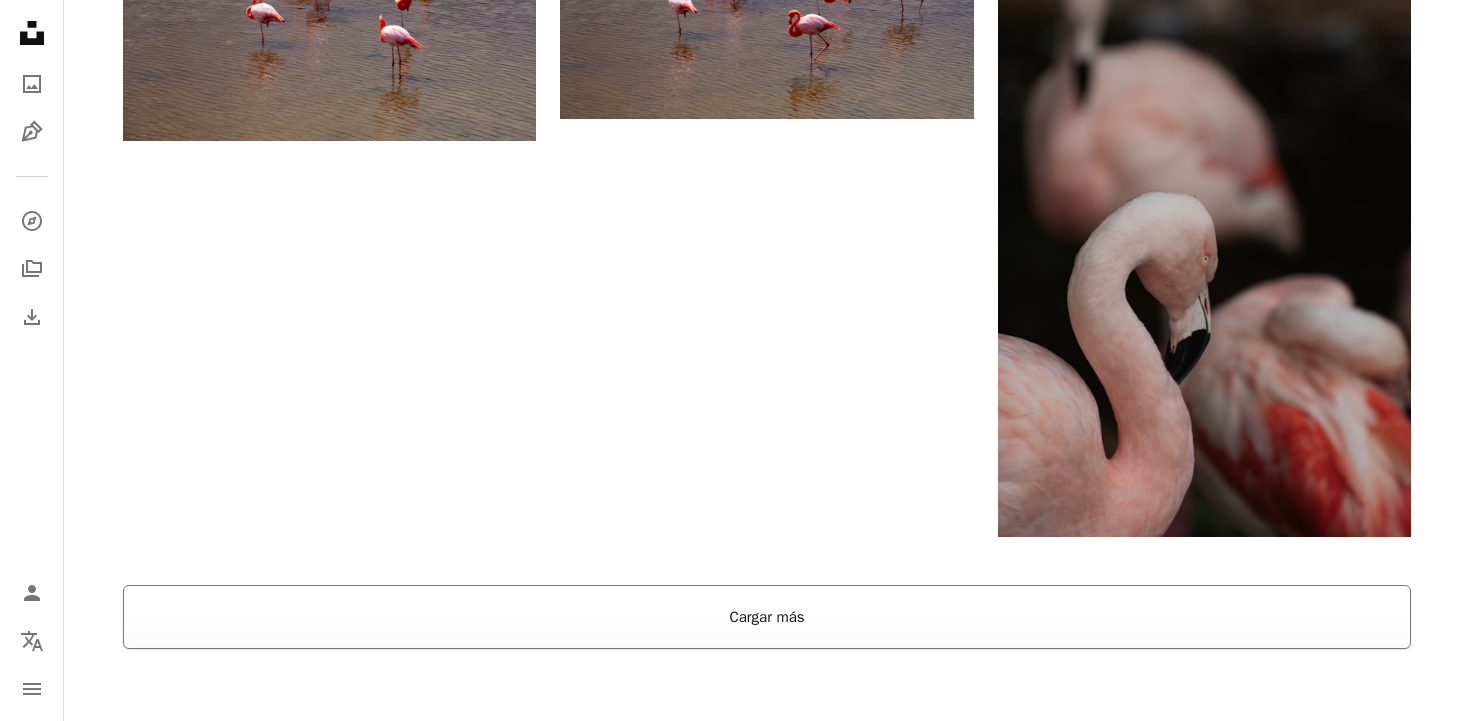 click on "Cargar más" at bounding box center (767, 617) 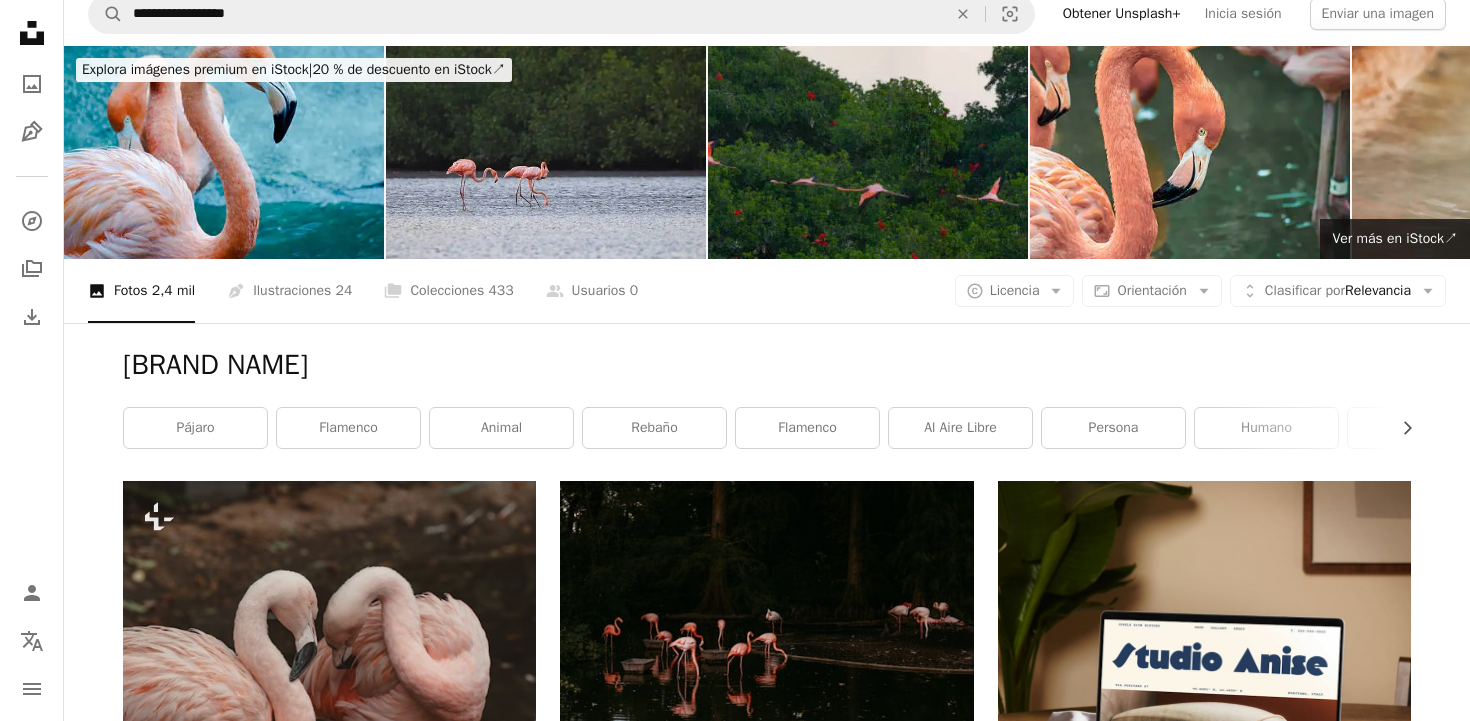 scroll, scrollTop: 0, scrollLeft: 0, axis: both 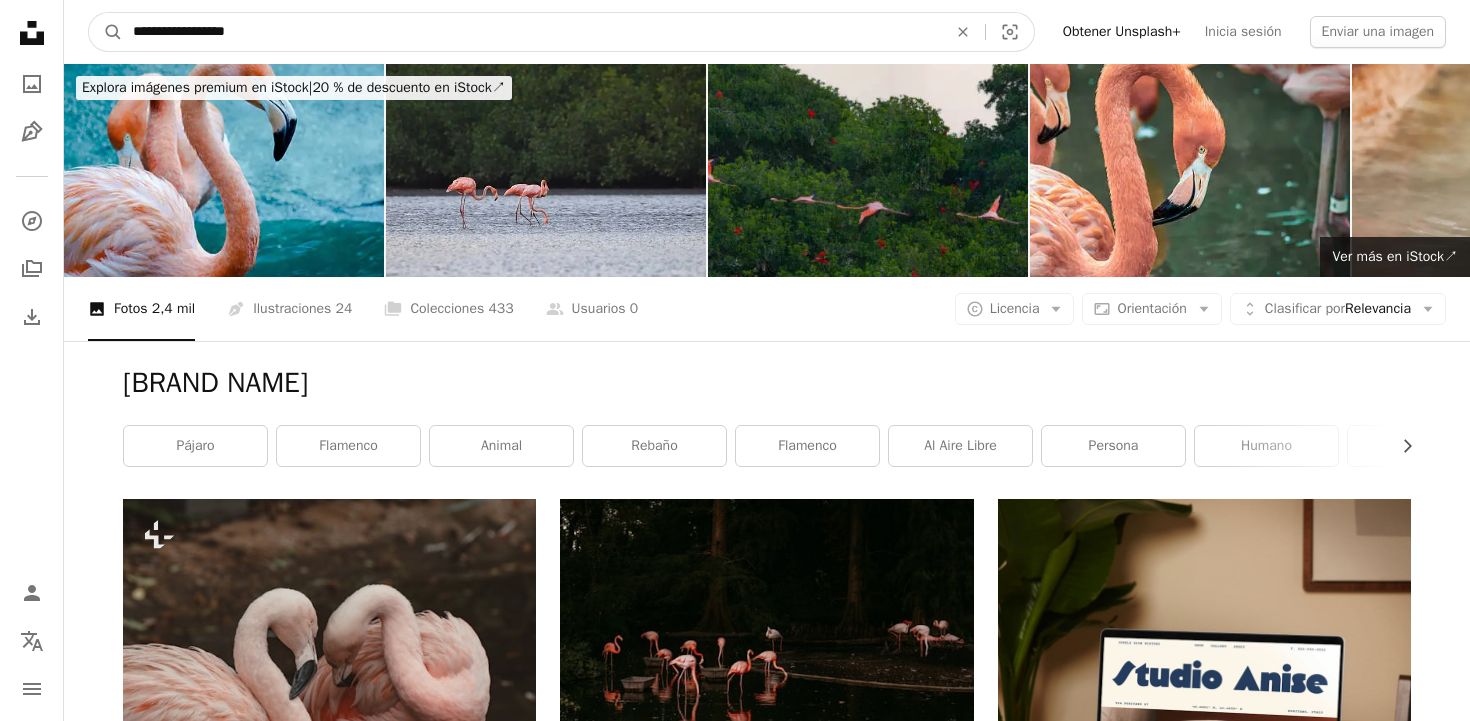 drag, startPoint x: 261, startPoint y: 30, endPoint x: 191, endPoint y: 31, distance: 70.00714 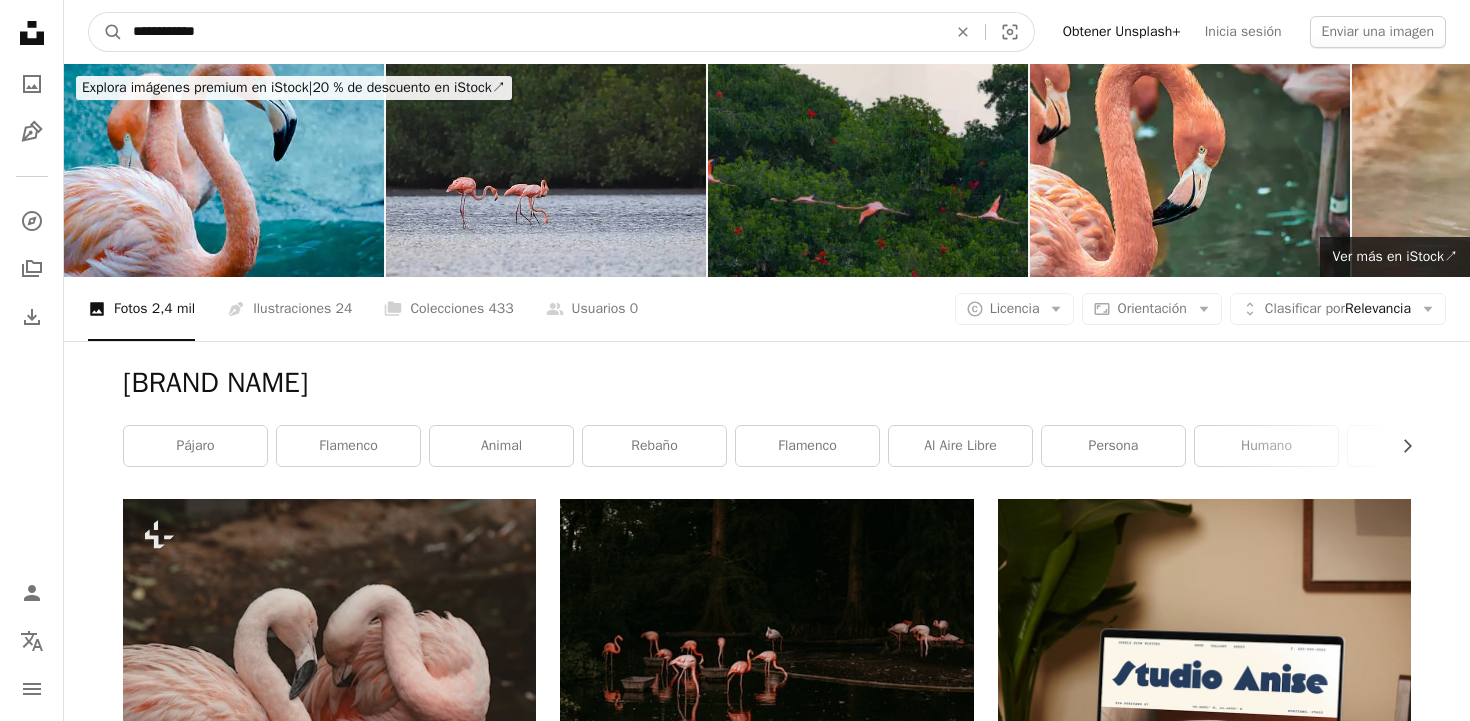 type on "**********" 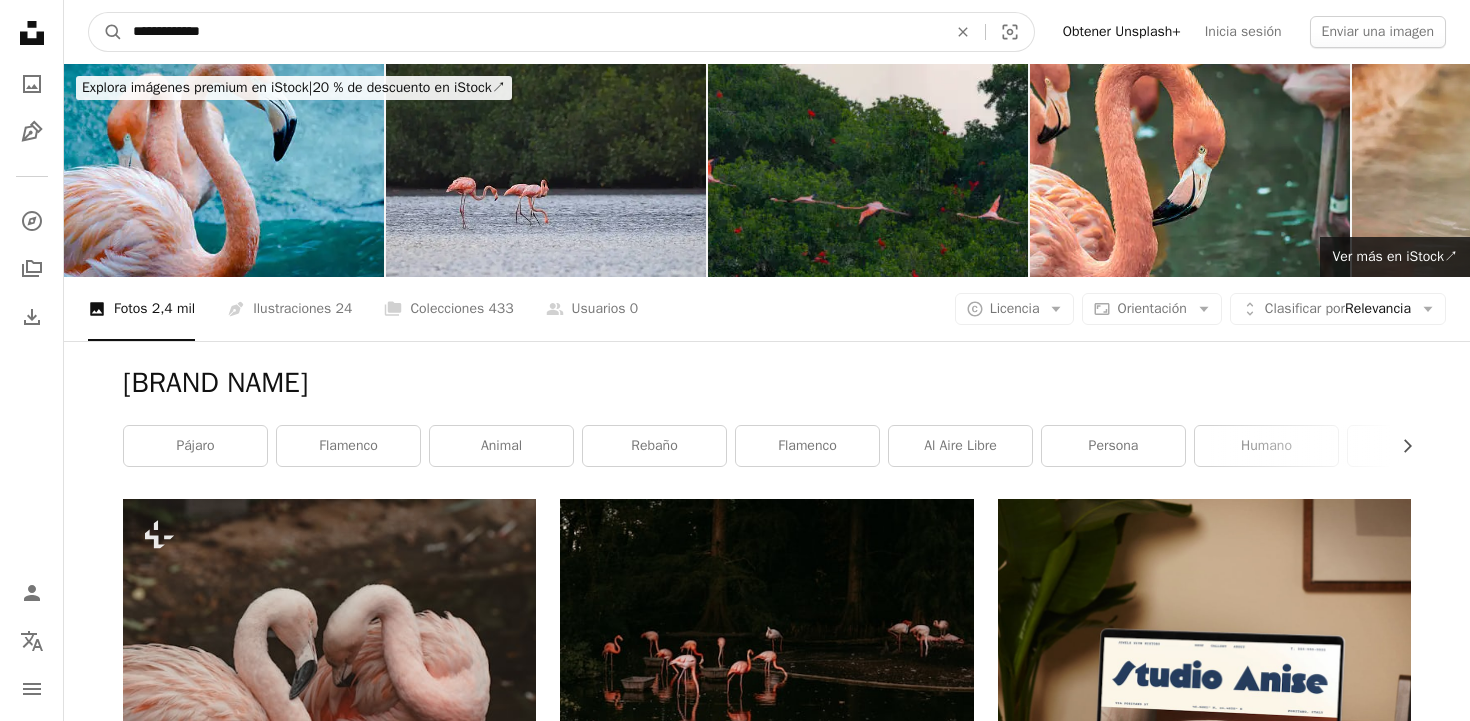 click on "A magnifying glass" at bounding box center [106, 32] 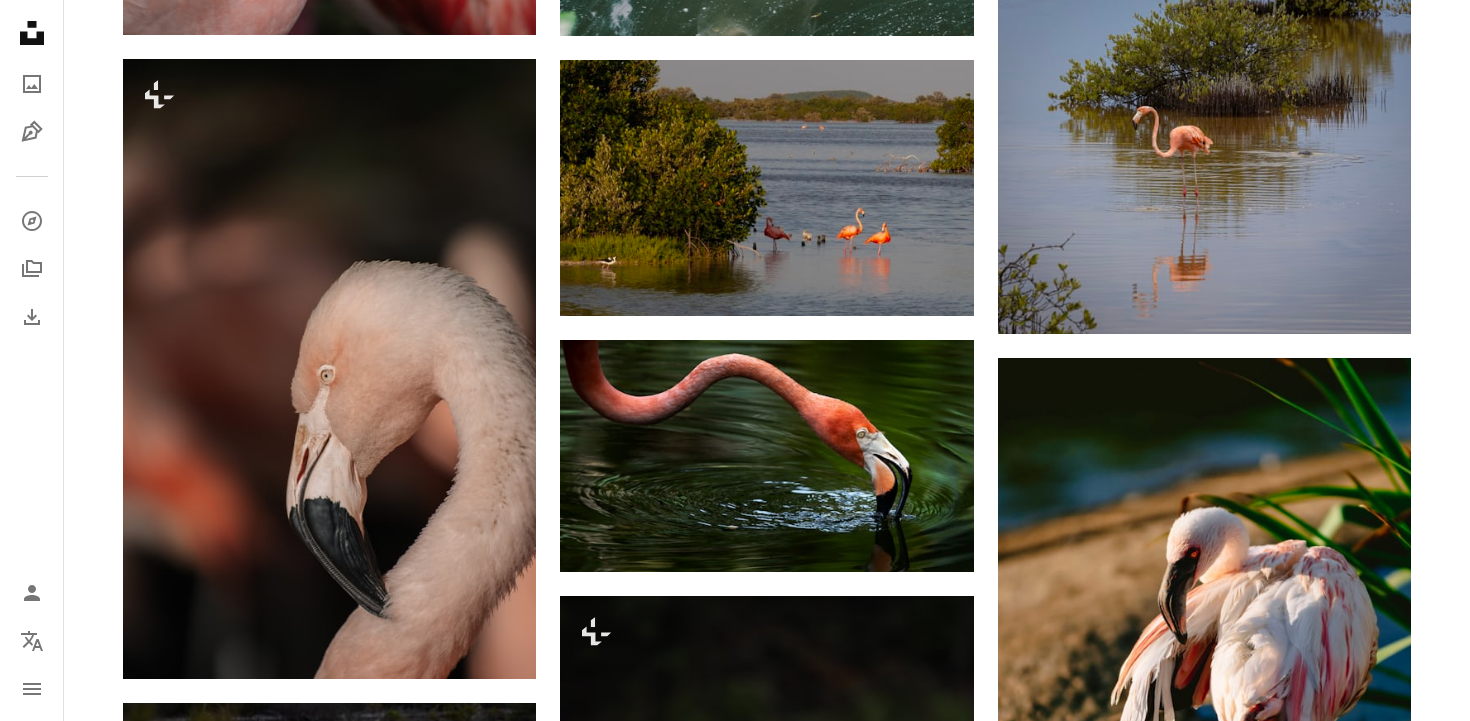 scroll, scrollTop: 1085, scrollLeft: 0, axis: vertical 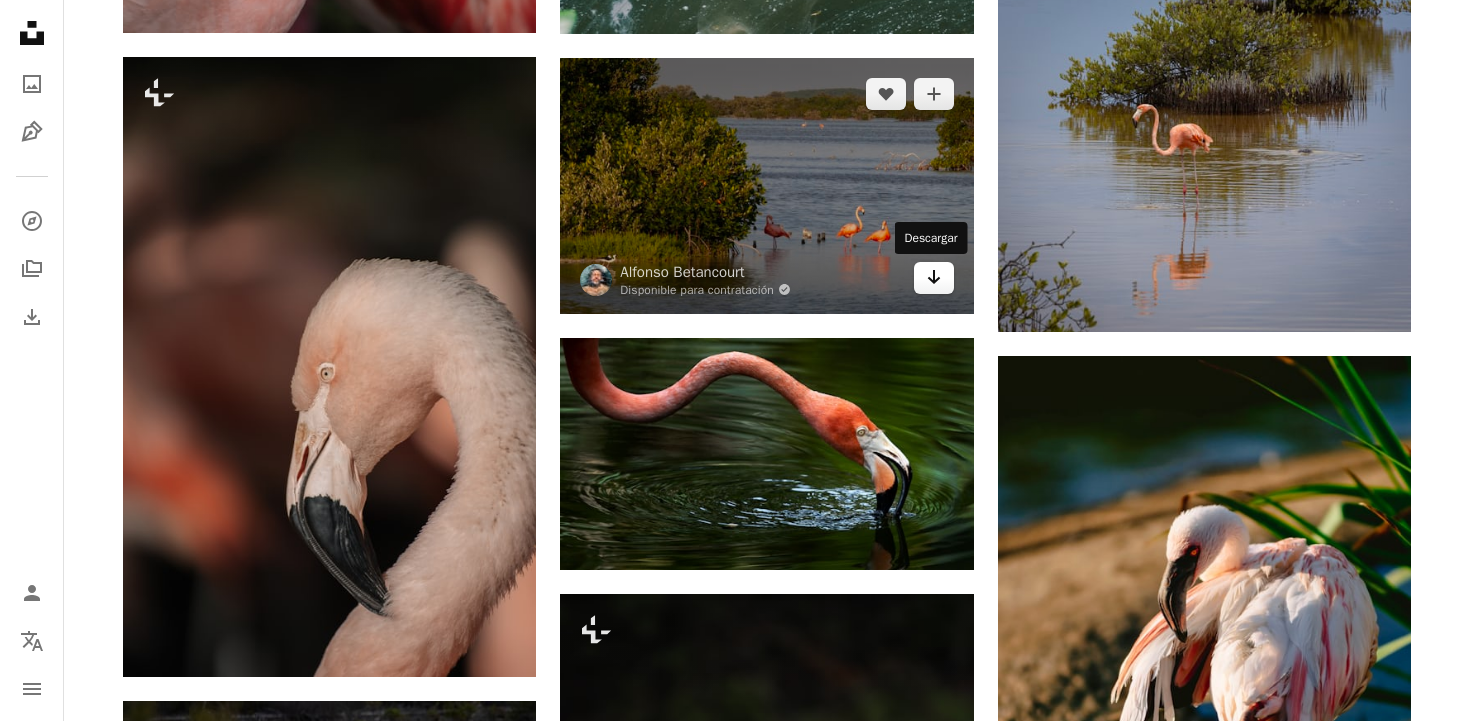 click 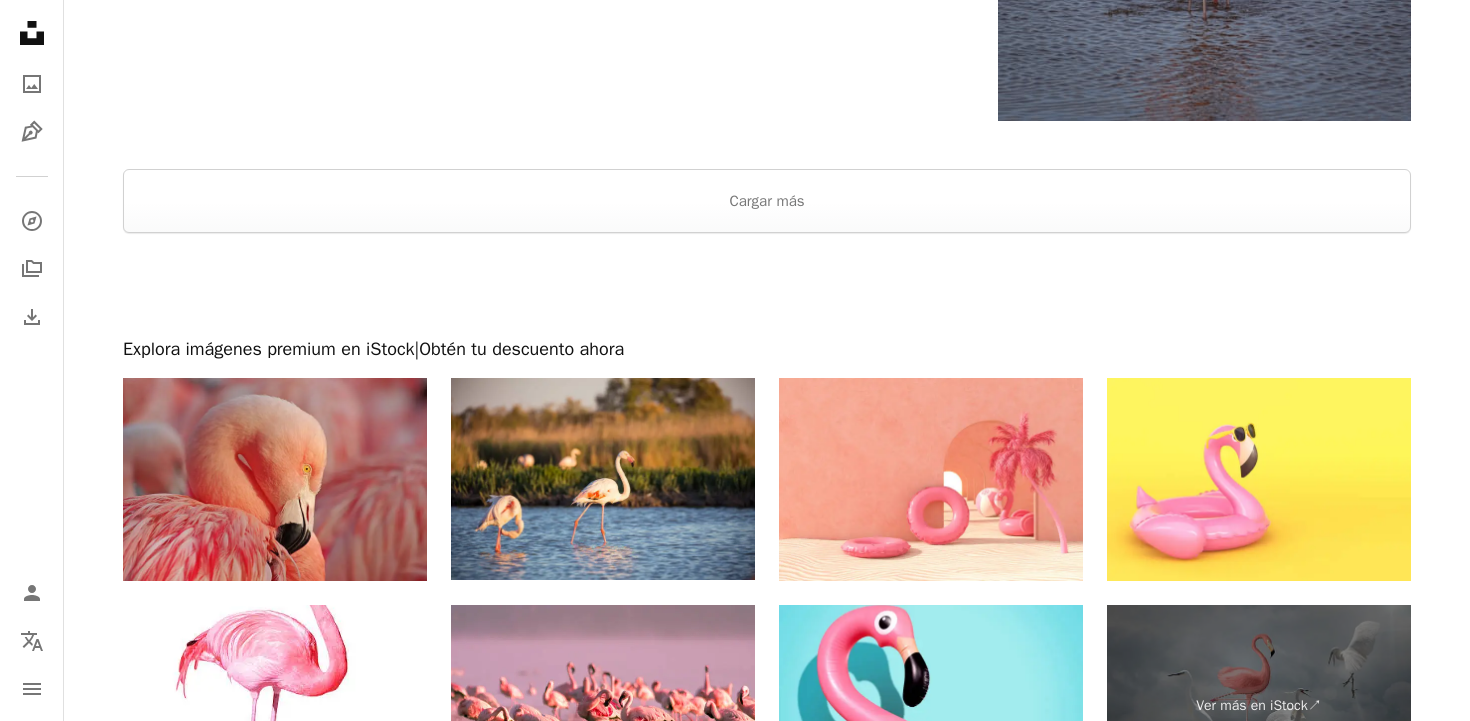 scroll, scrollTop: 3896, scrollLeft: 0, axis: vertical 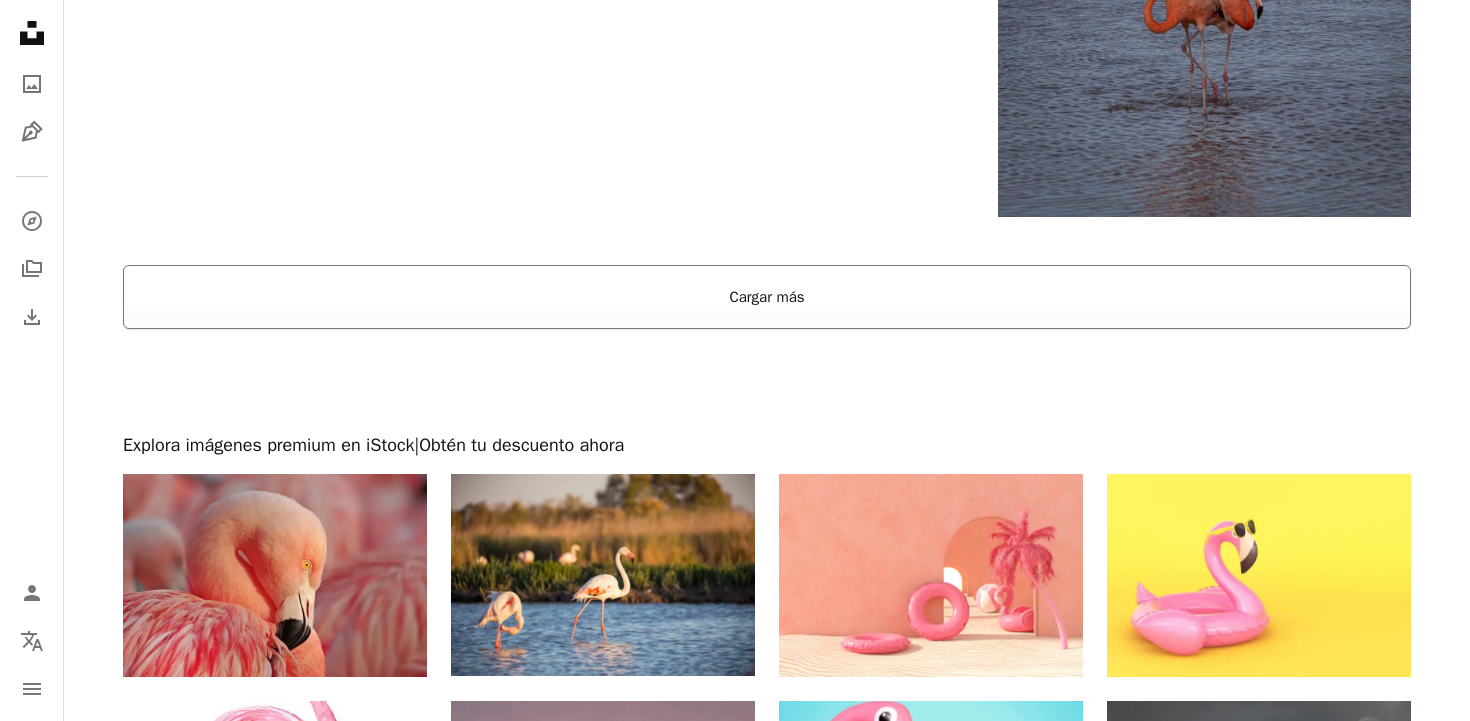 click on "Cargar más" at bounding box center (767, 297) 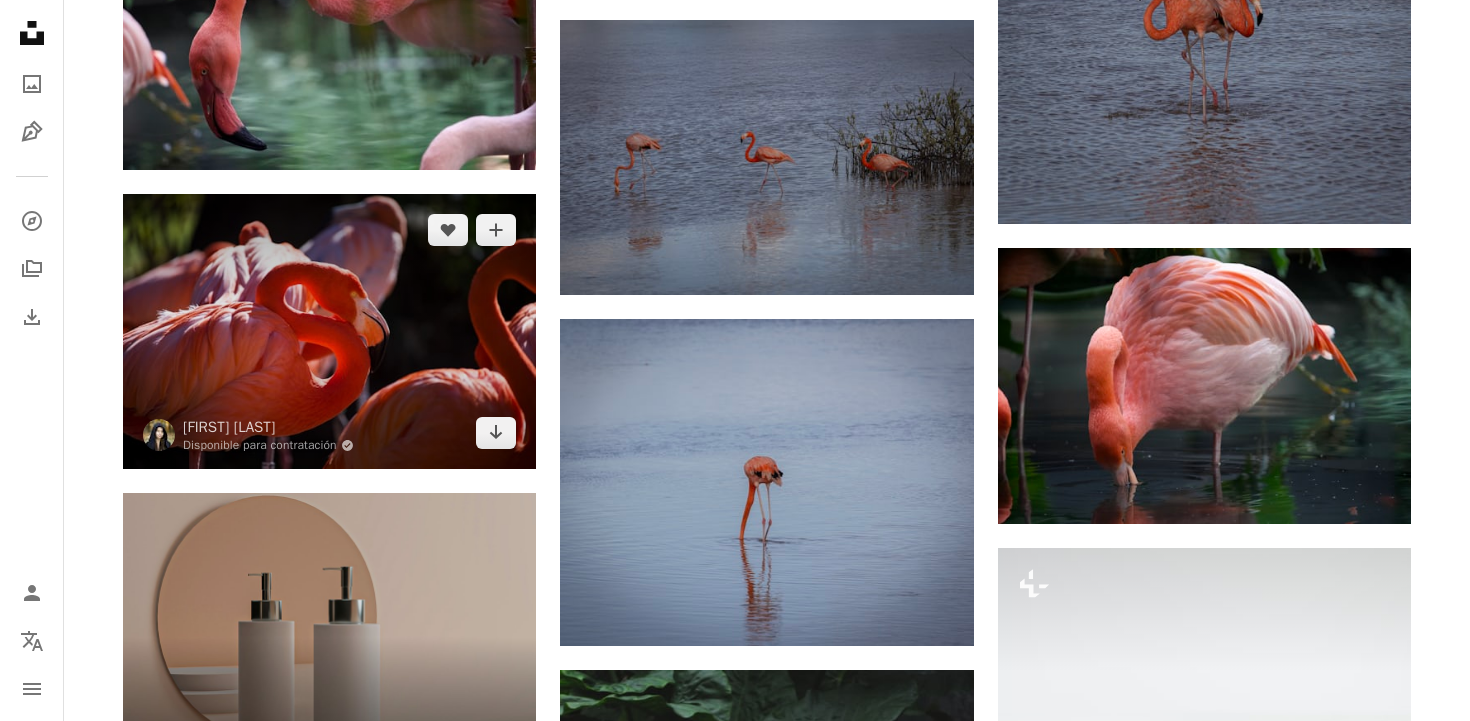 scroll, scrollTop: 3959, scrollLeft: 0, axis: vertical 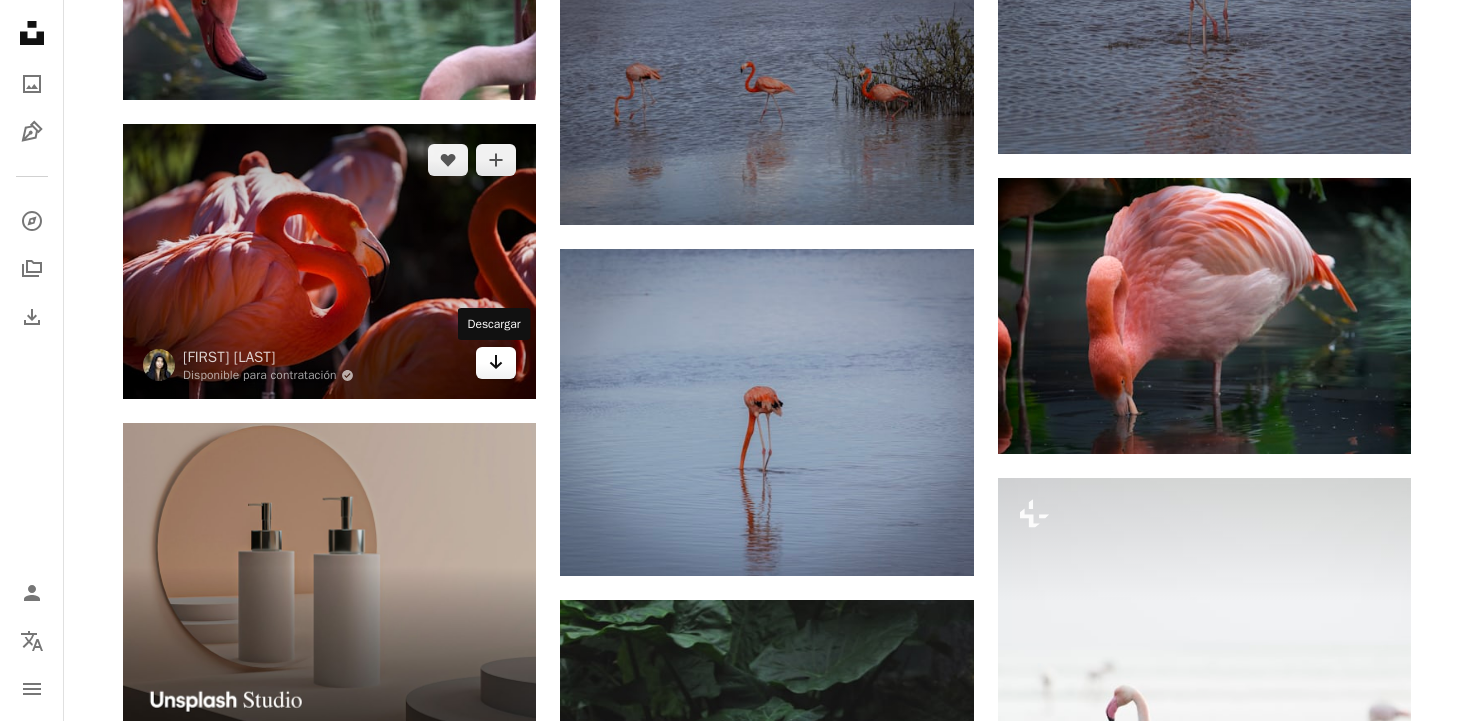click on "Arrow pointing down" 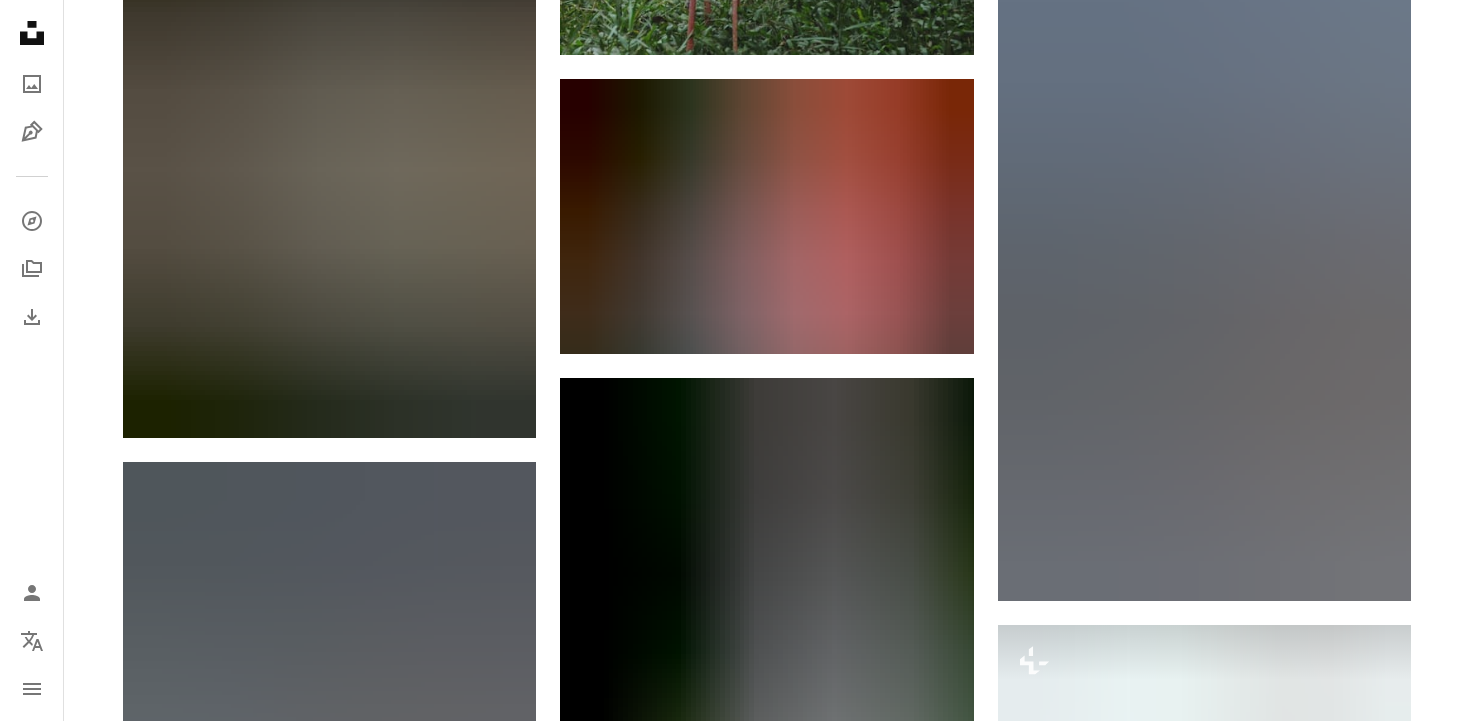 scroll, scrollTop: 5130, scrollLeft: 0, axis: vertical 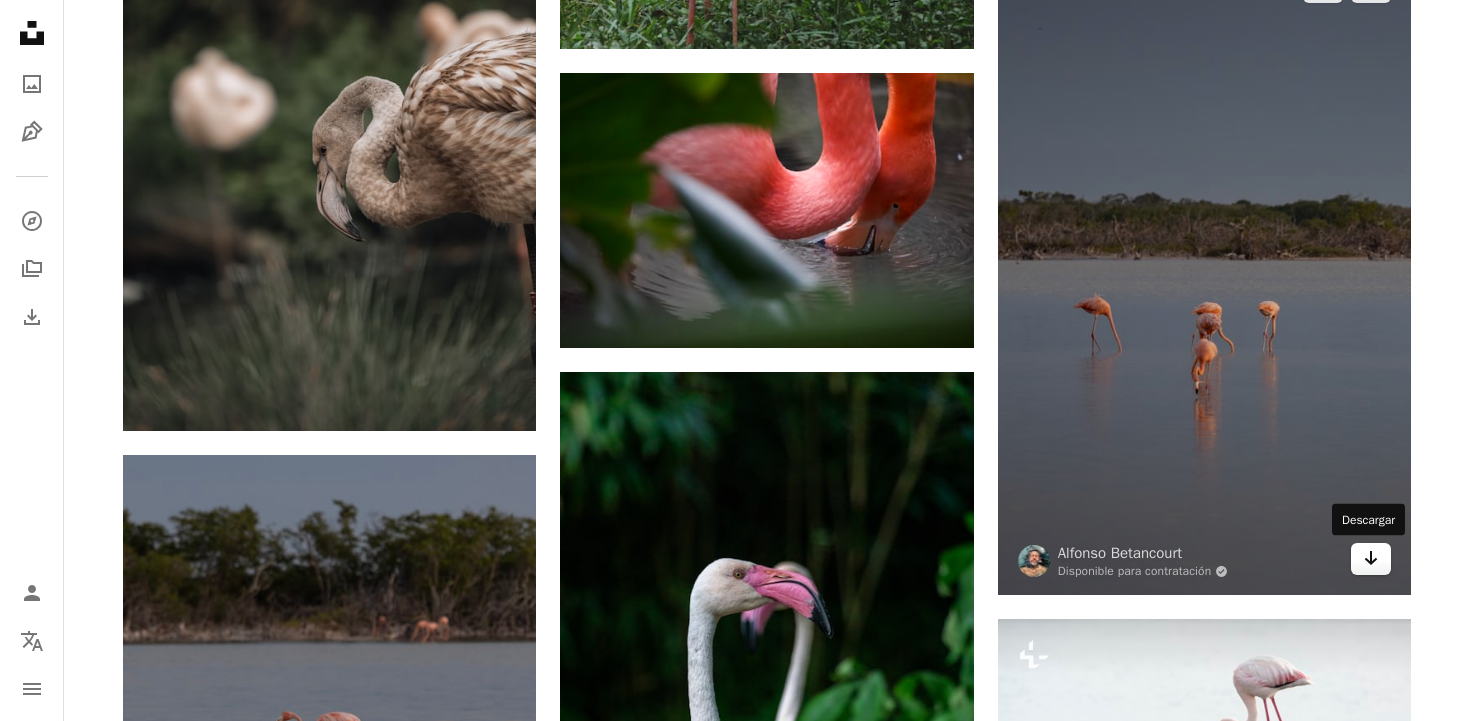 click on "Arrow pointing down" 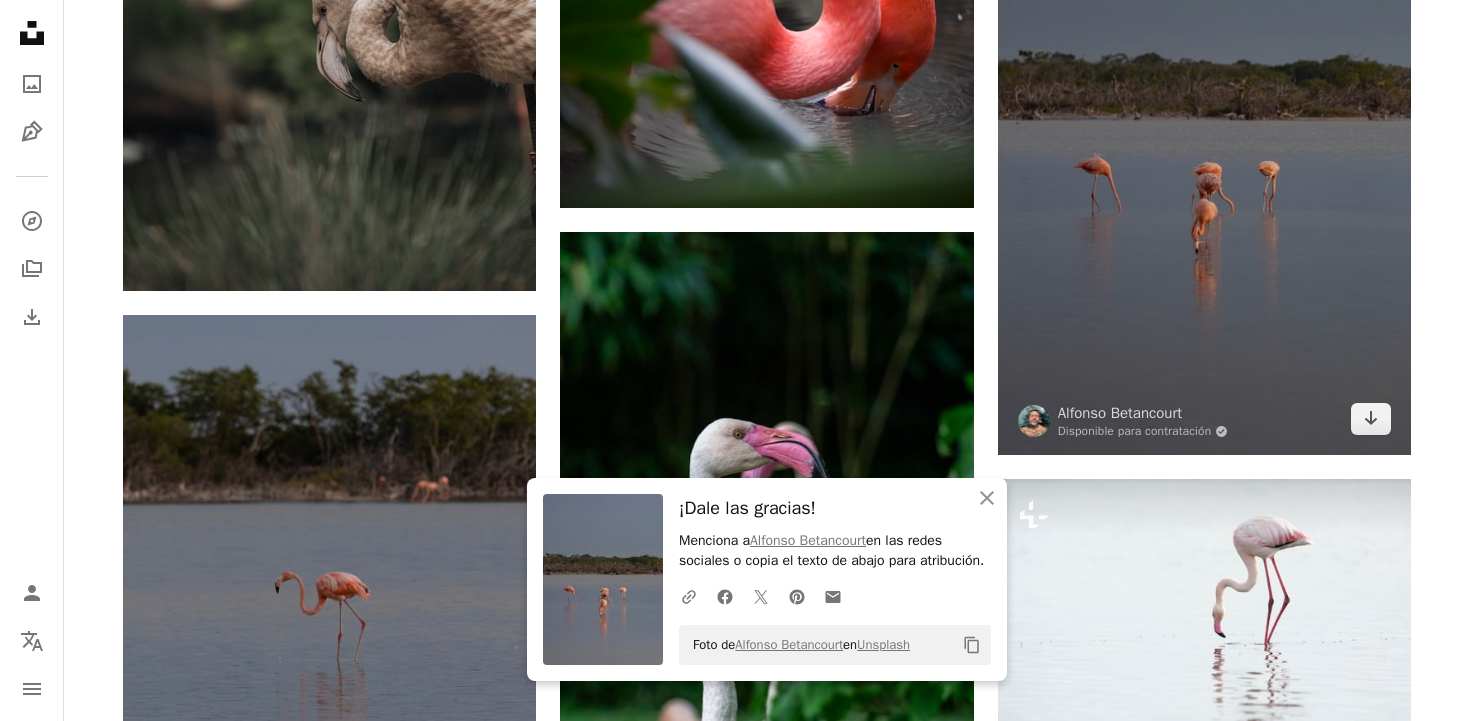 scroll, scrollTop: 5280, scrollLeft: 0, axis: vertical 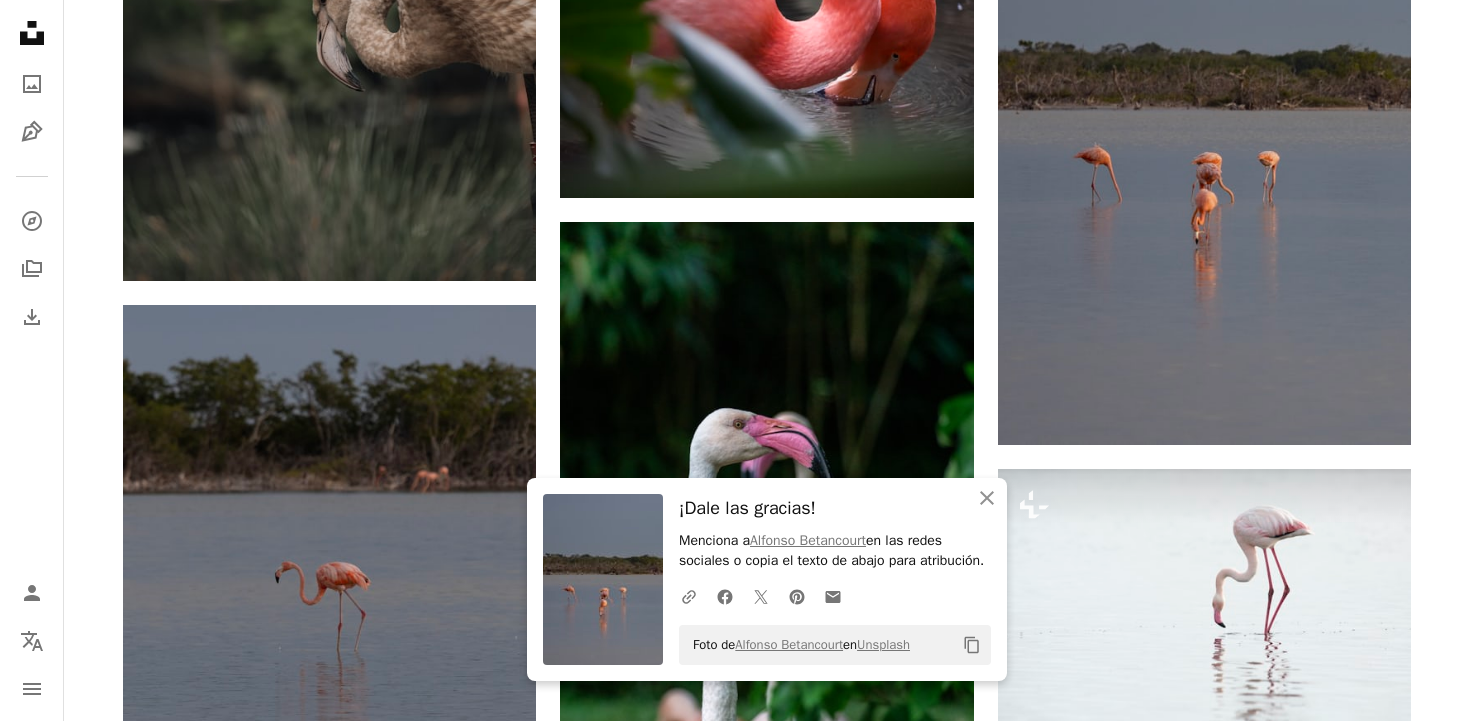 click on "Plus sign for Unsplash+ A heart A plus sign Cj Para  Unsplash+ A lock Descargar Plus sign for Unsplash+ A heart A plus sign Cj Para  Unsplash+ A lock Descargar A heart A plus sign [FIRST] [LAST] Disponible para contratación A checkmark inside of a circle Arrow pointing down A heart A plus sign [FIRST] [LAST] Disponible para contratación A checkmark inside of a circle Arrow pointing down A heart A plus sign [FIRST] [LAST] Disponible para contratación A checkmark inside of a circle Arrow pointing down Plus sign for Unsplash+ A heart A plus sign Getty Images Para  Unsplash+ A lock Descargar A heart A plus sign [FIRST] [LAST] Arrow pointing down A heart A plus sign [FIRST] [LAST] Disponible para contratación A checkmark inside of a circle Arrow pointing down A heart A plus sign Chris Gouvernelle Disponible para contratación A checkmark inside of a circle Arrow pointing down A heart A plus sign Mary El Disponible para contratación A checkmark inside of a circle Arrow pointing down Learn More" at bounding box center (767, 237) 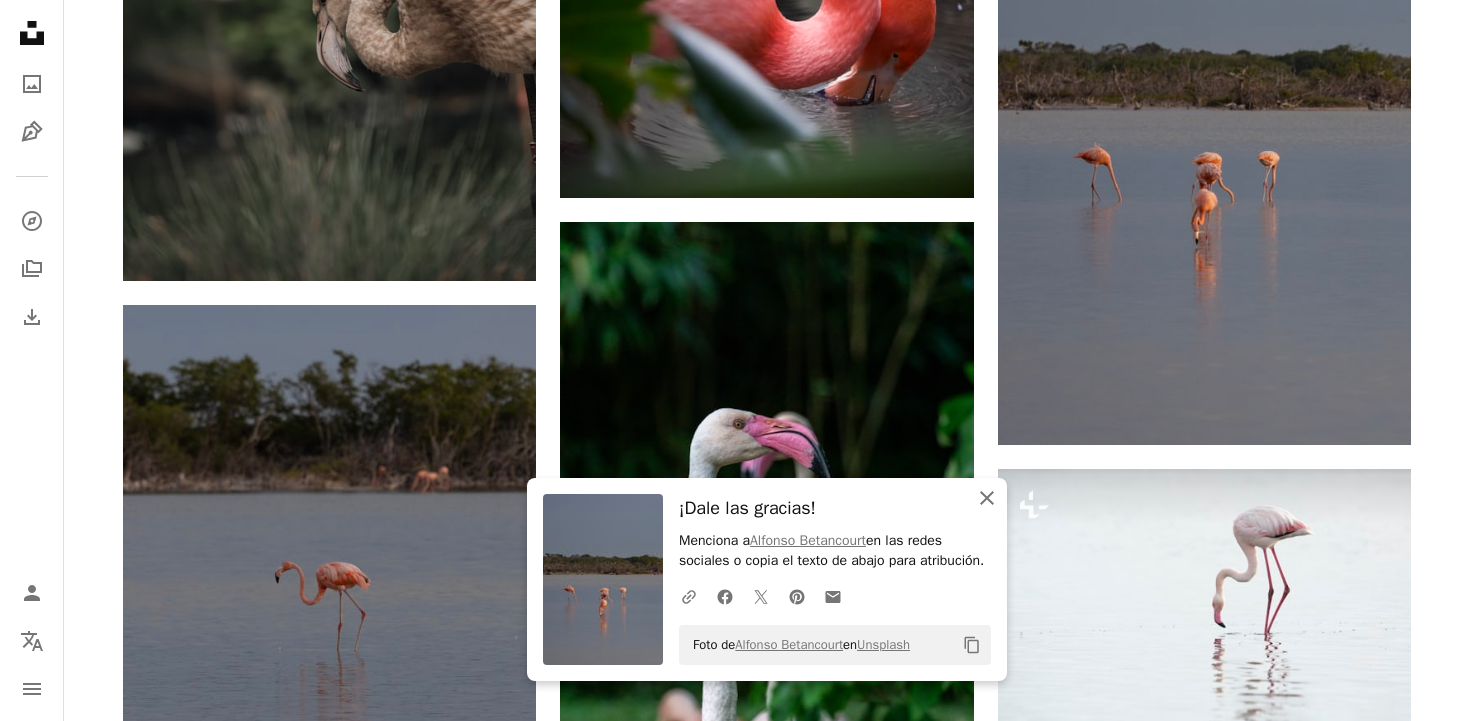 click 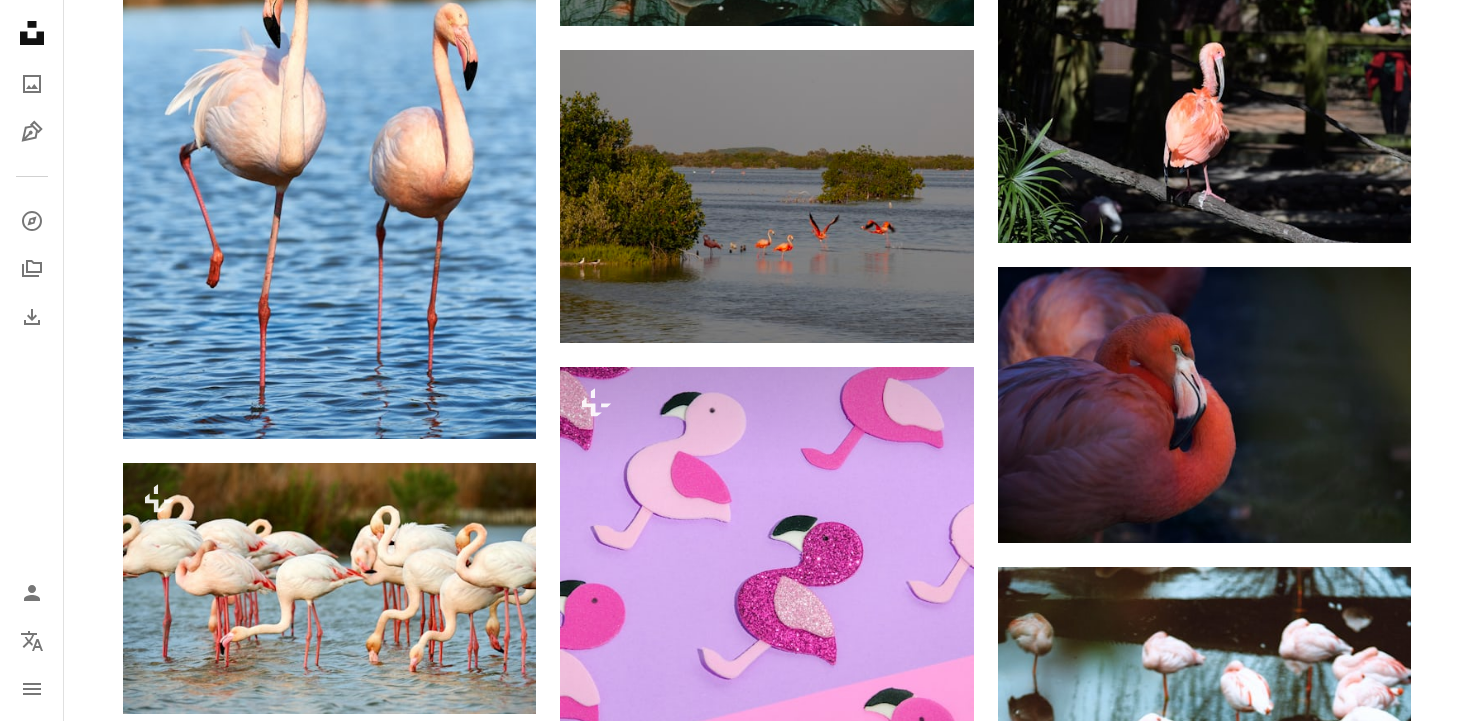 scroll, scrollTop: 10765, scrollLeft: 0, axis: vertical 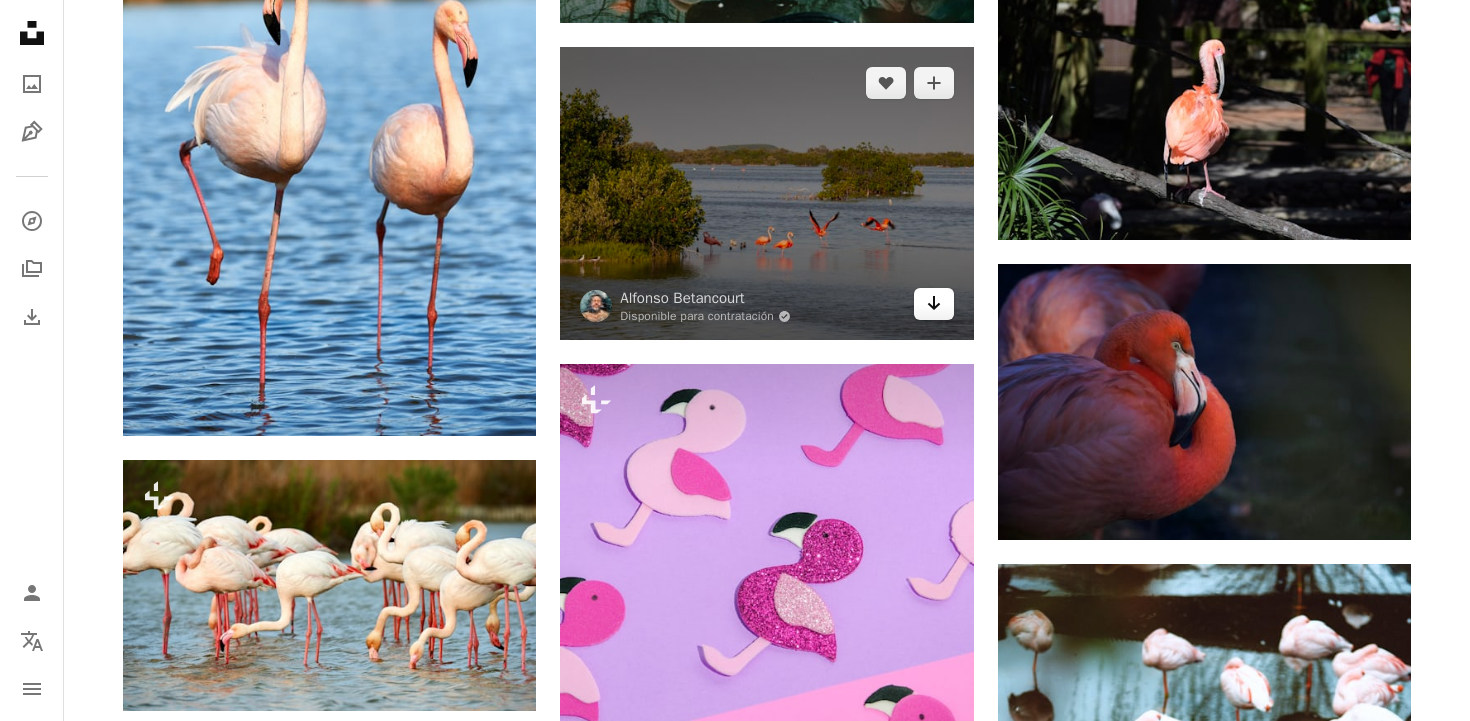 click 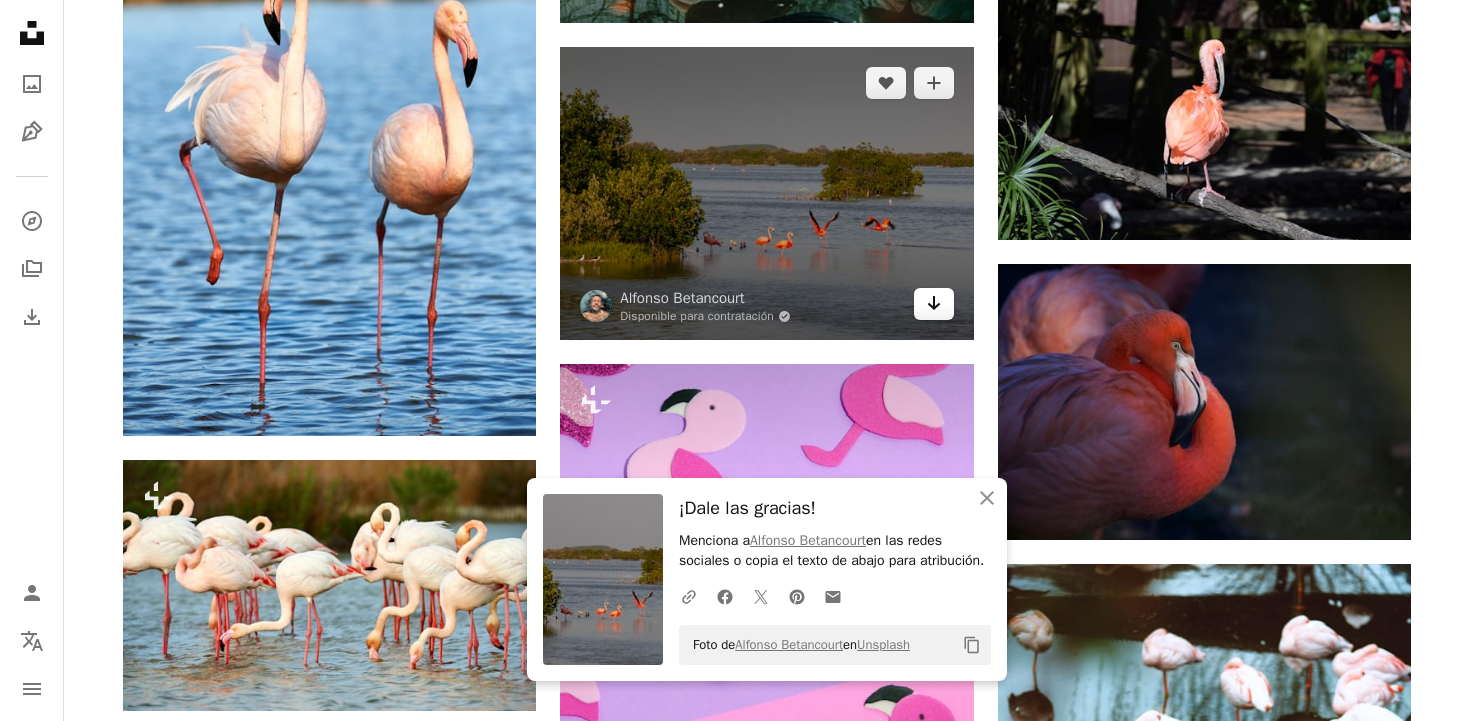 click on "Arrow pointing down" 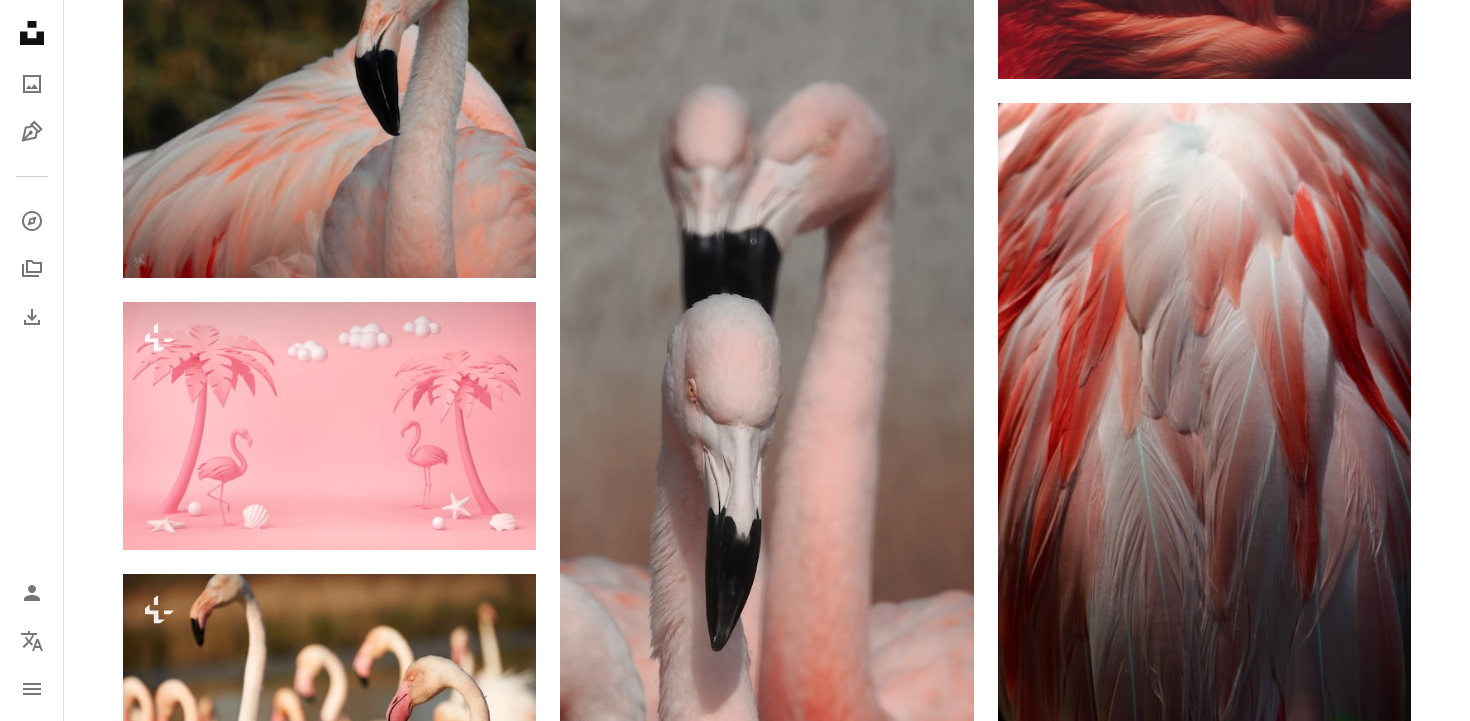 scroll, scrollTop: 18005, scrollLeft: 0, axis: vertical 